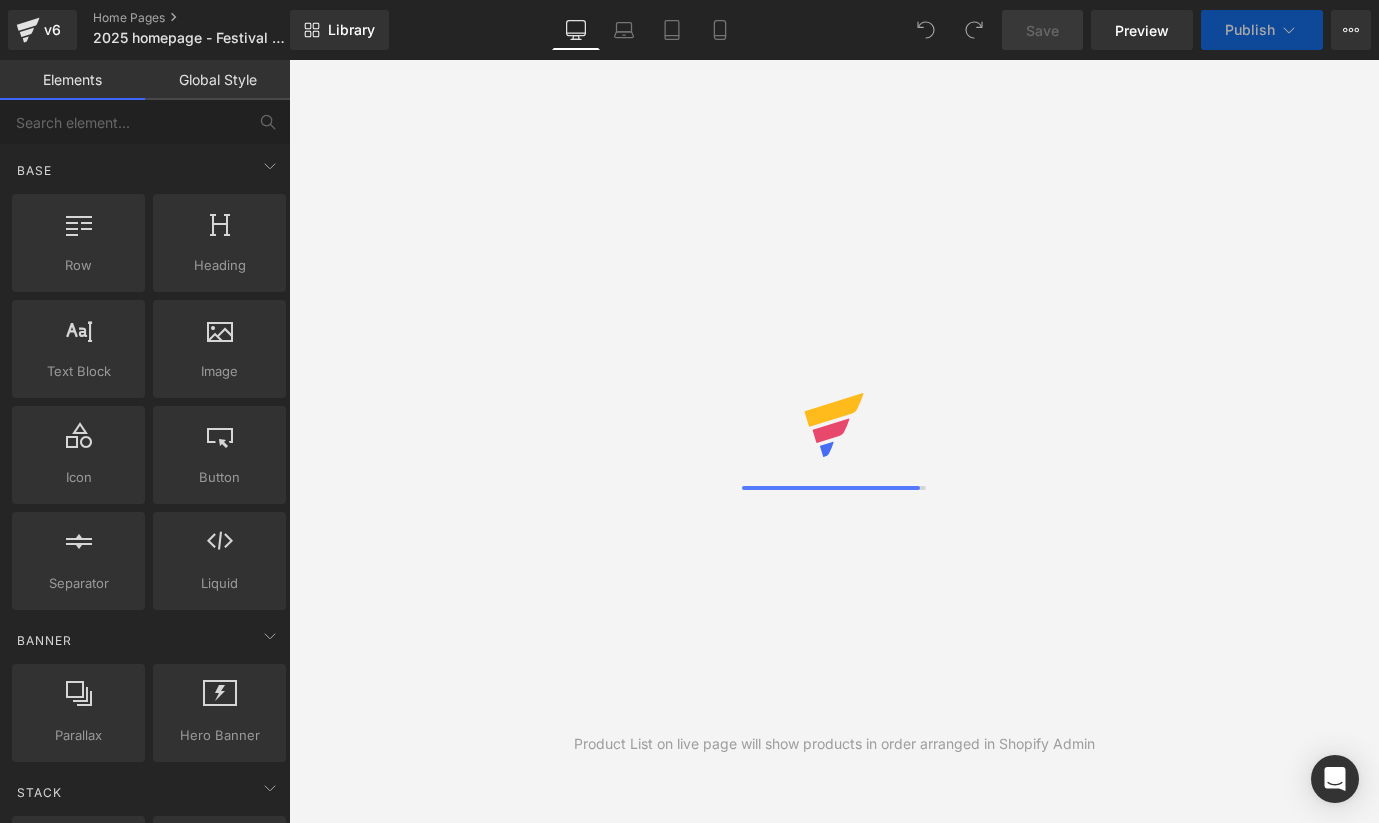 scroll, scrollTop: 0, scrollLeft: 0, axis: both 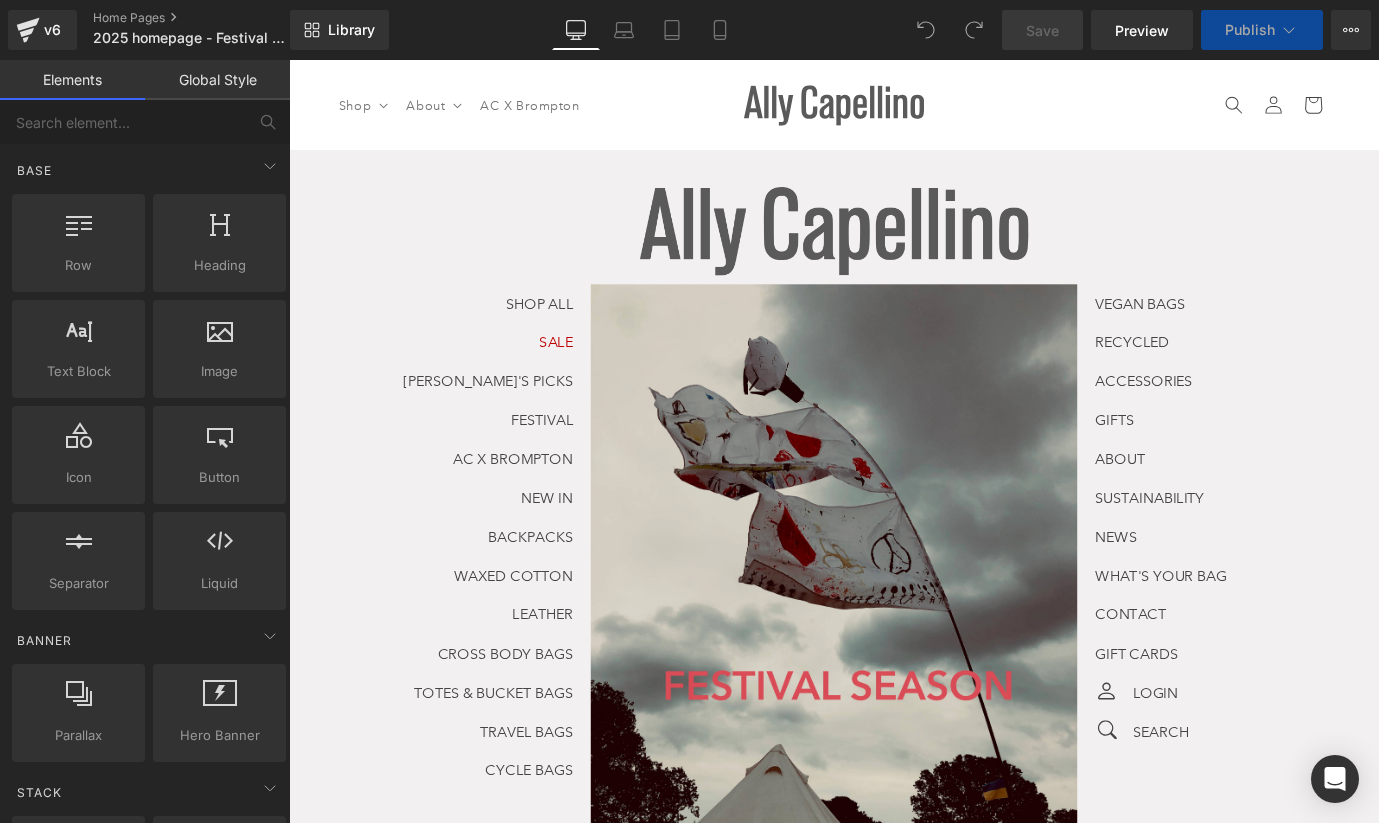 click at bounding box center (894, 669) 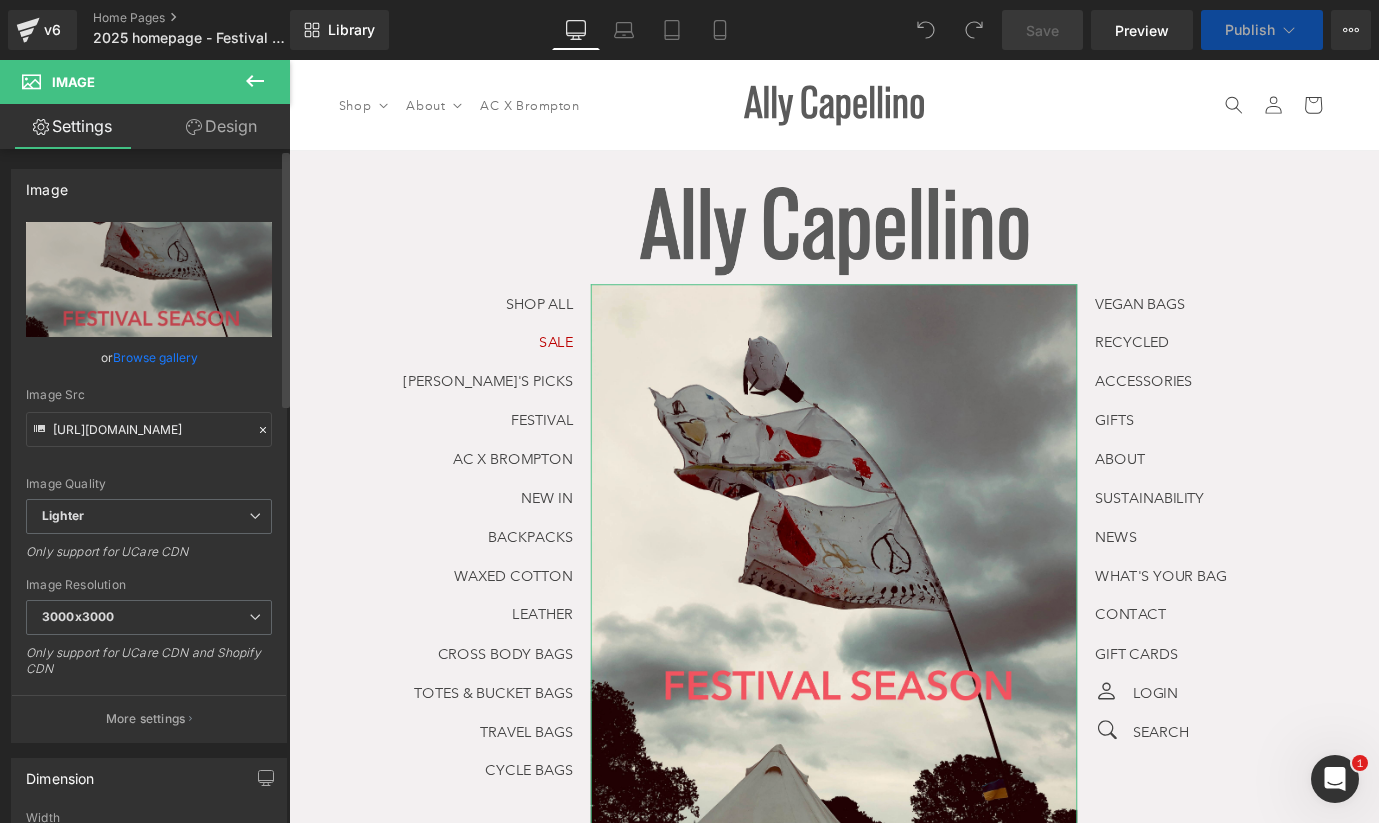 scroll, scrollTop: 0, scrollLeft: 0, axis: both 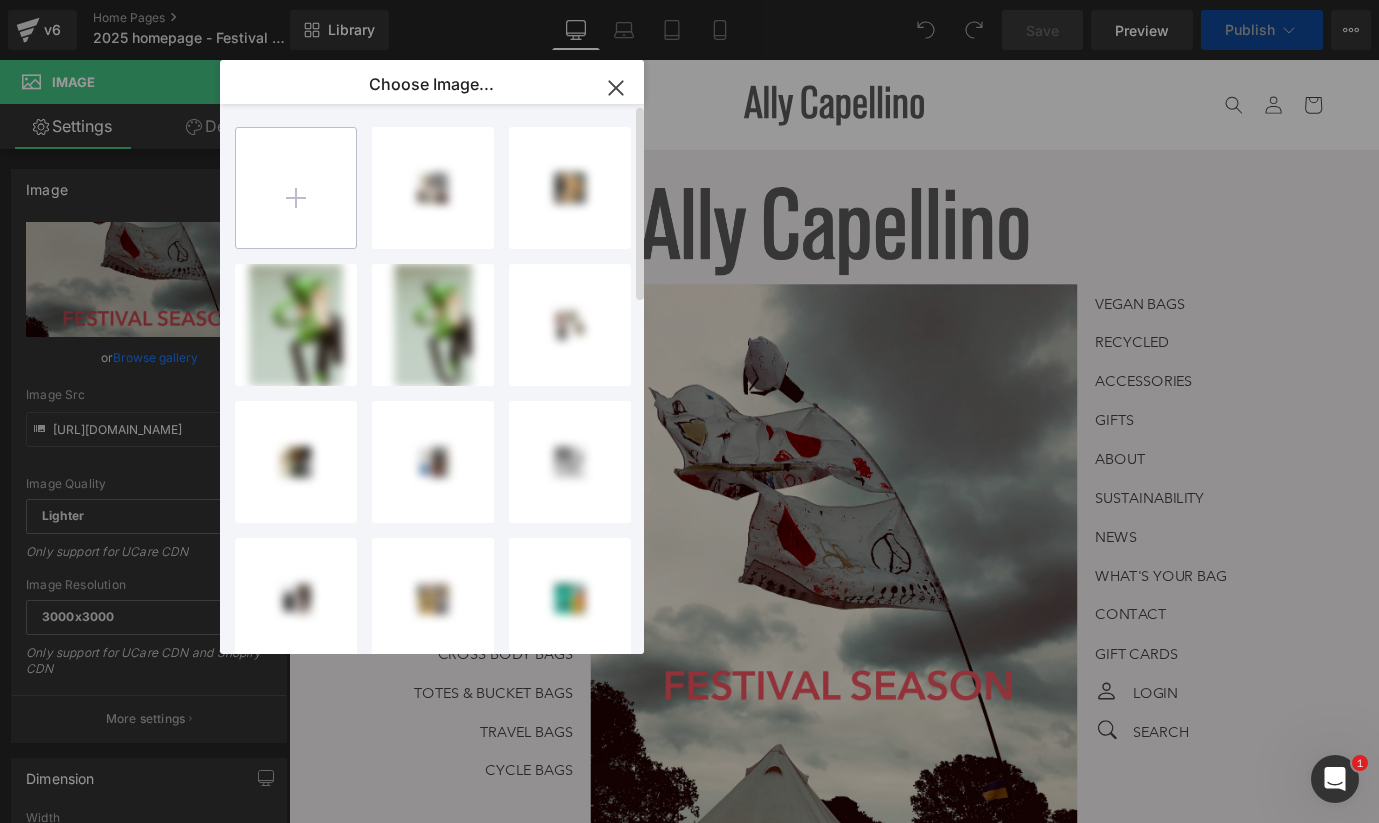 click at bounding box center [296, 188] 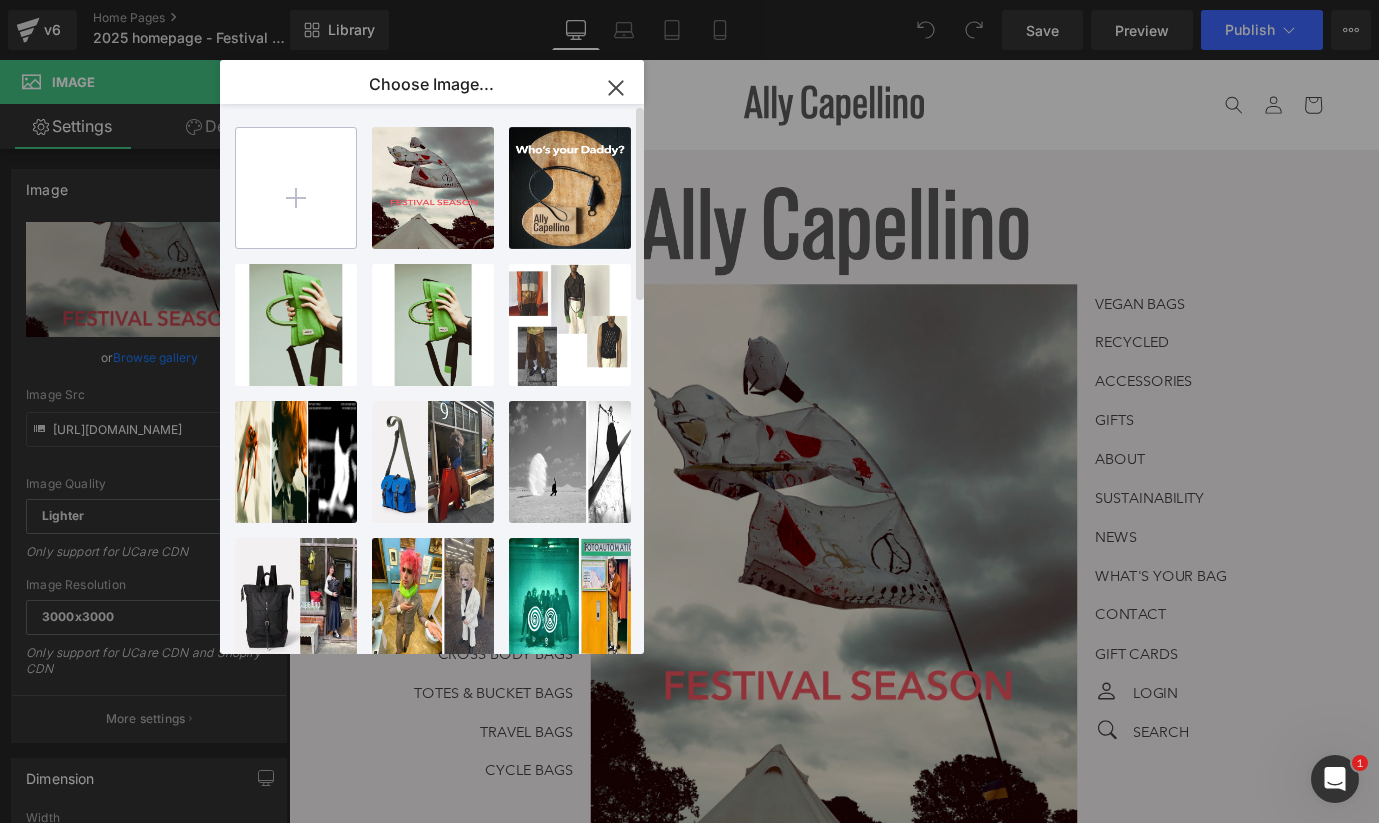 type on "C:\fakepath\Untitled design.gif" 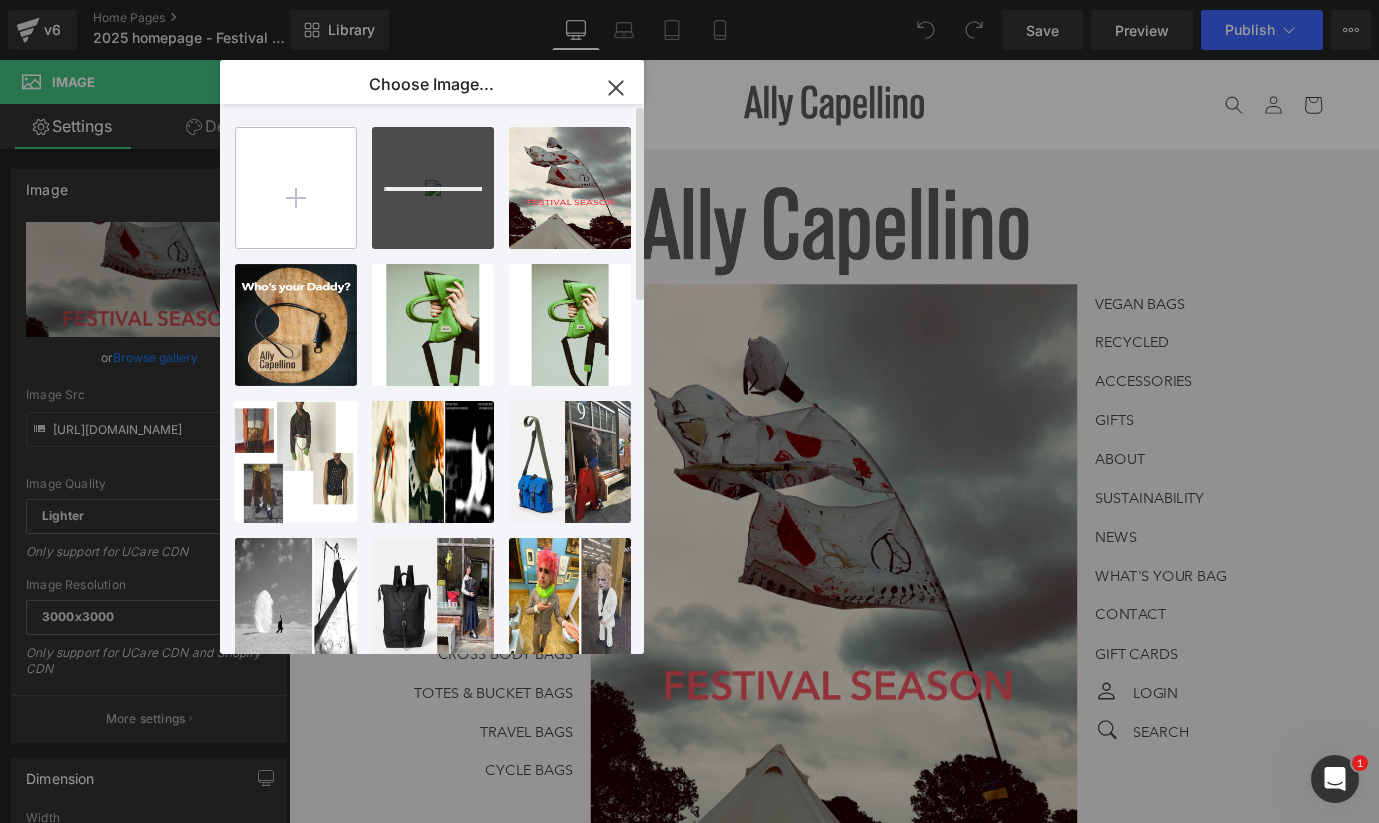 click at bounding box center [296, 188] 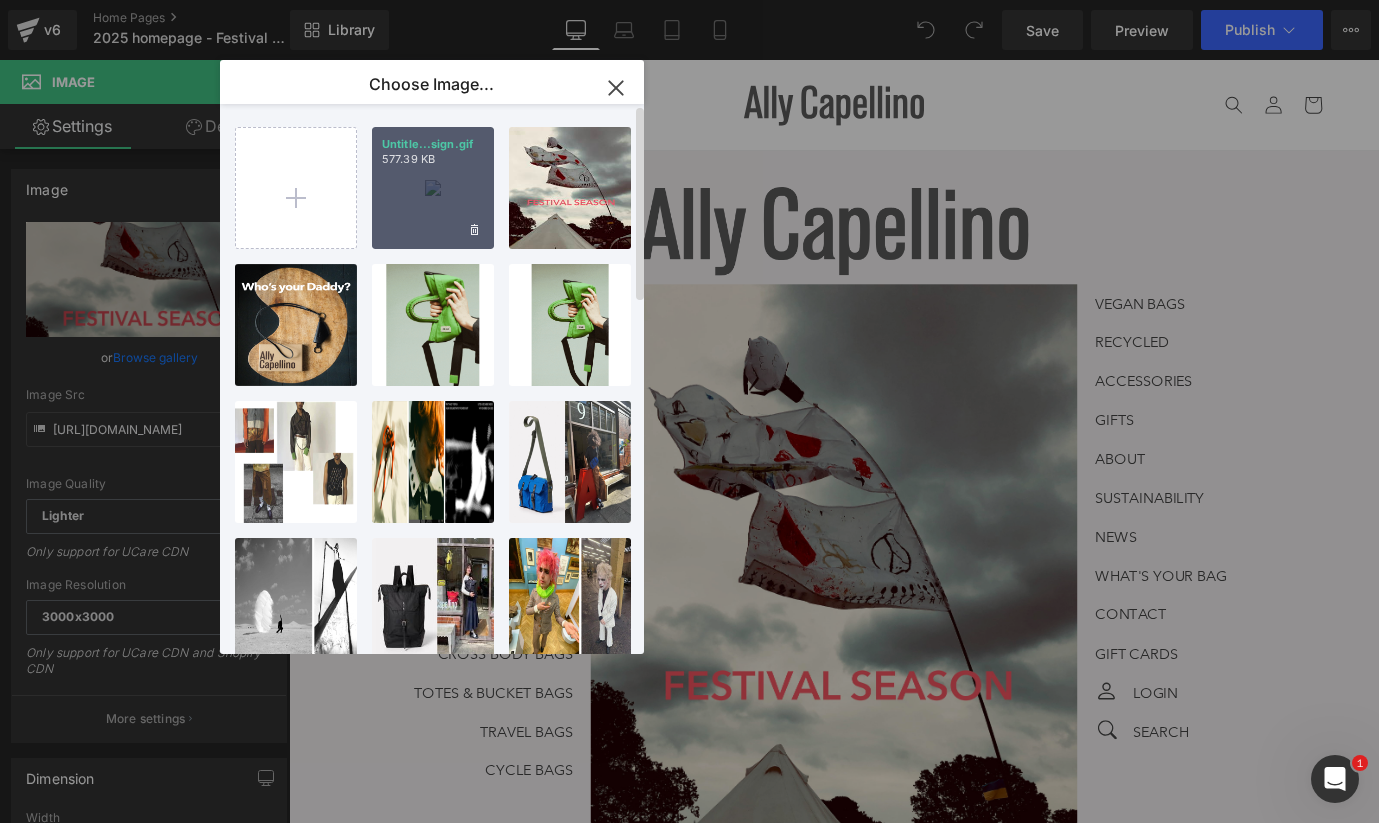 click on "Untitle...sign.gif 577.39 KB" at bounding box center [433, 188] 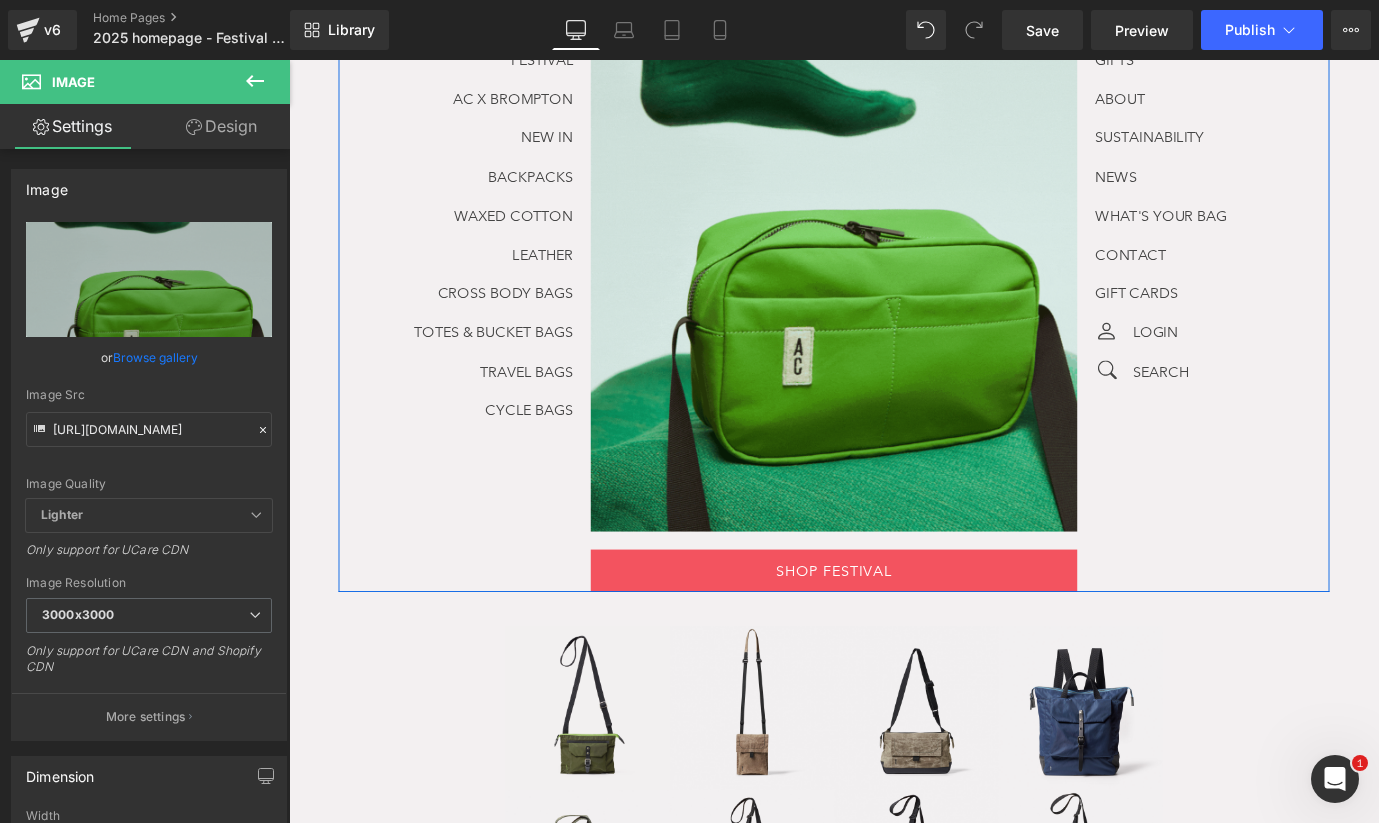 scroll, scrollTop: 388, scrollLeft: 0, axis: vertical 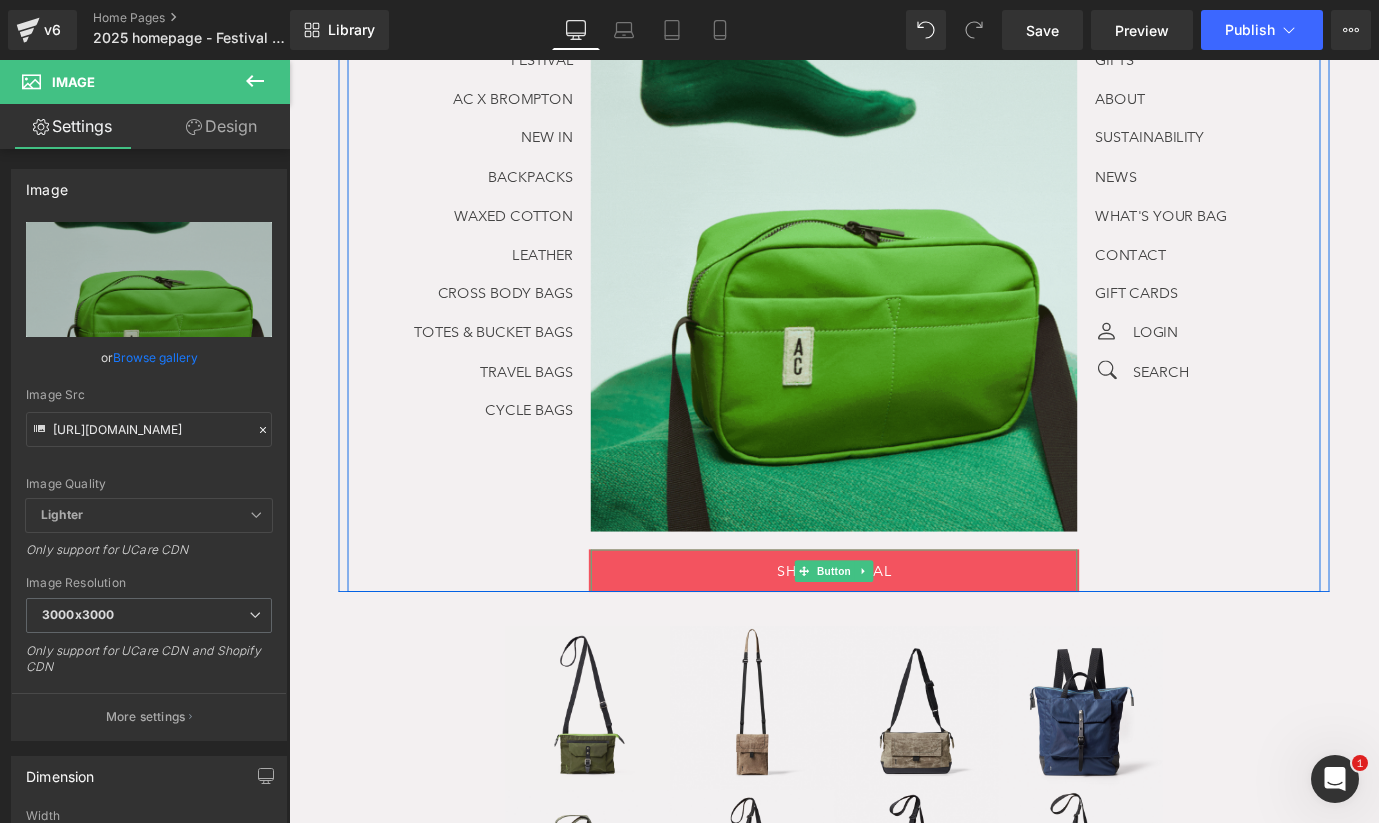 click on "SHOP FESTIVAL" at bounding box center (894, 627) 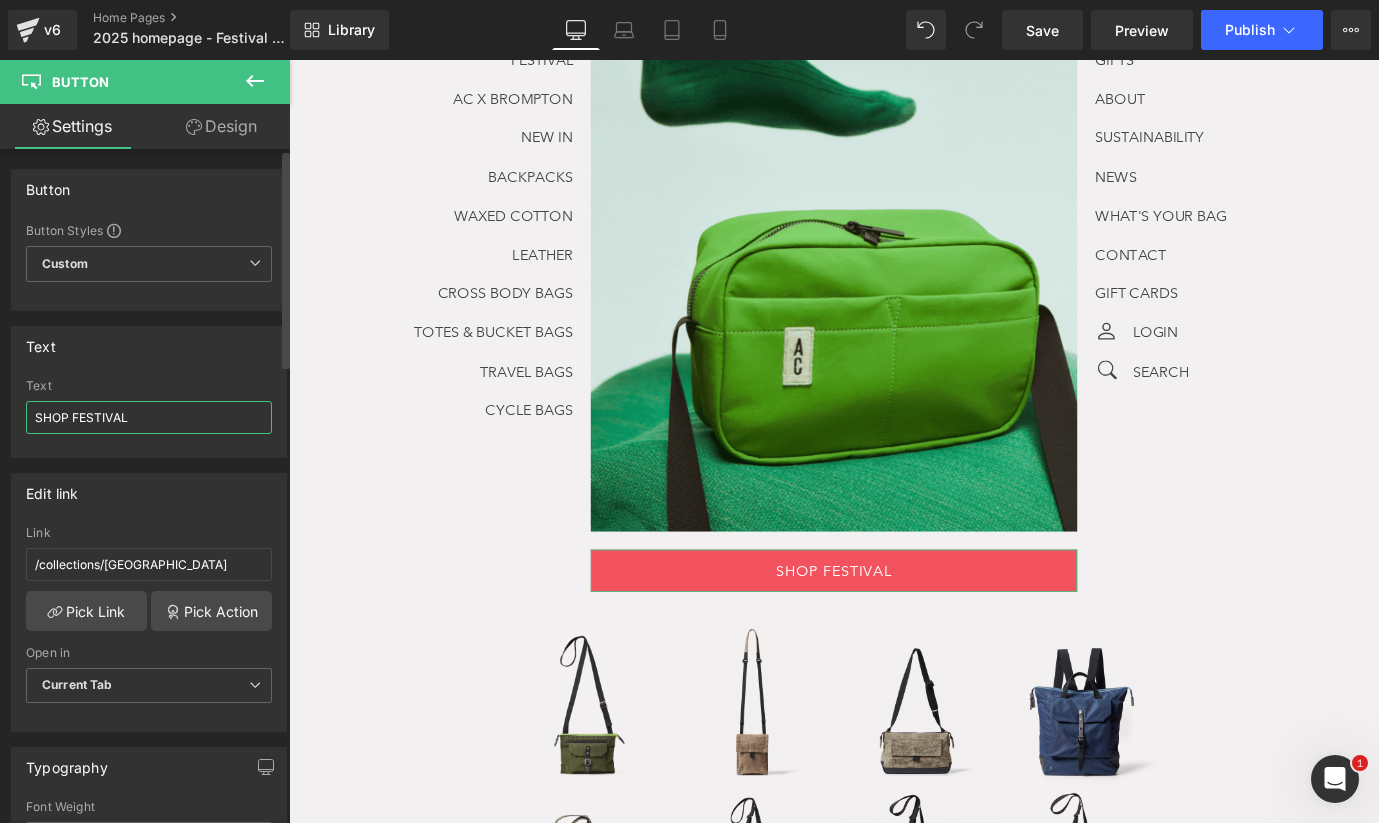 click on "SHOP FESTIVAL" at bounding box center [149, 417] 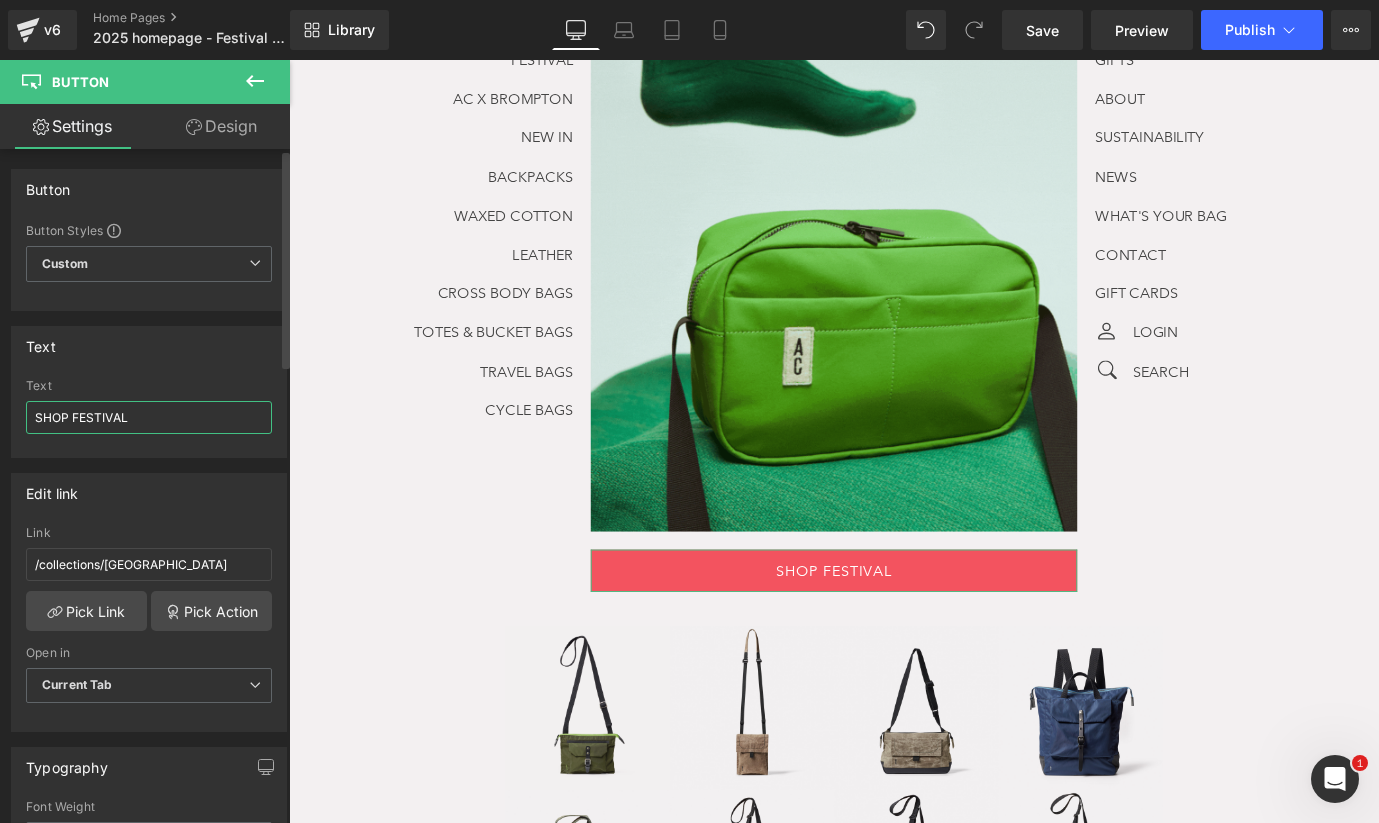 click on "SHOP FESTIVAL" at bounding box center [149, 417] 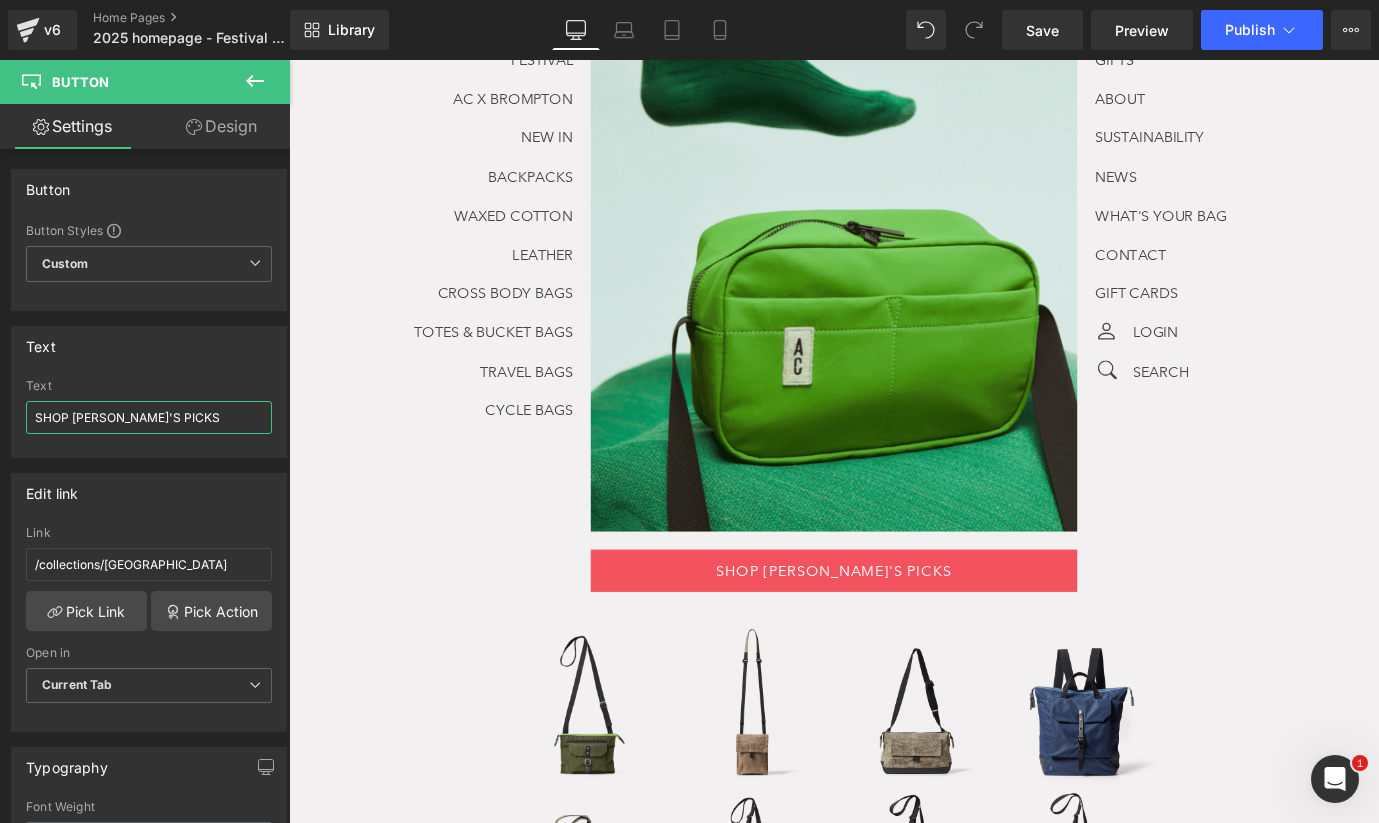 type on "SHOP [PERSON_NAME]'S PICKS" 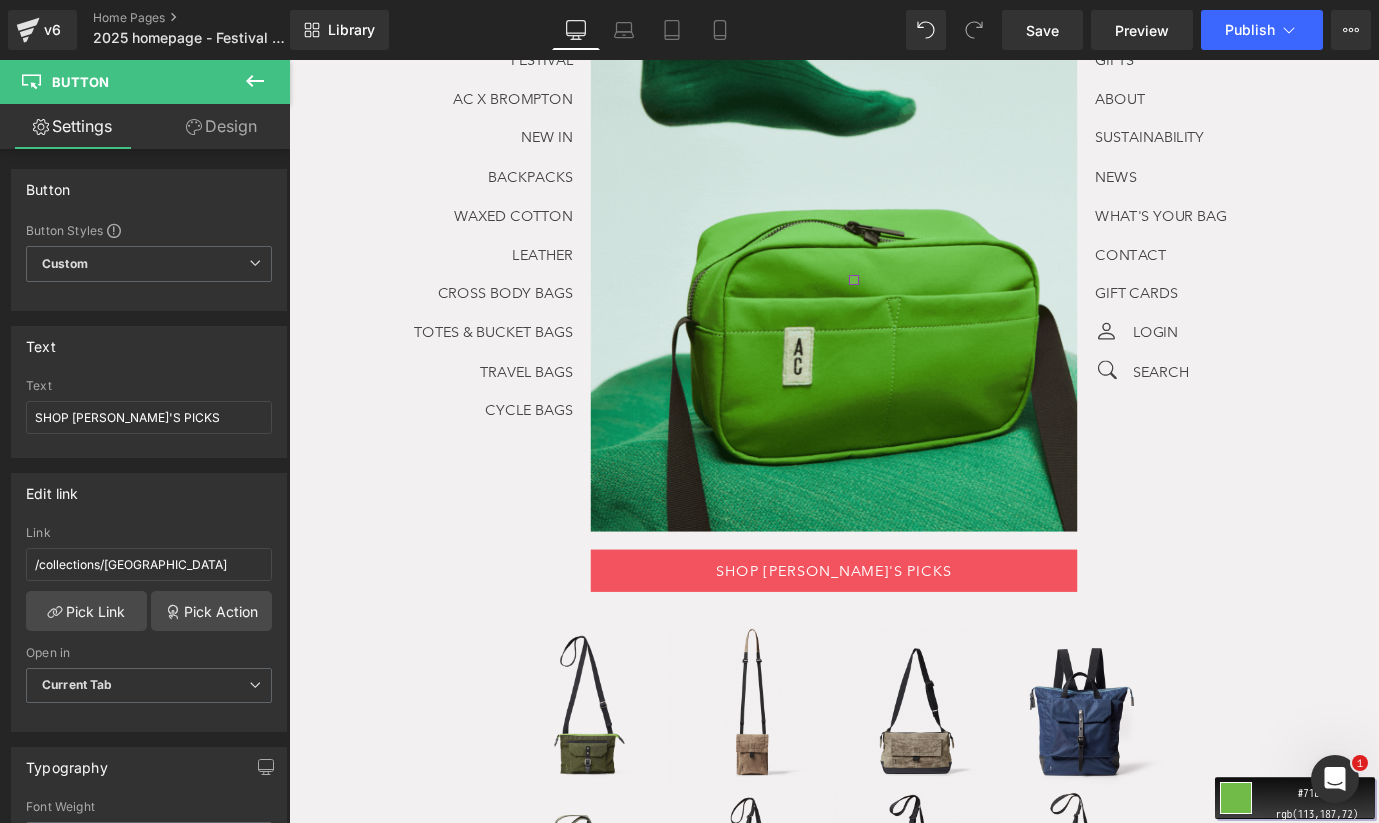 click on "Move your  🖱️  to pick a color #71bb48 rgb(113,187,72)" at bounding box center [689, 411] 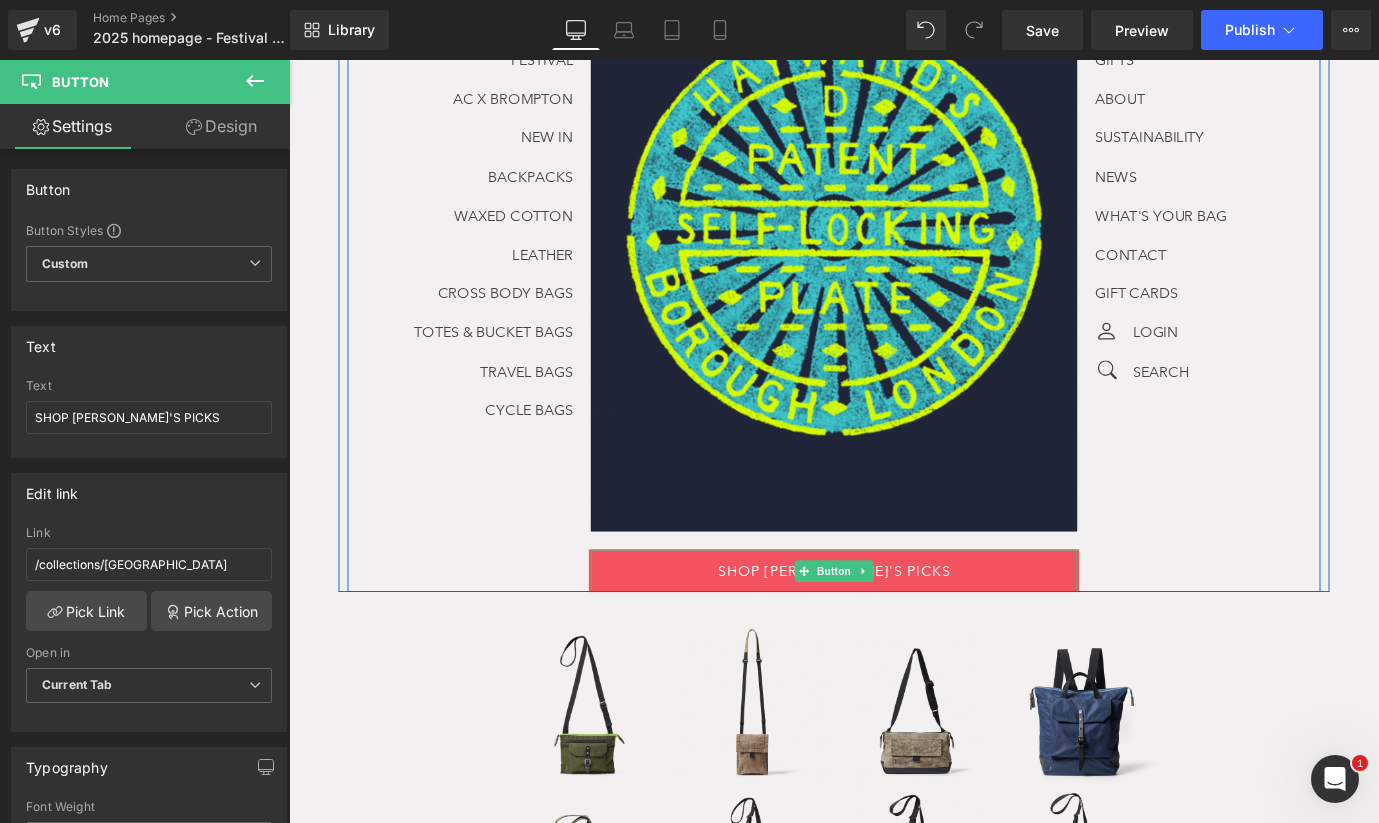 click on "SHOP [PERSON_NAME]'S PICKS" at bounding box center (894, 627) 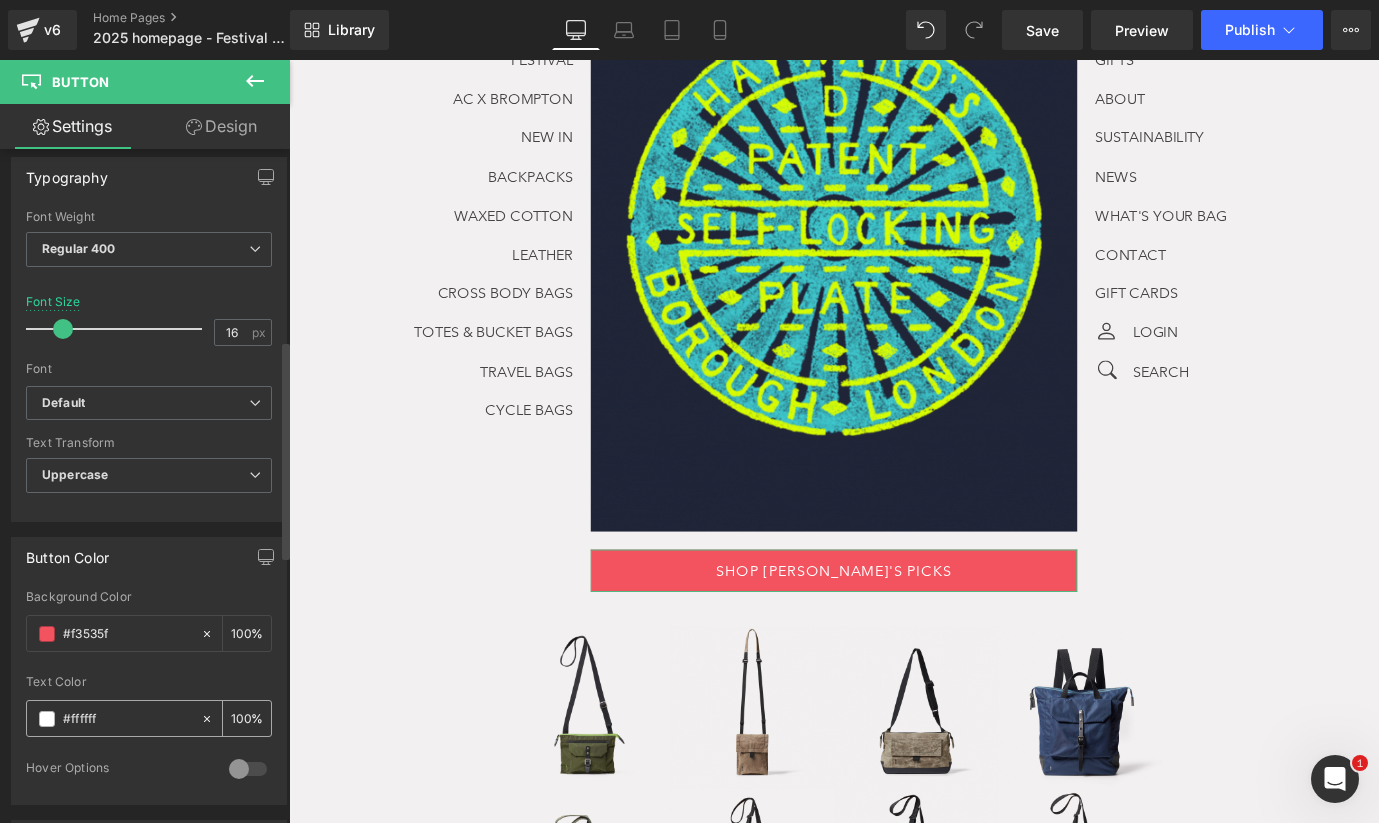 scroll, scrollTop: 800, scrollLeft: 0, axis: vertical 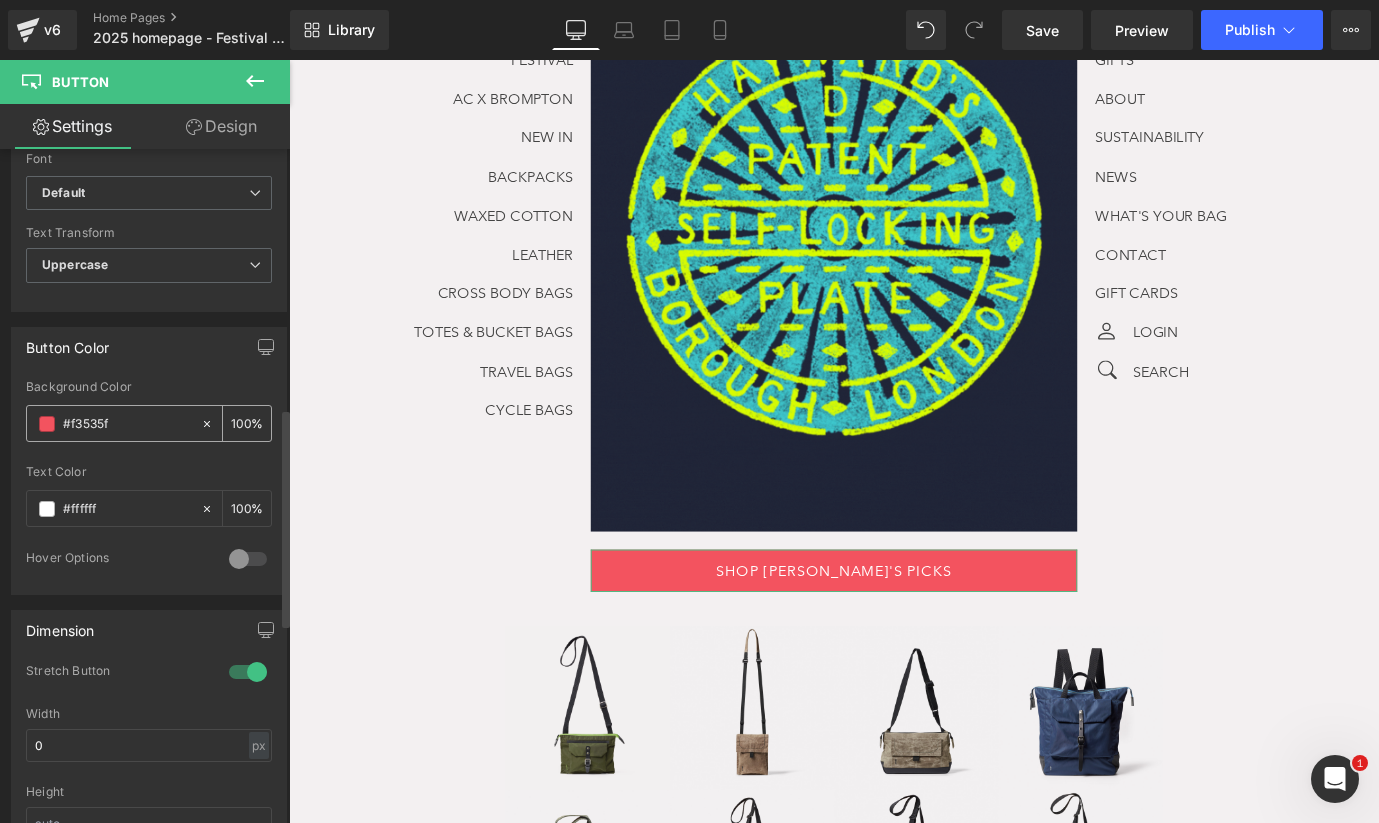 click on "#f3535f" at bounding box center [127, 424] 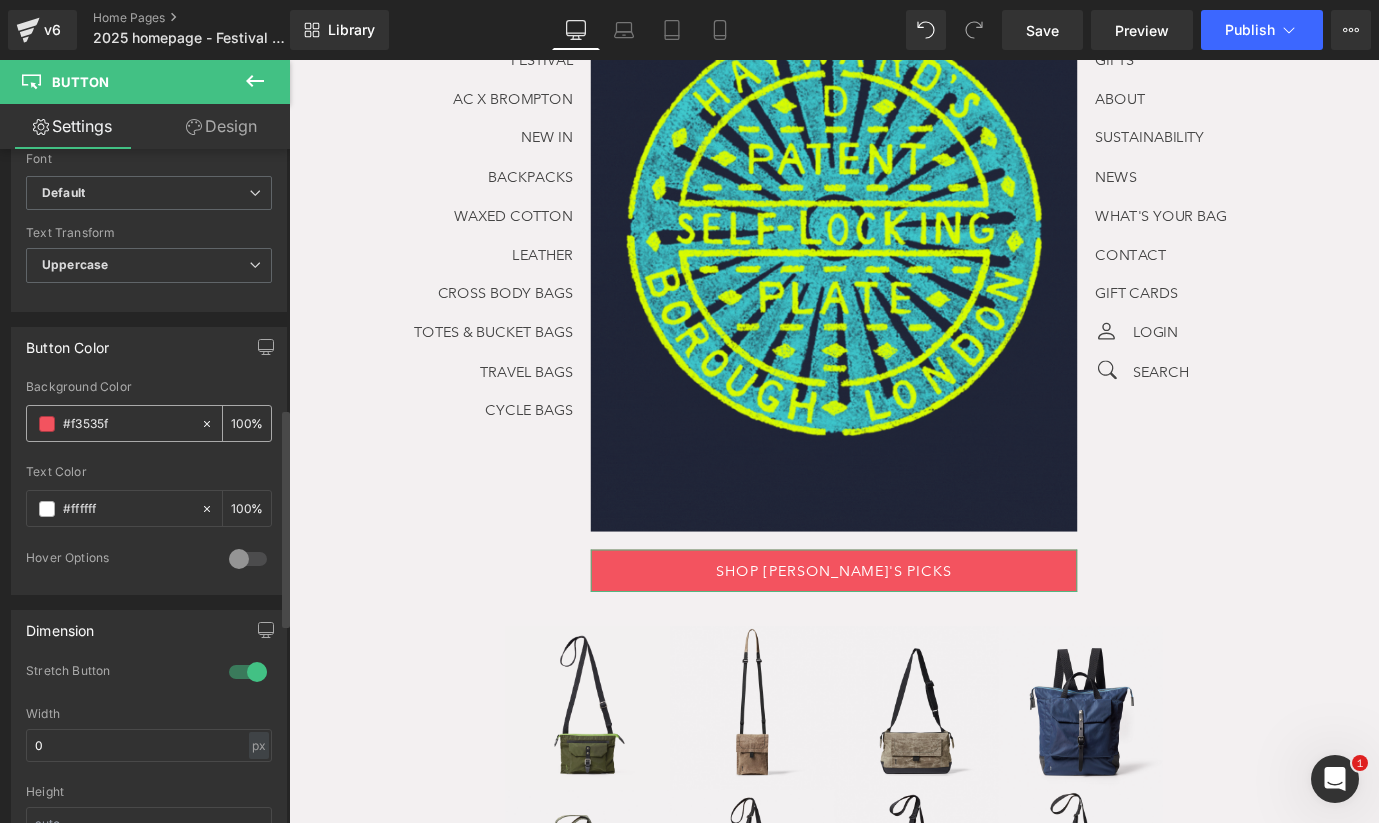 click on "#f3535f" at bounding box center [127, 424] 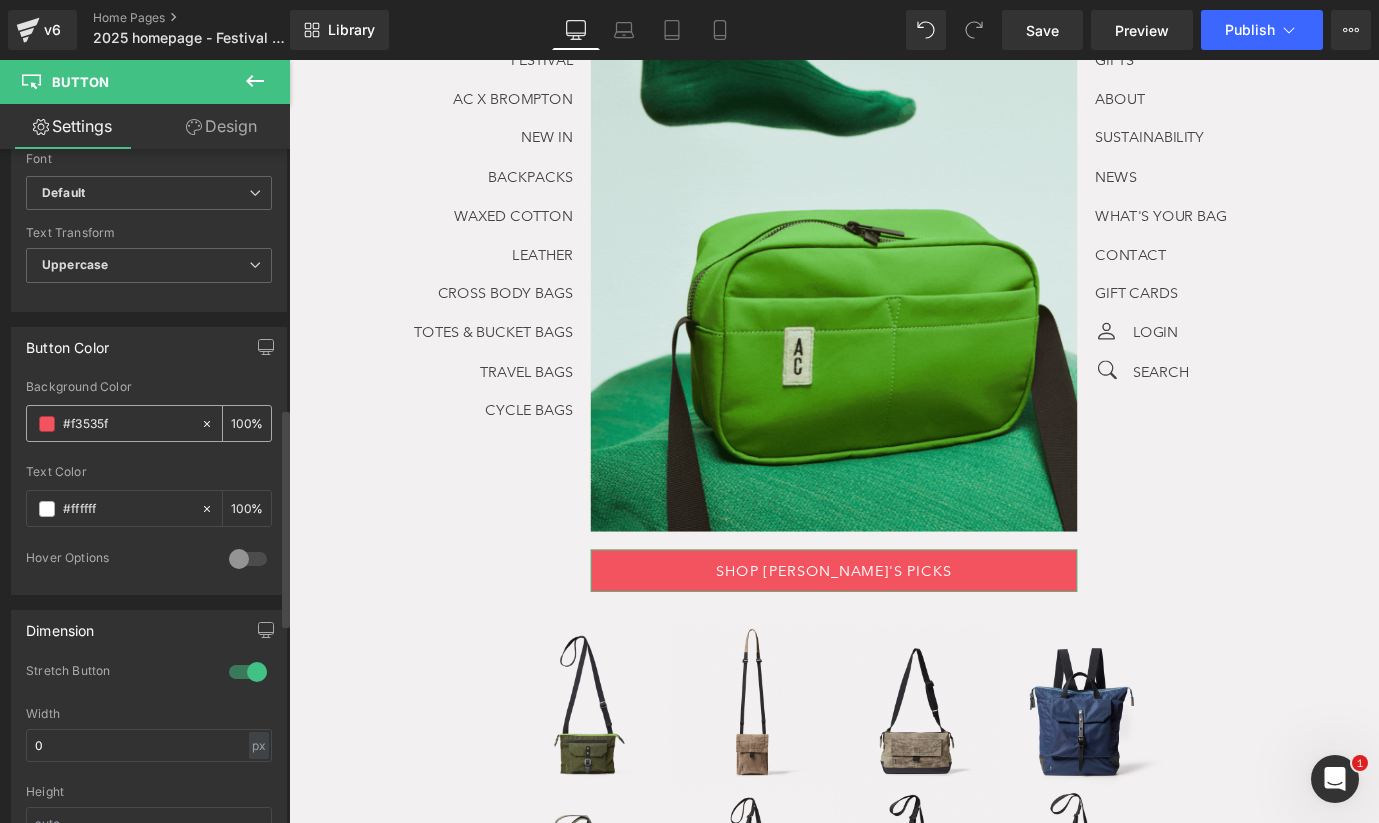paste on "#71bb48" 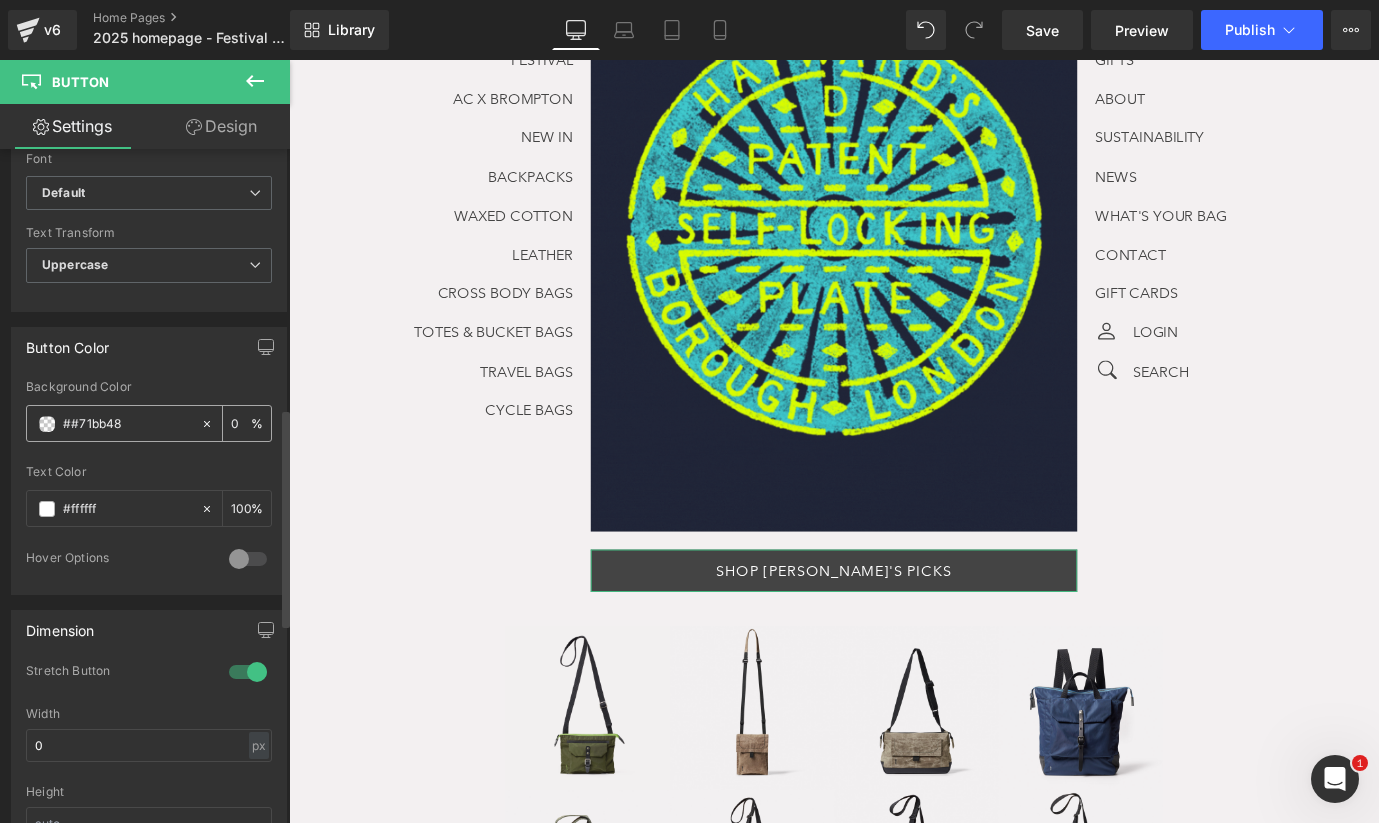 click on "##71bb48" at bounding box center [127, 424] 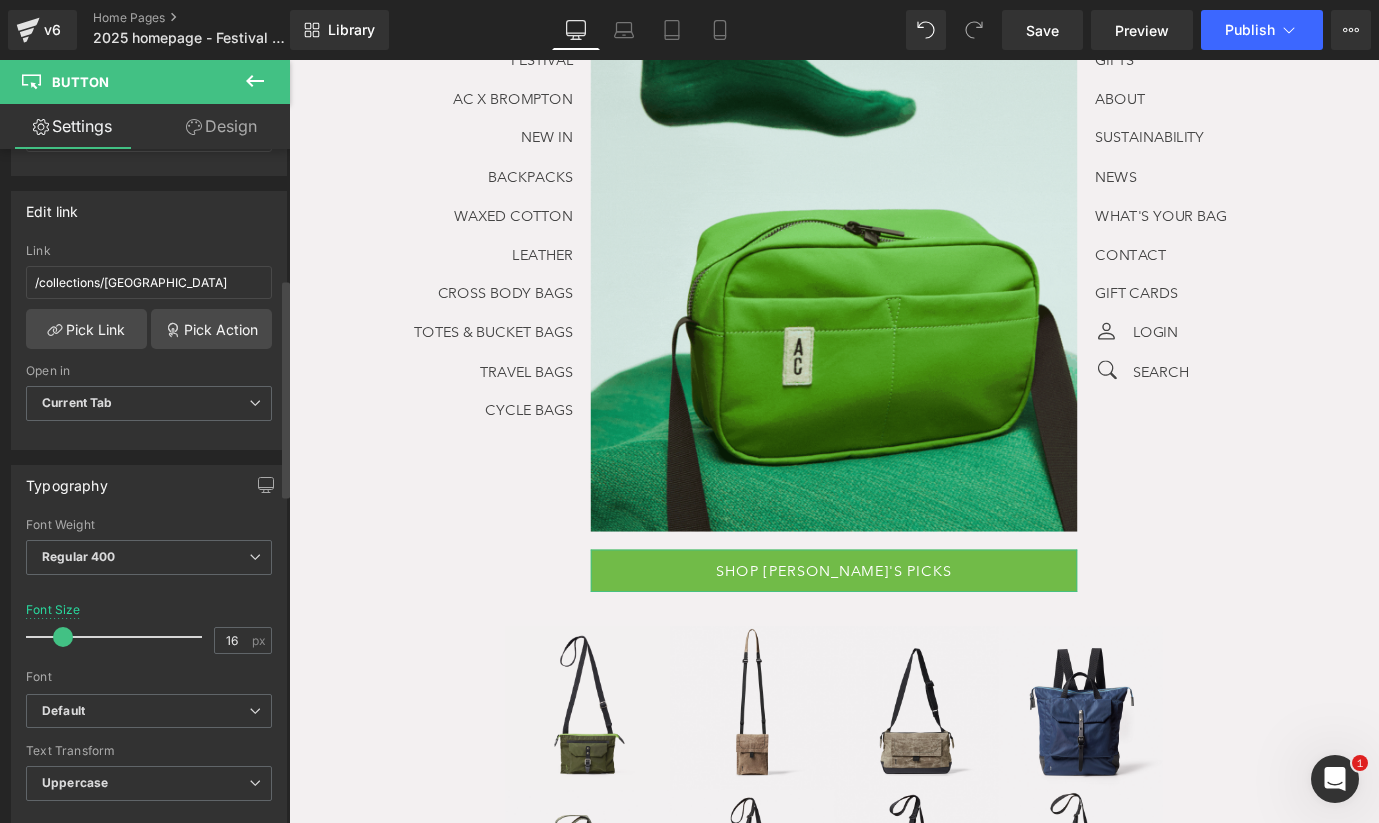 scroll, scrollTop: 133, scrollLeft: 0, axis: vertical 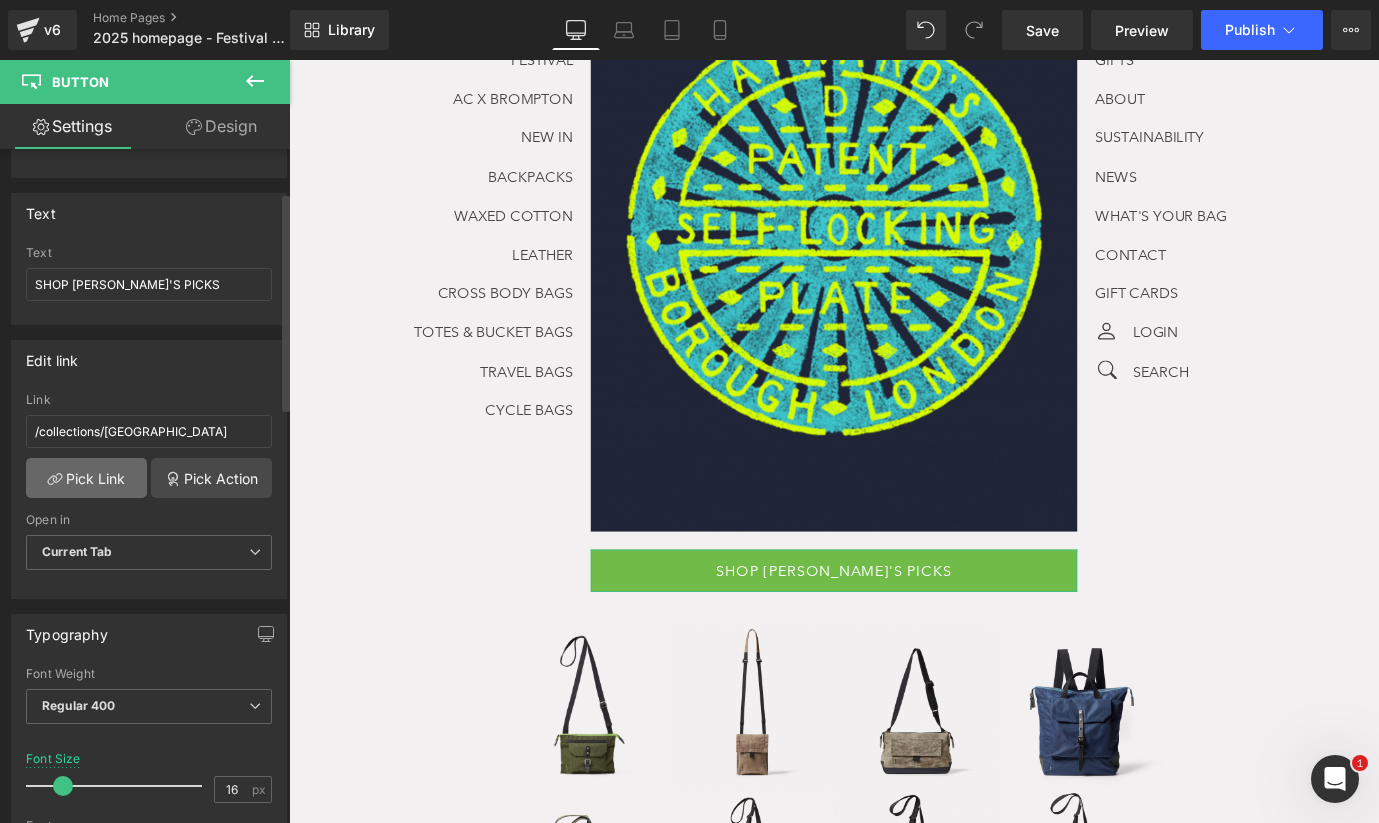 type on "#71bb48" 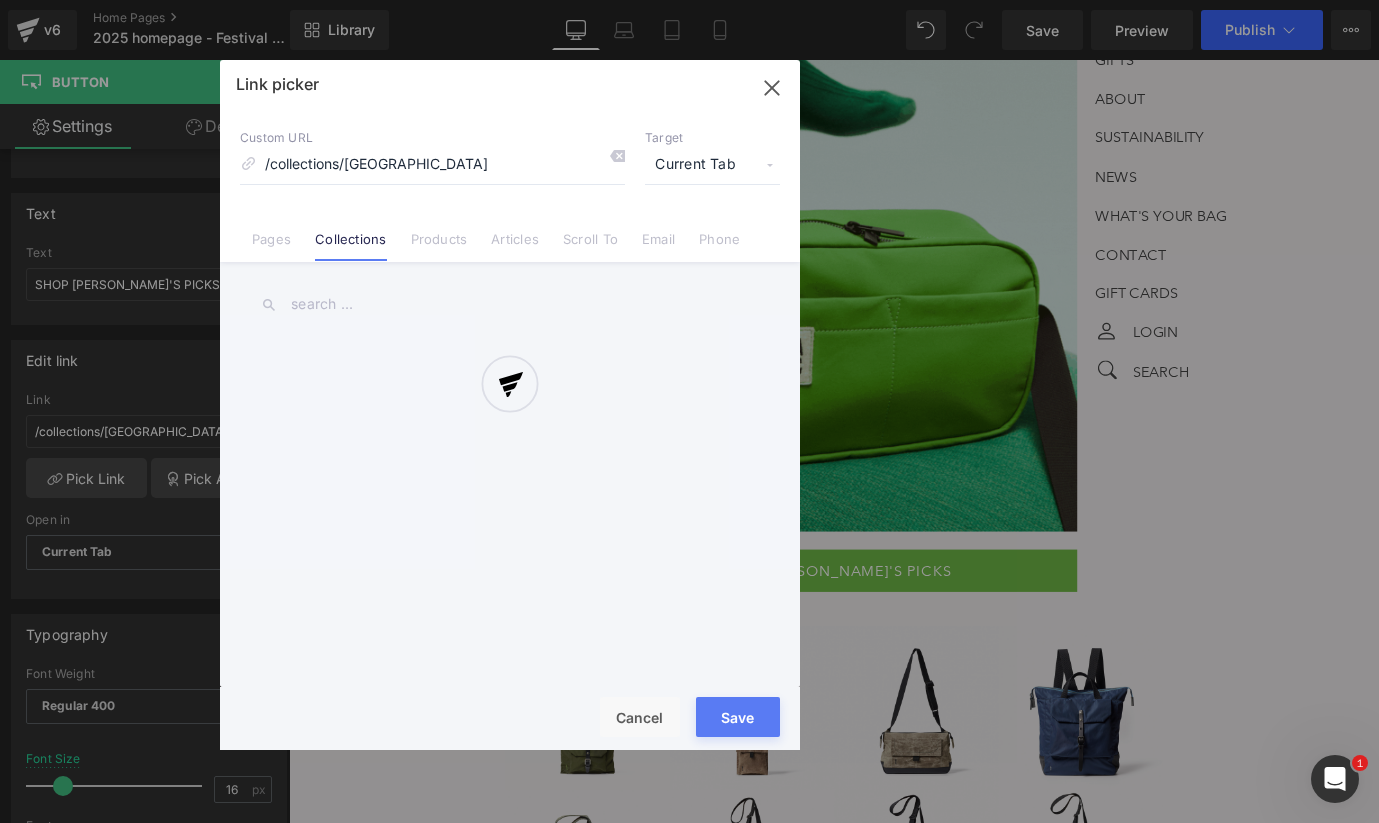 click at bounding box center [510, 405] 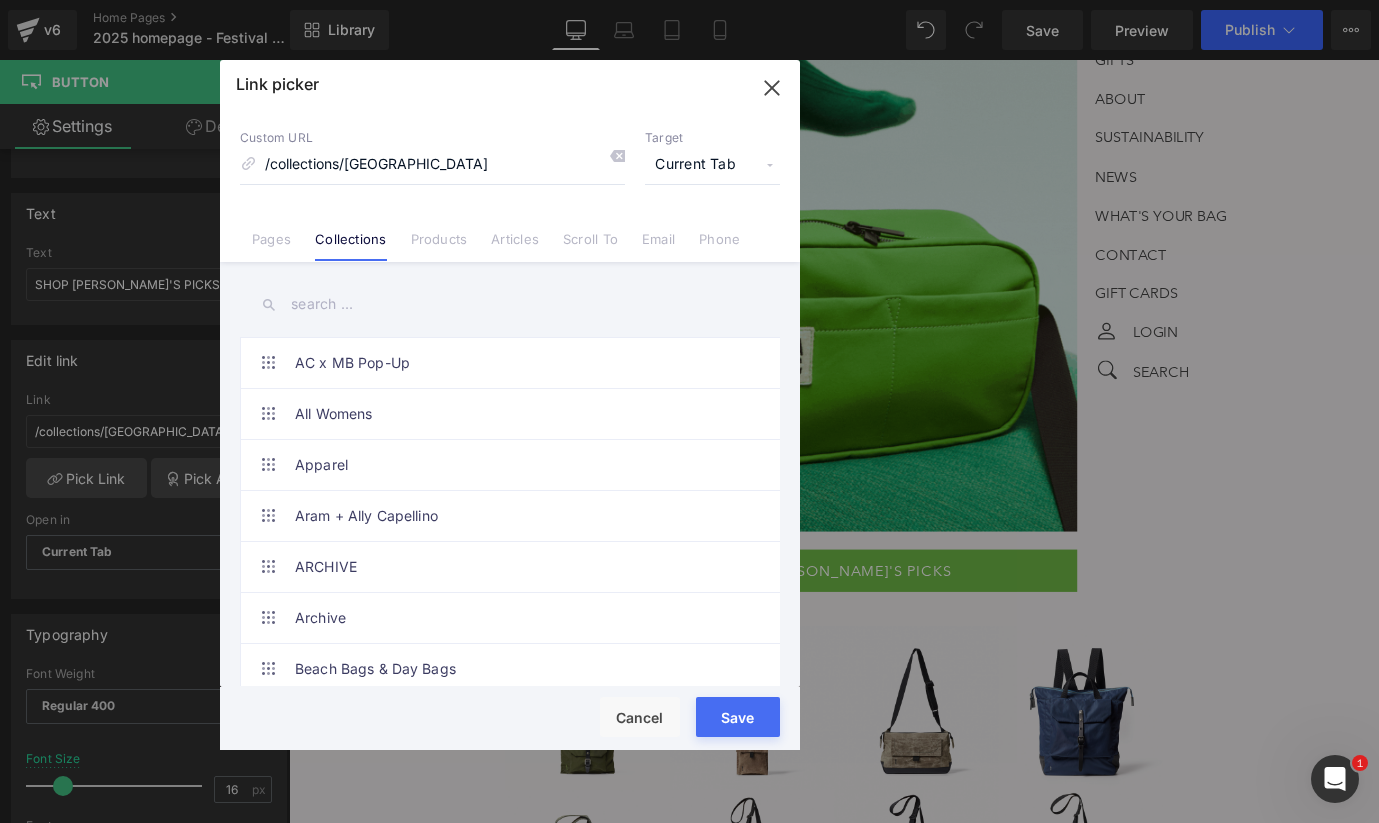 click at bounding box center [510, 304] 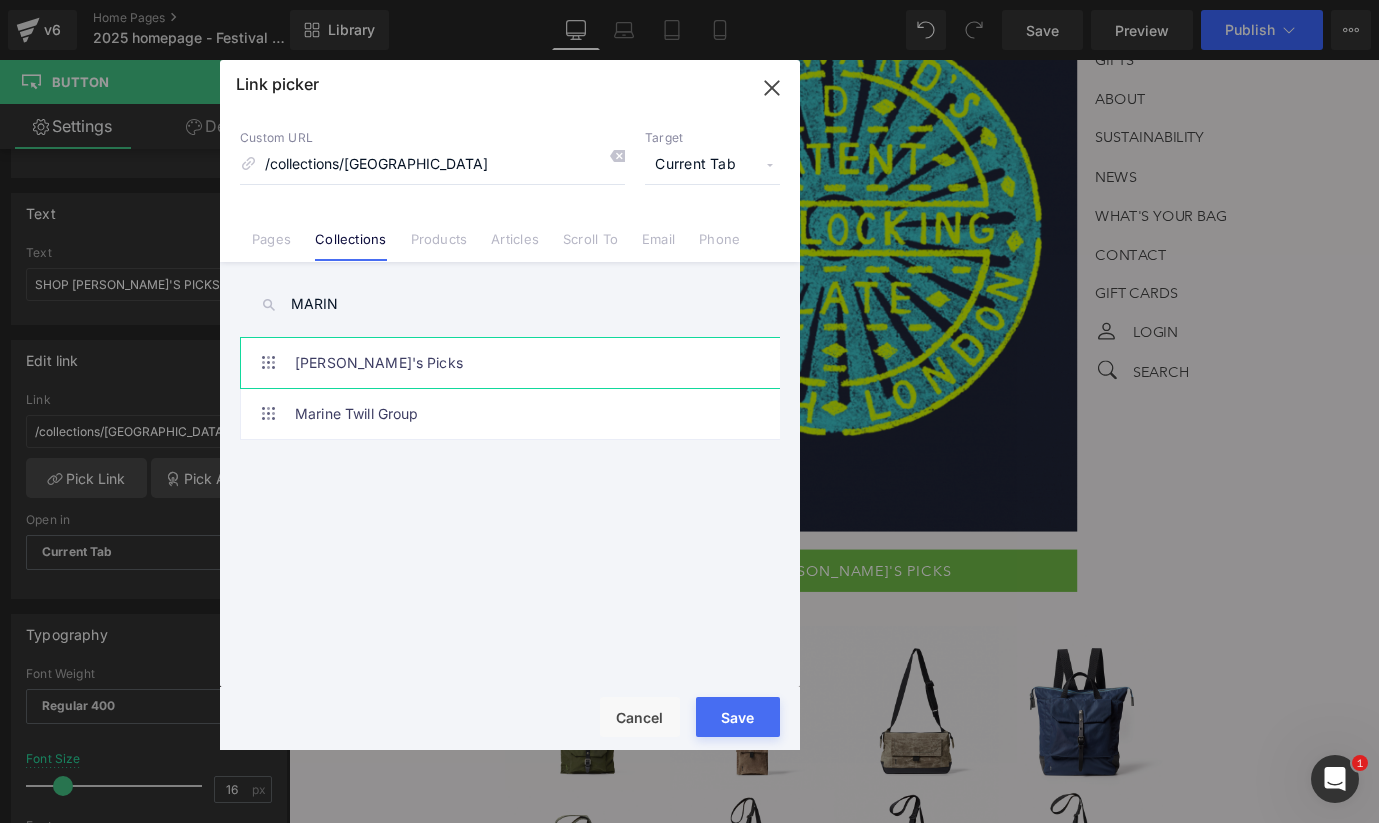 type on "MARIN" 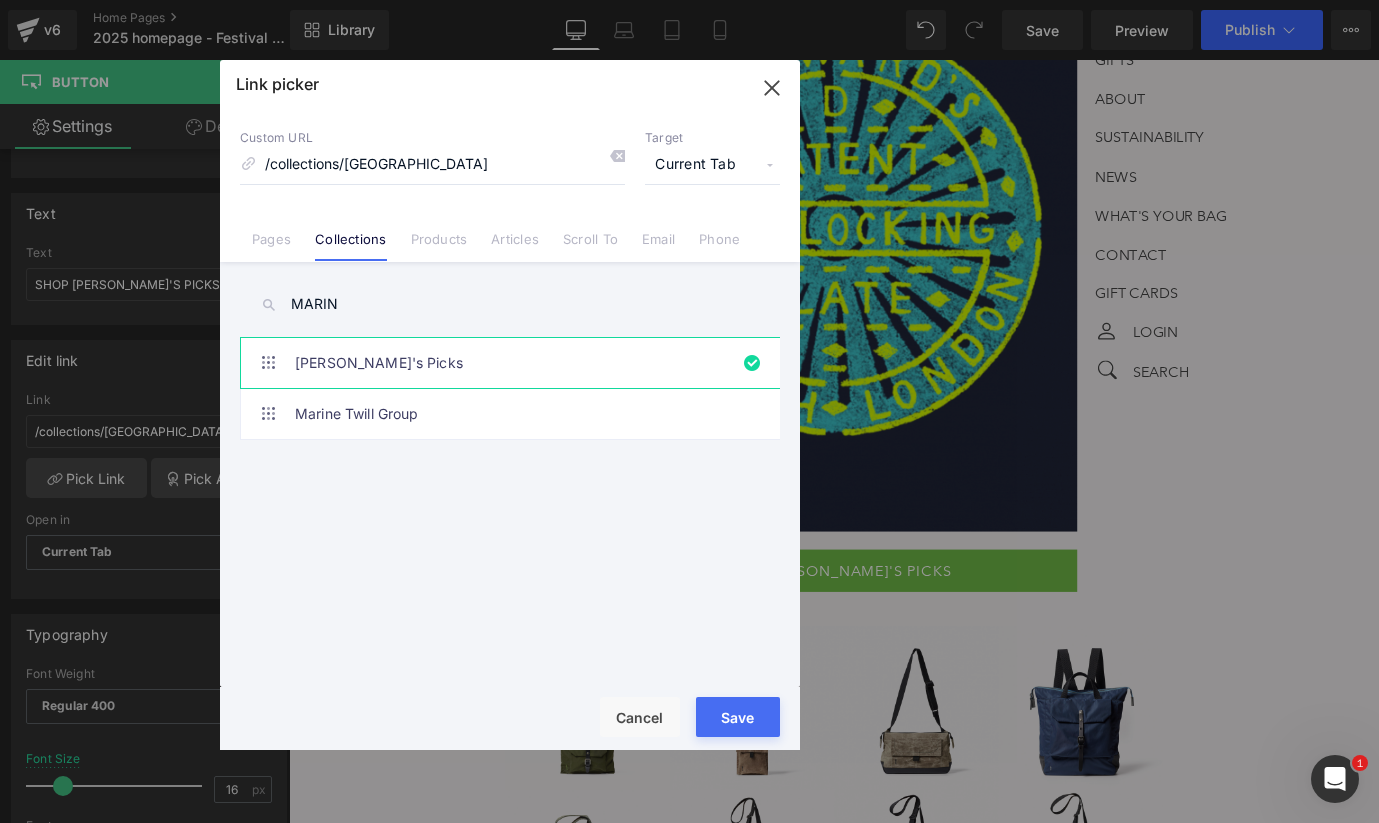 click on "Save" at bounding box center (738, 717) 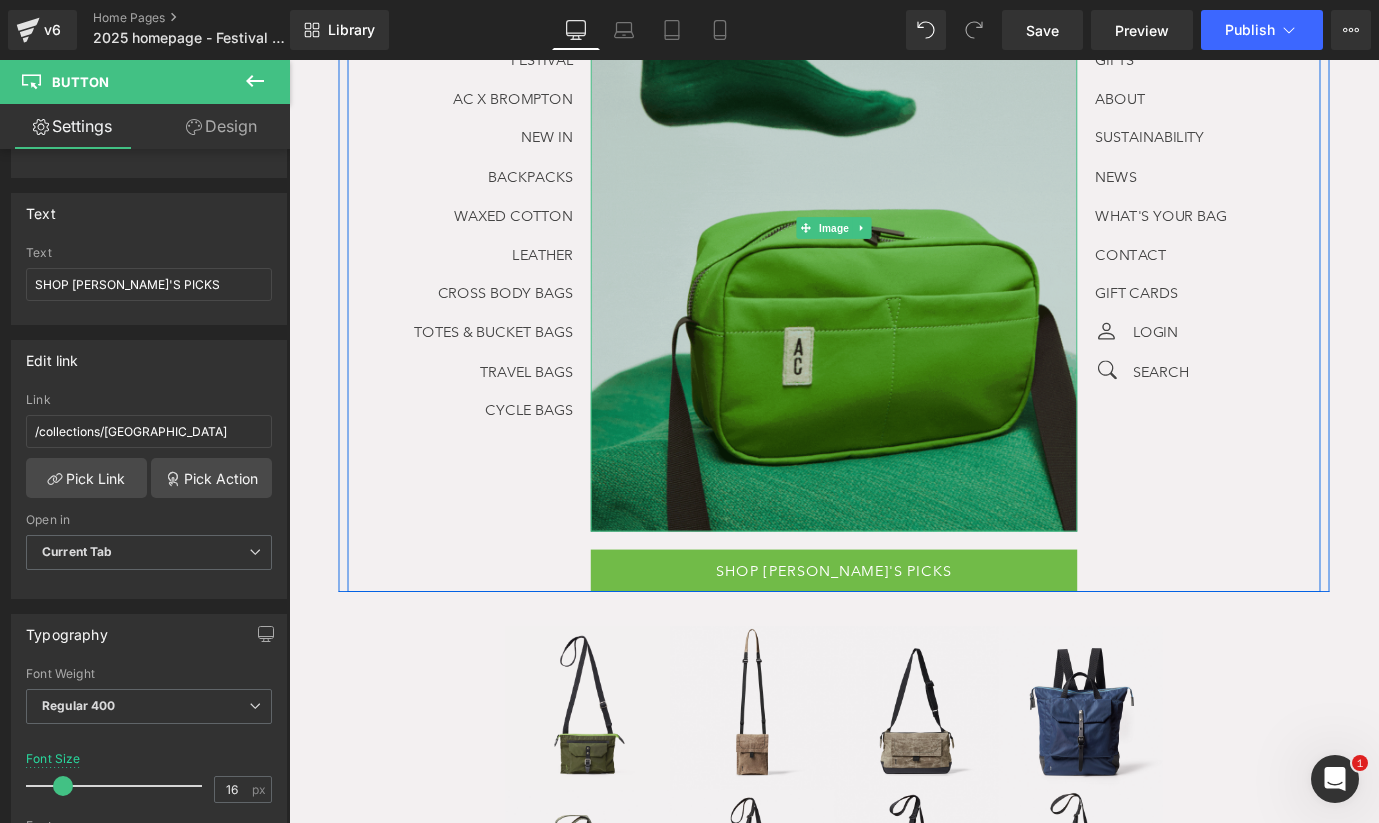 click at bounding box center (894, 246) 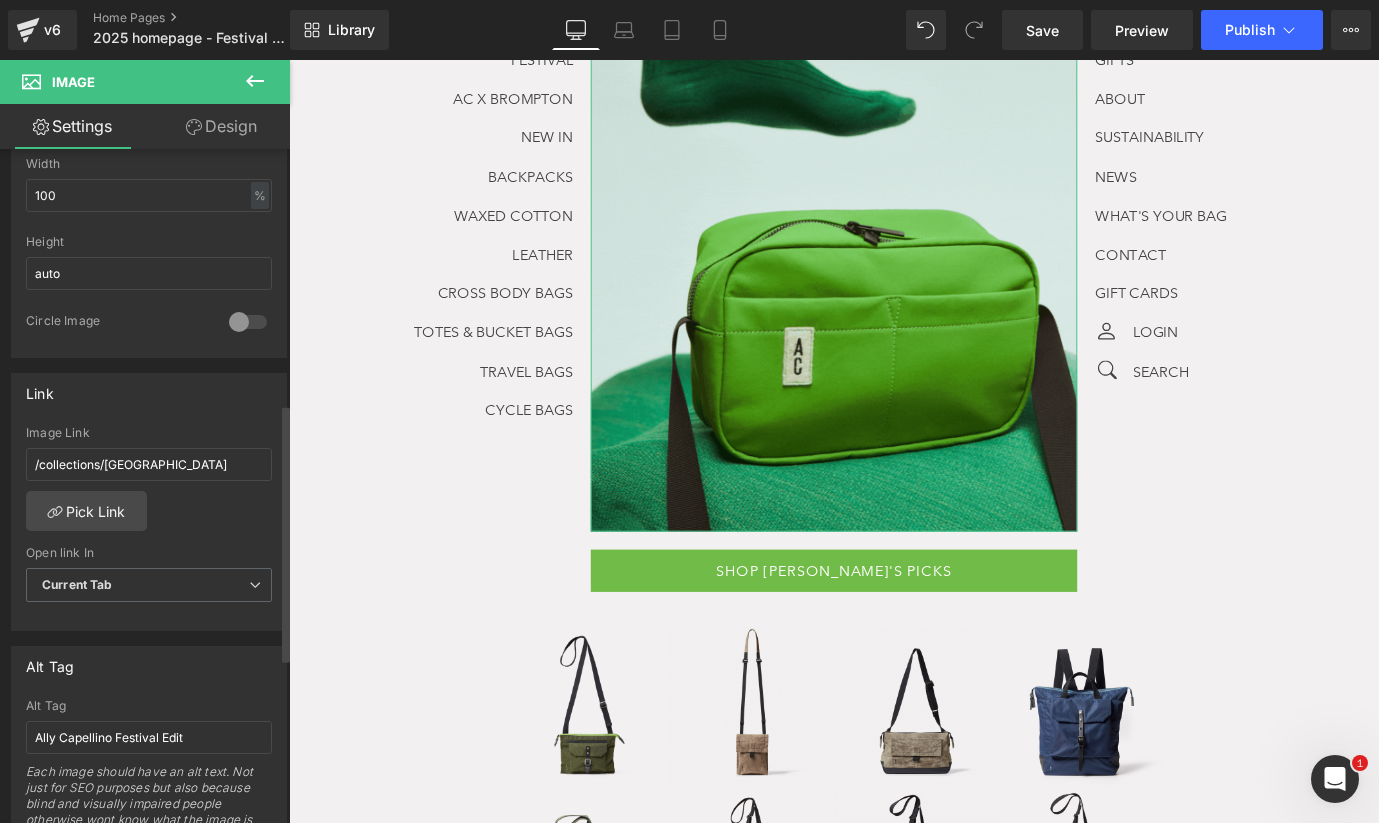 scroll, scrollTop: 667, scrollLeft: 0, axis: vertical 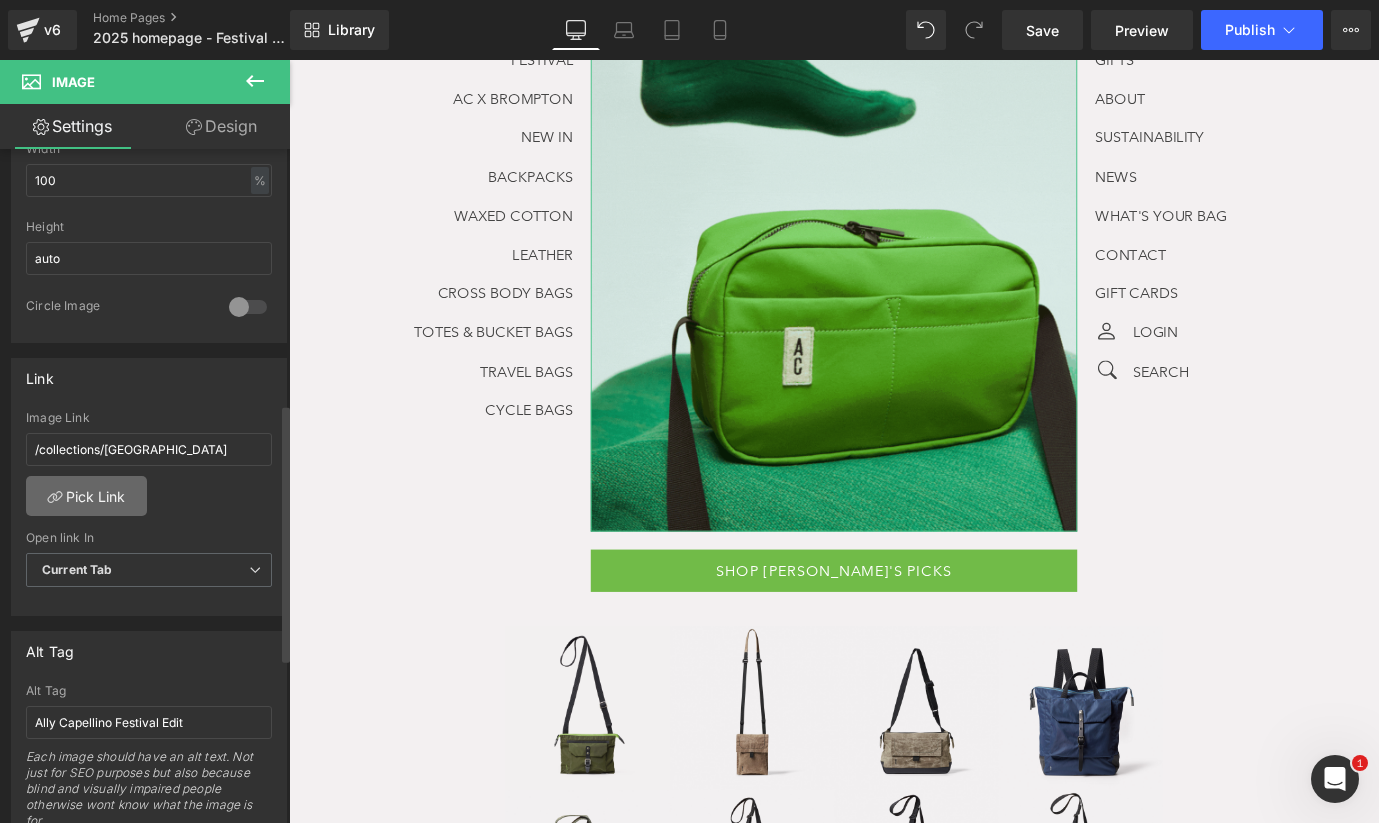 click on "Pick Link" at bounding box center [86, 496] 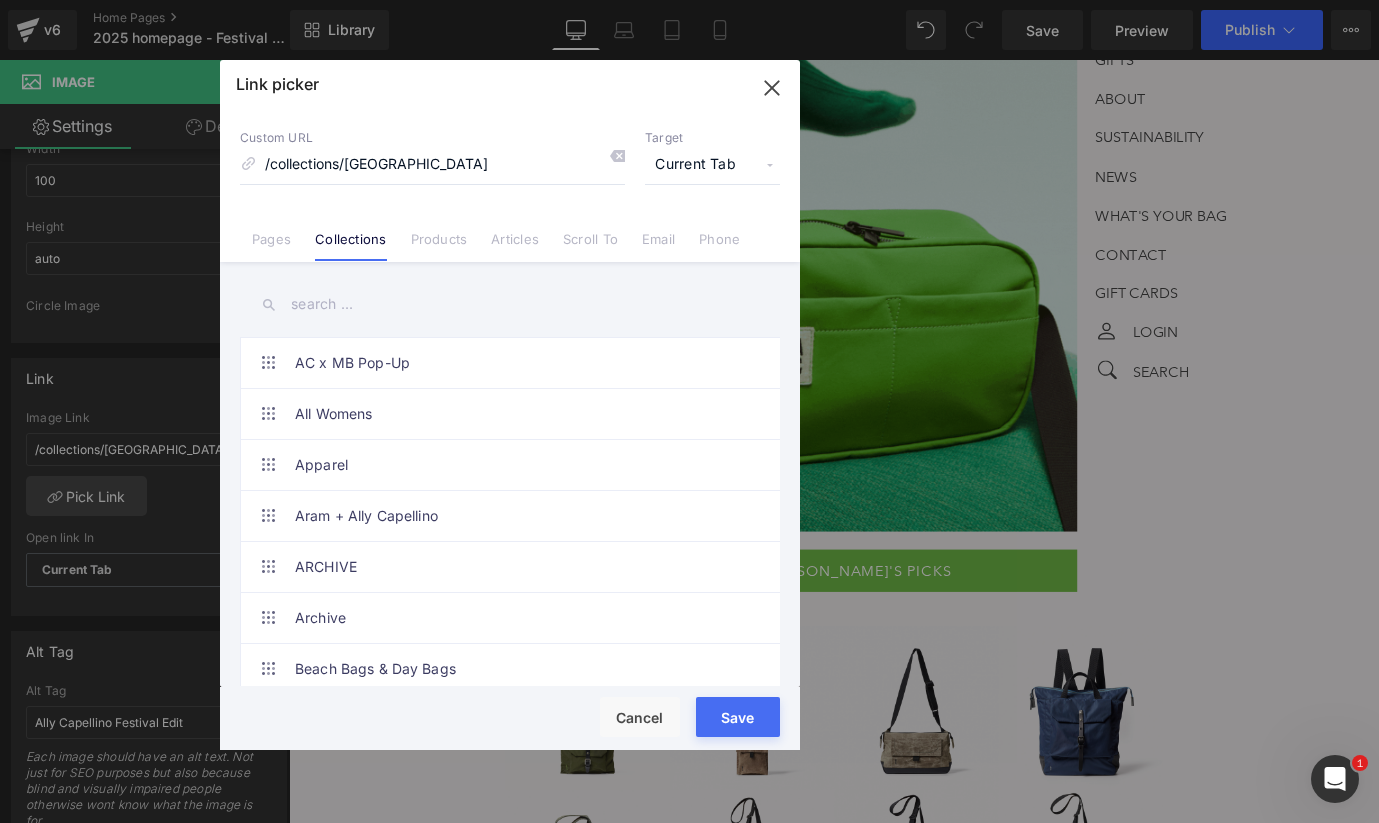 click at bounding box center (510, 304) 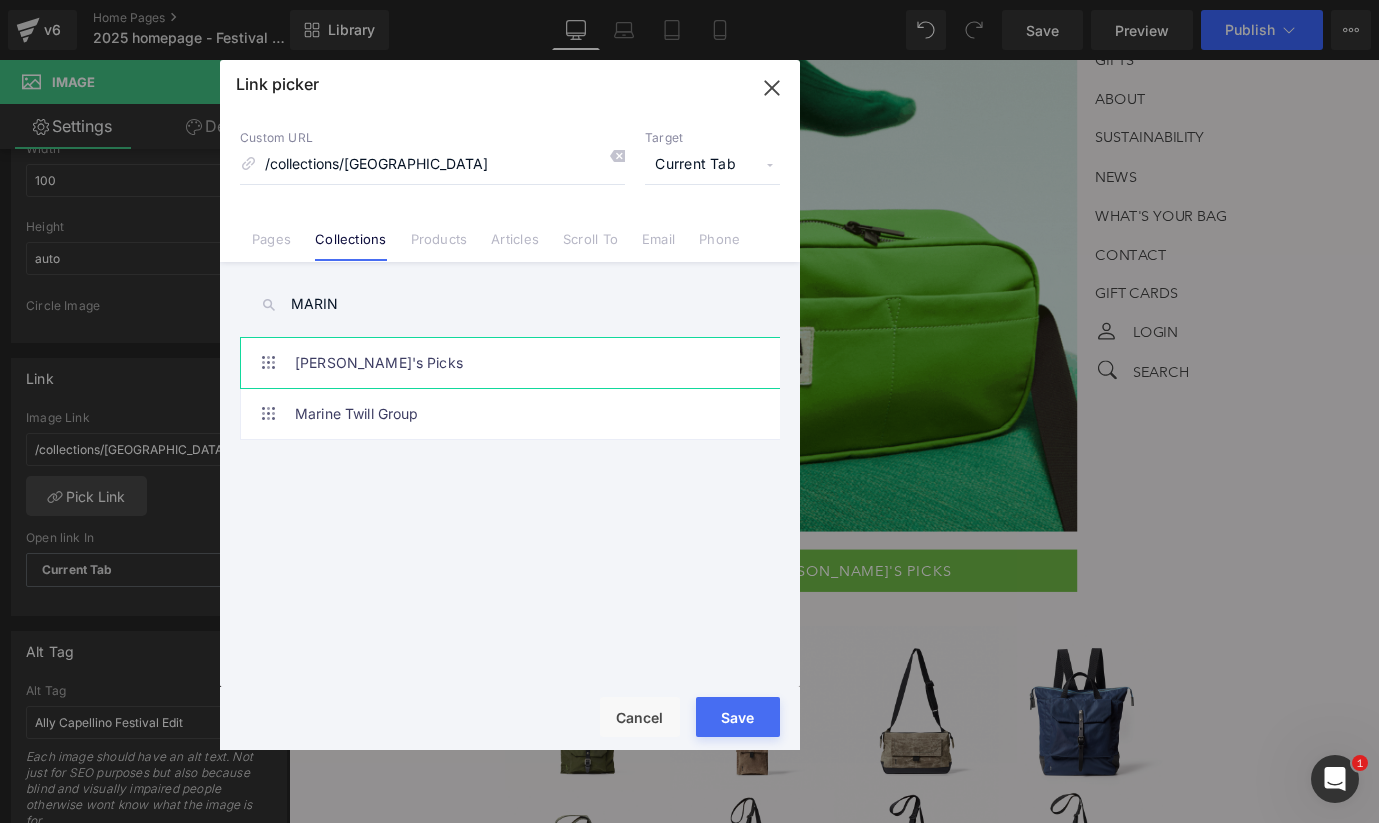 type on "MARIN" 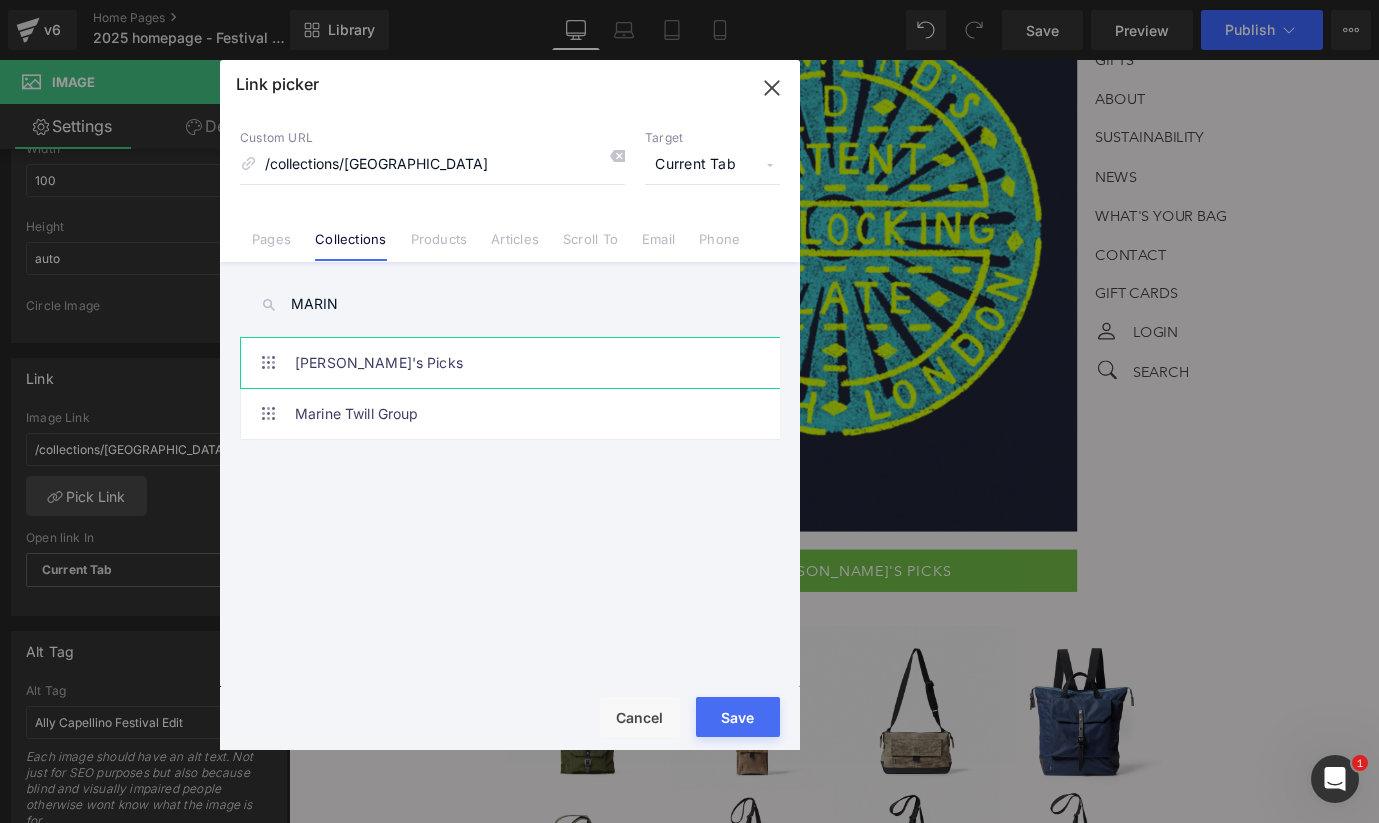 click on "[PERSON_NAME]'s Picks" at bounding box center [515, 363] 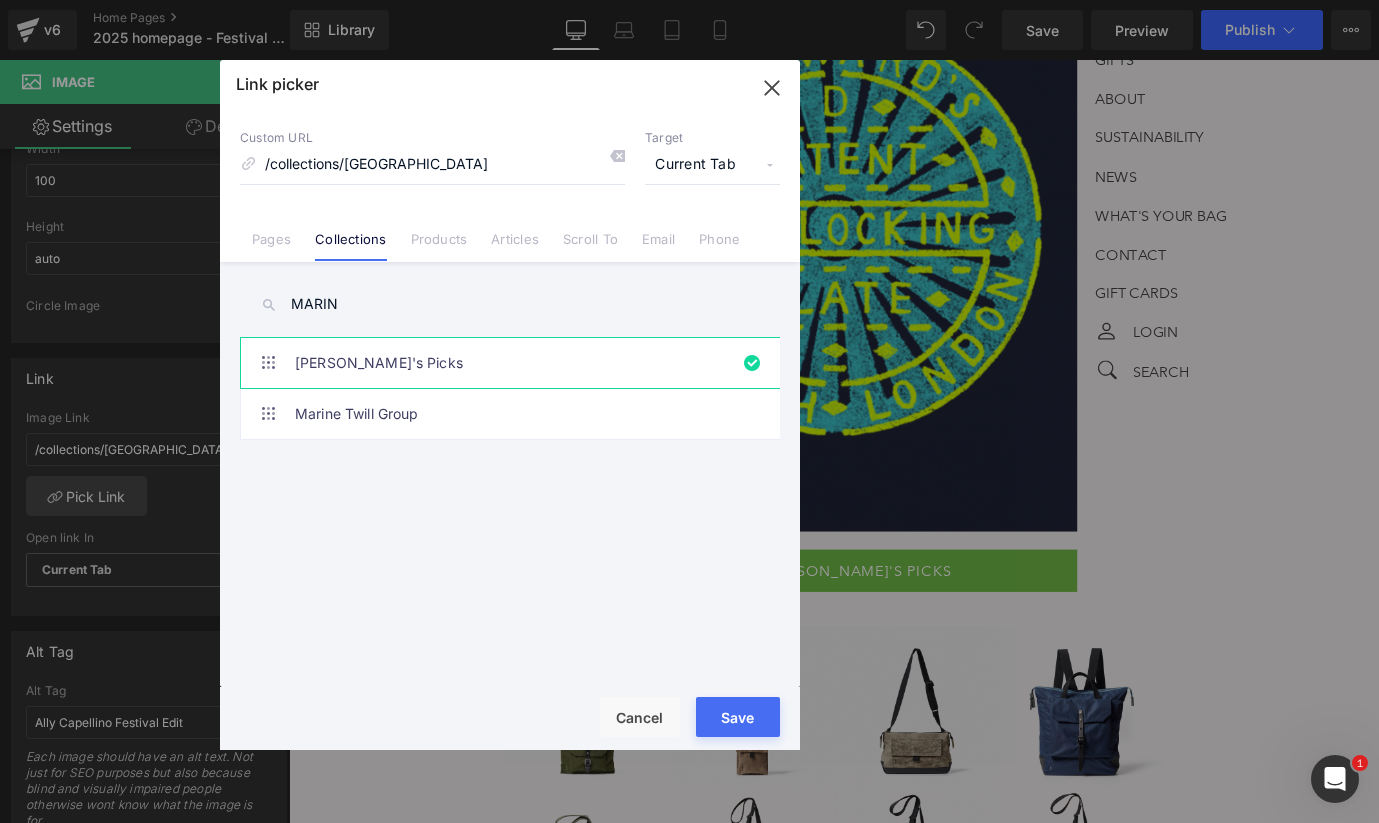click on "Save" at bounding box center (738, 717) 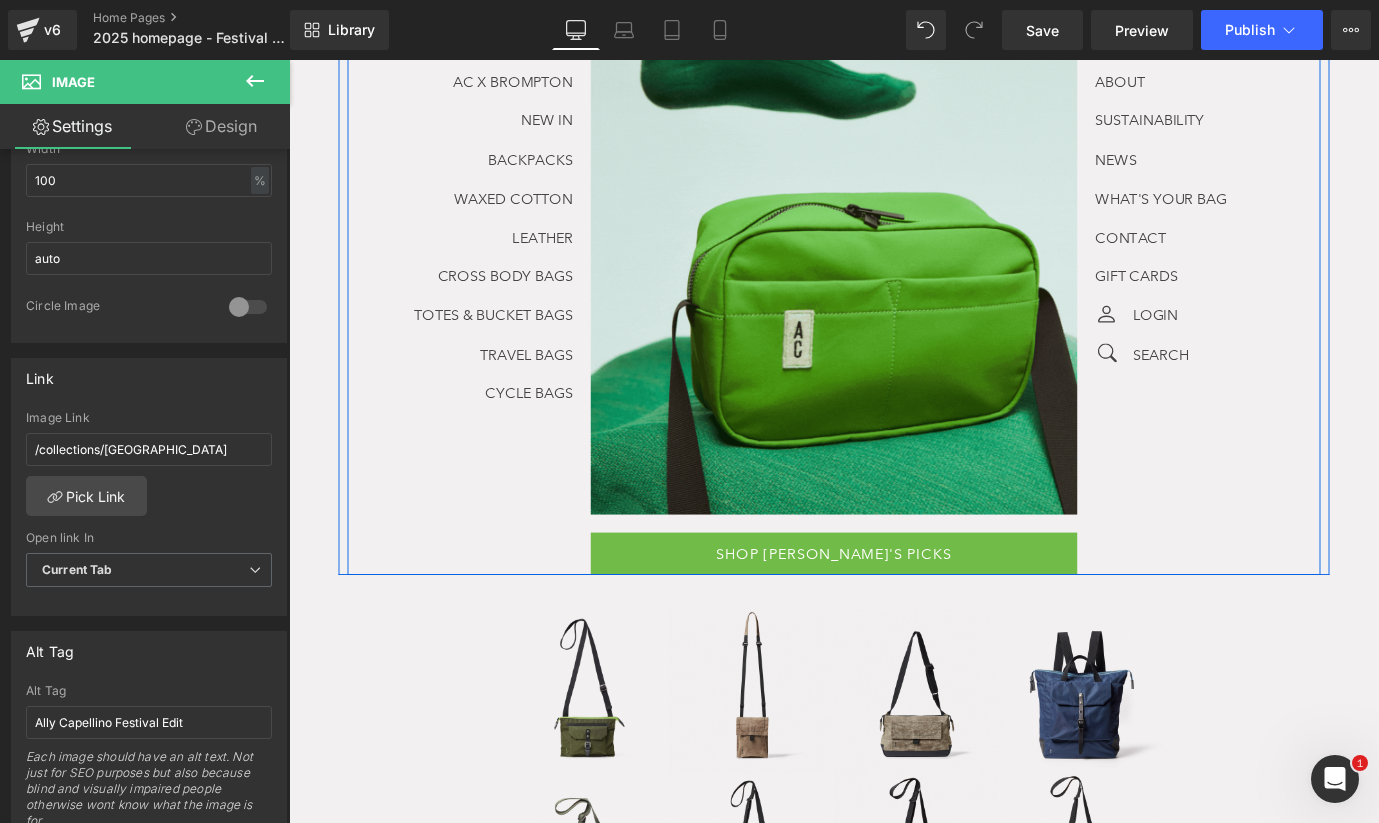 scroll, scrollTop: 655, scrollLeft: 0, axis: vertical 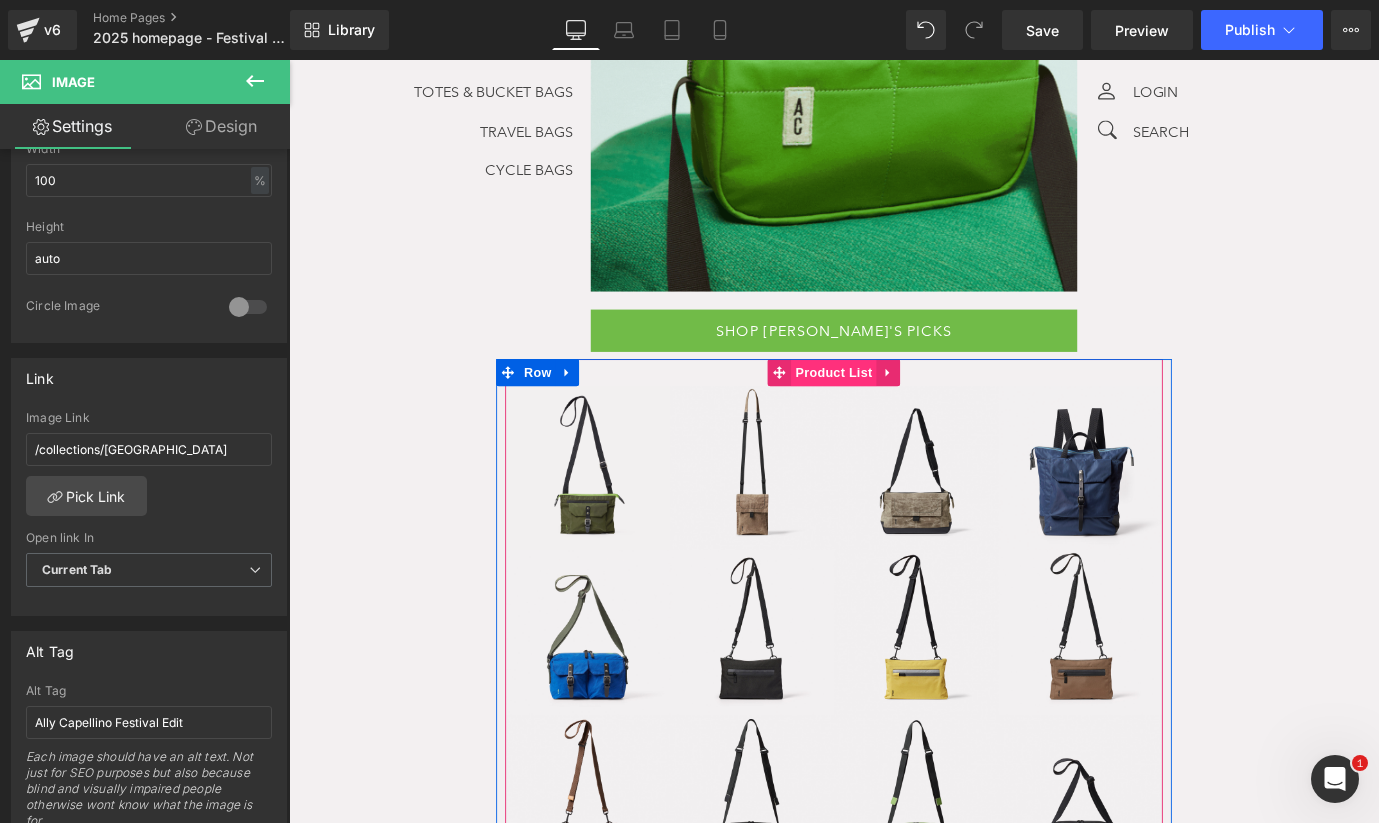 click on "Product List" at bounding box center [893, 407] 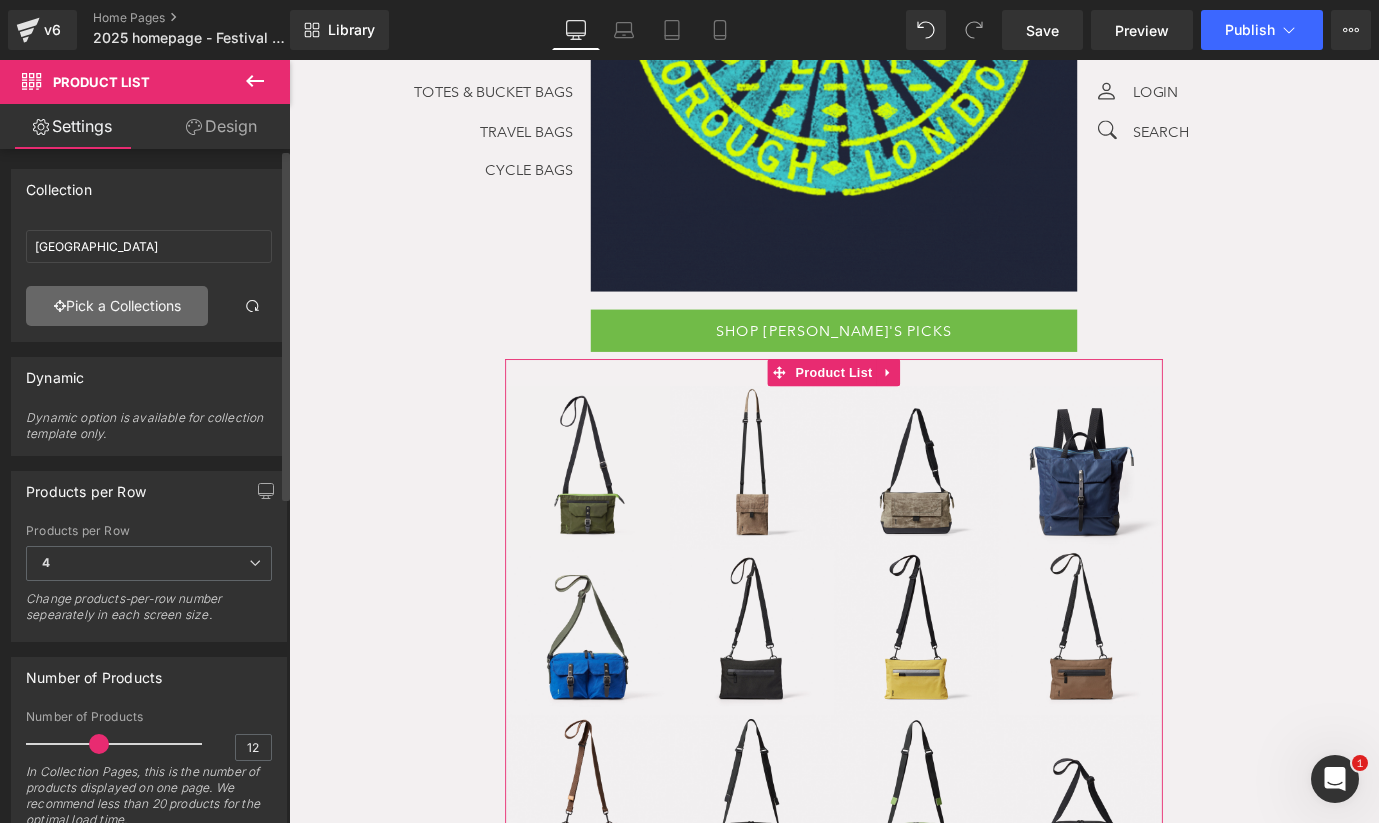 click on "Pick a Collections" at bounding box center [117, 306] 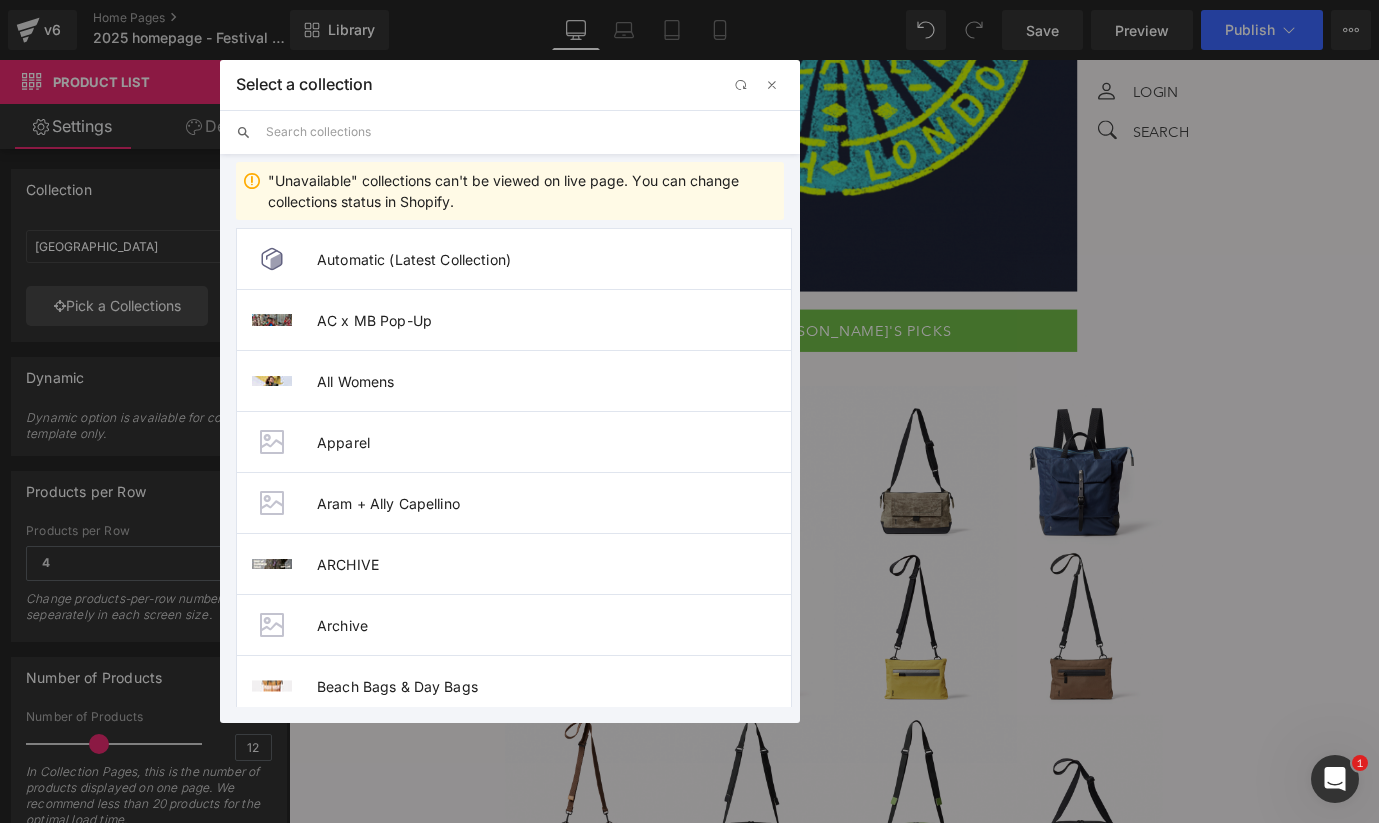 click at bounding box center (525, 132) 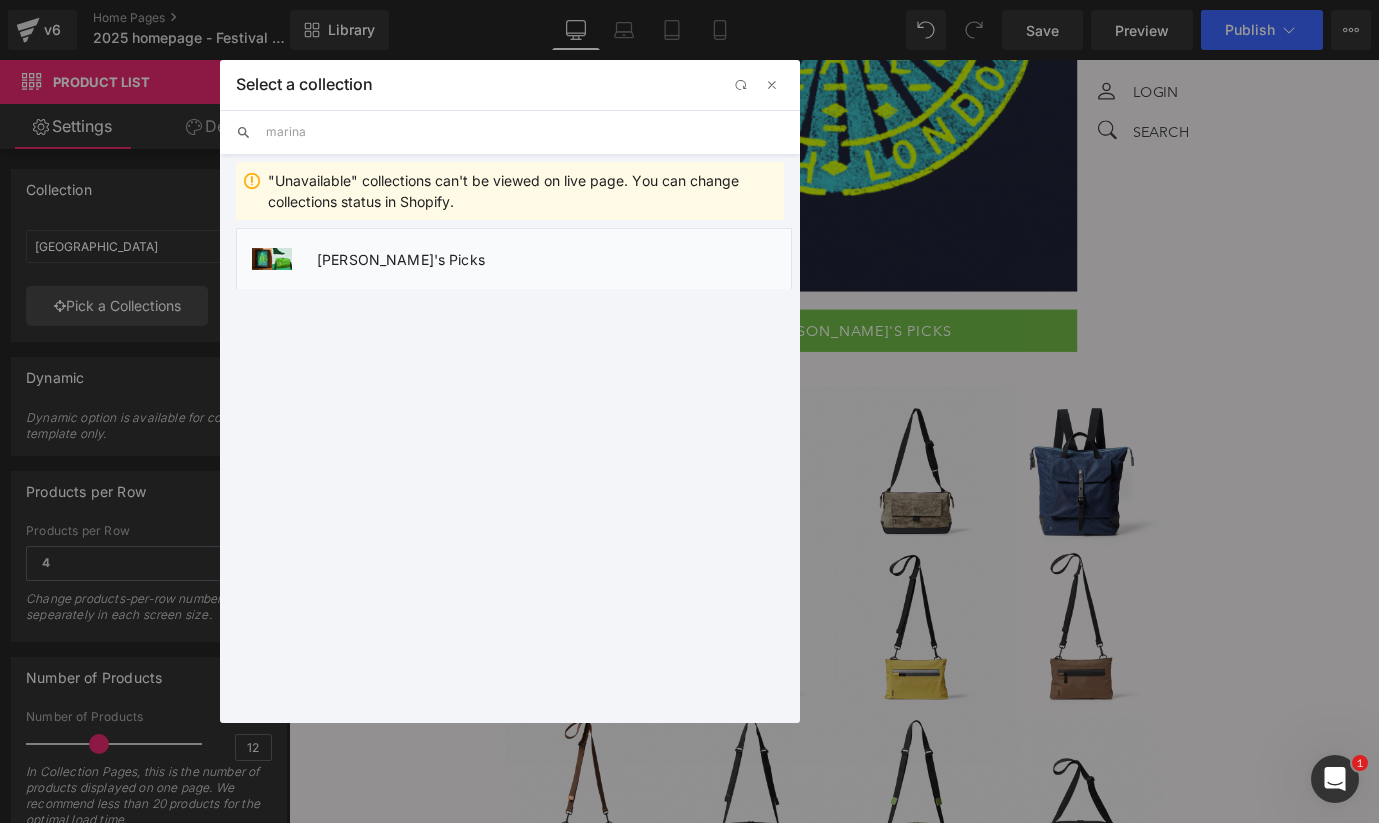 type on "marina" 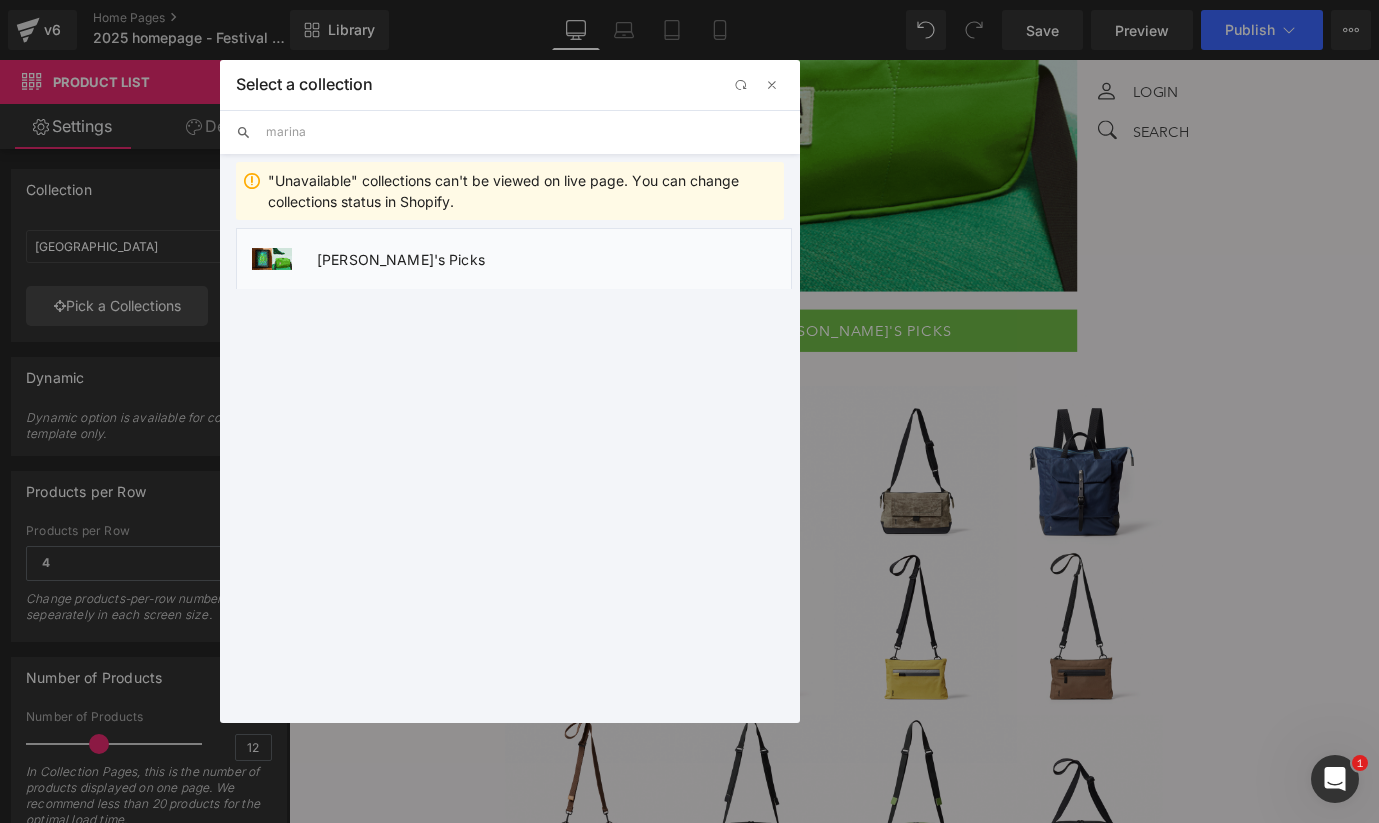 click on "[PERSON_NAME]'s Picks" at bounding box center [554, 259] 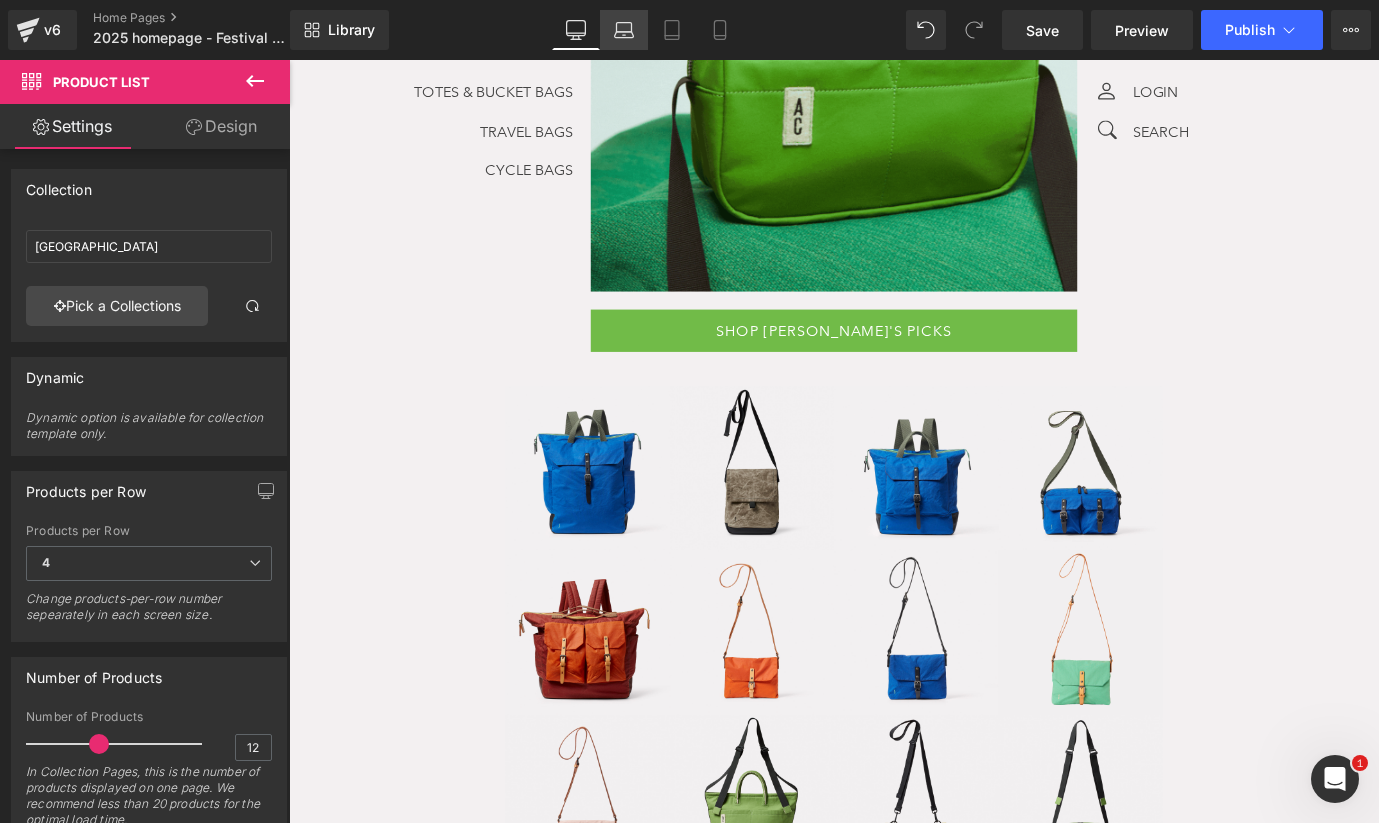 click 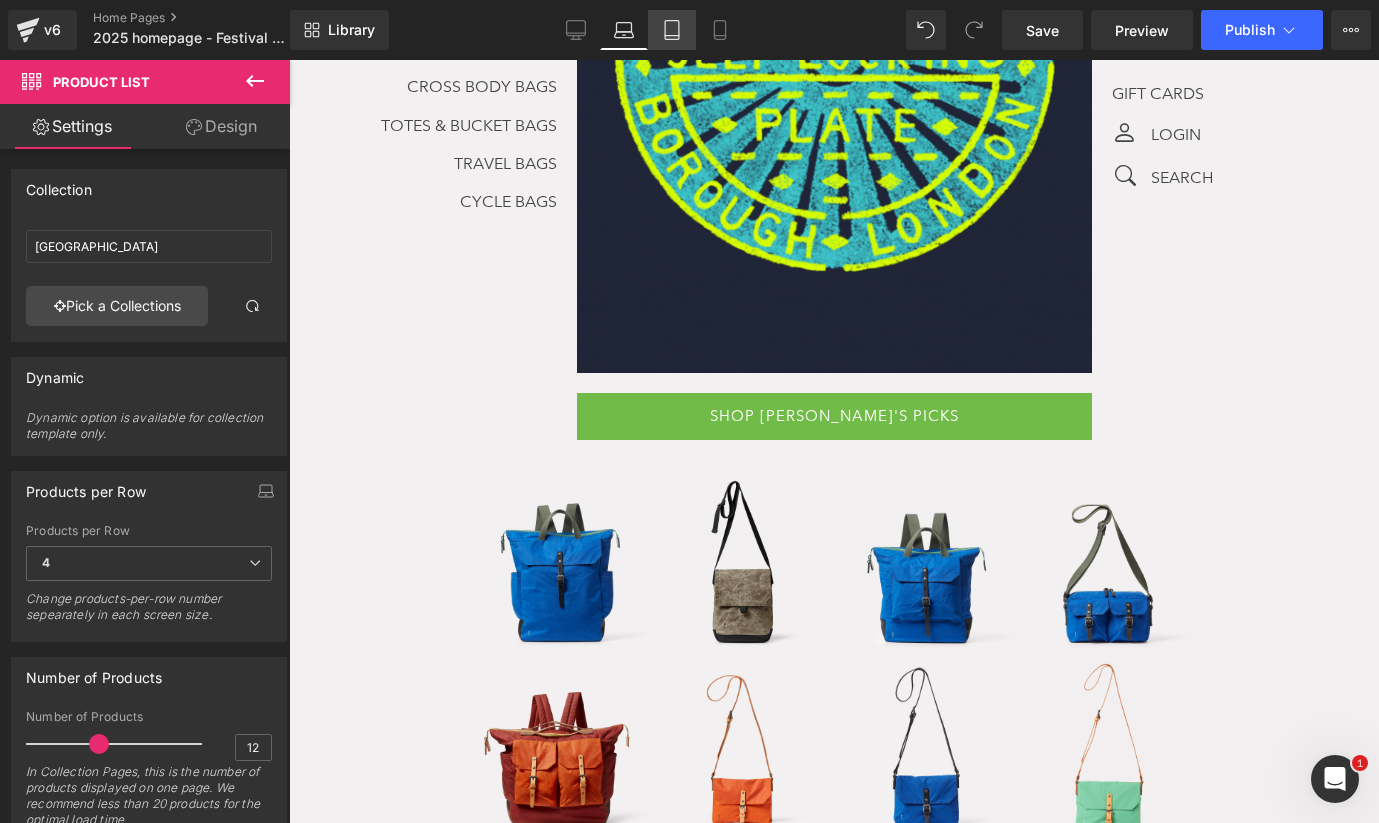 click 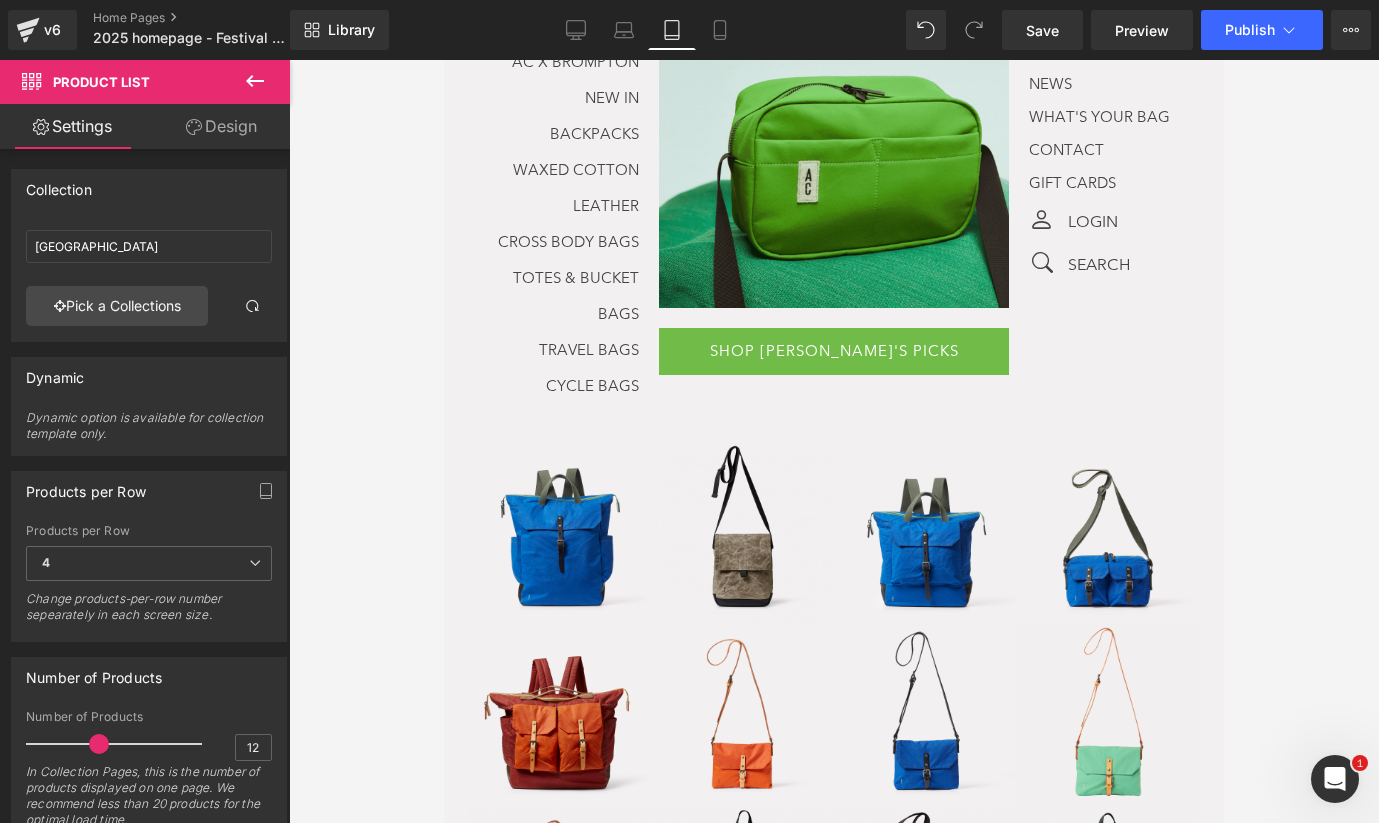 scroll, scrollTop: 371, scrollLeft: 0, axis: vertical 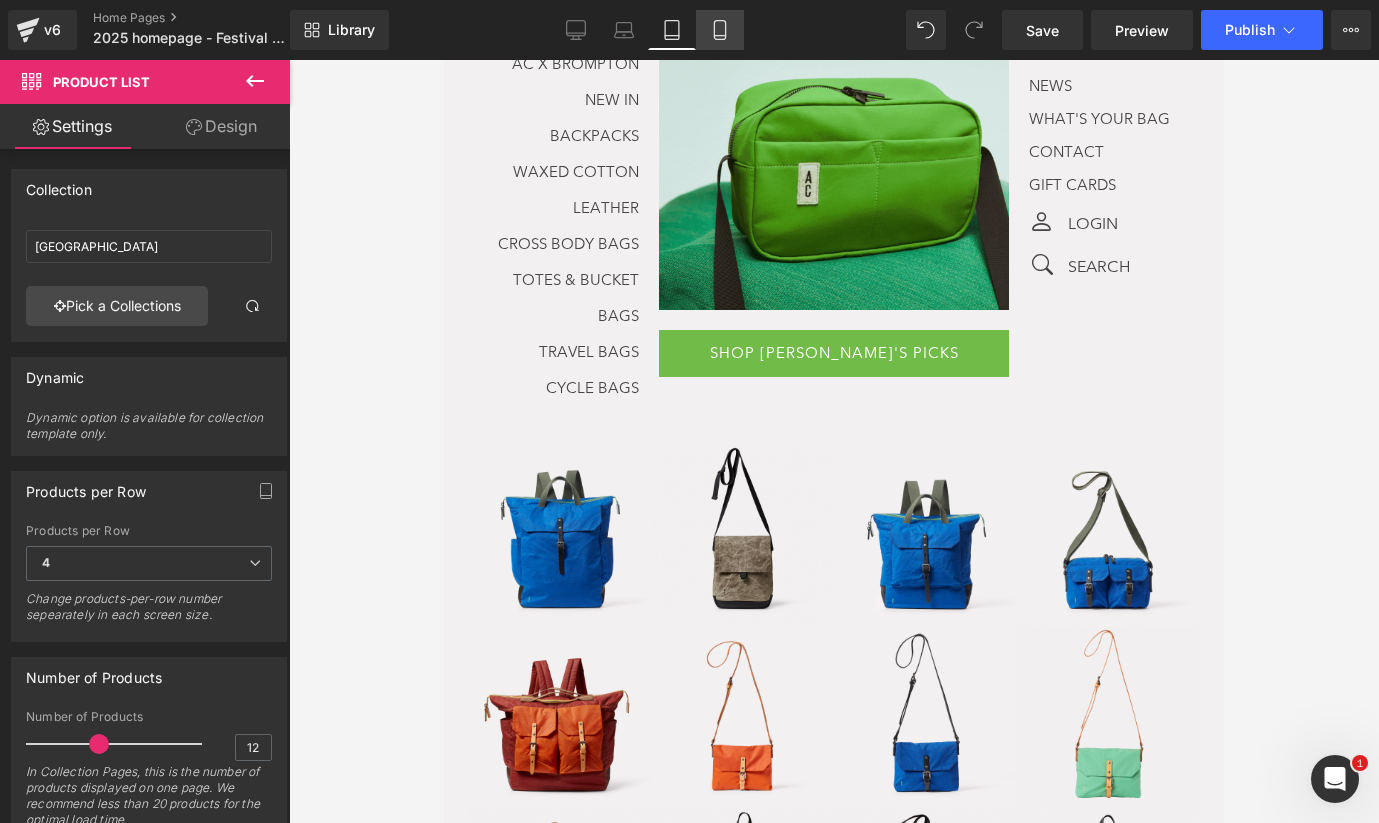 click 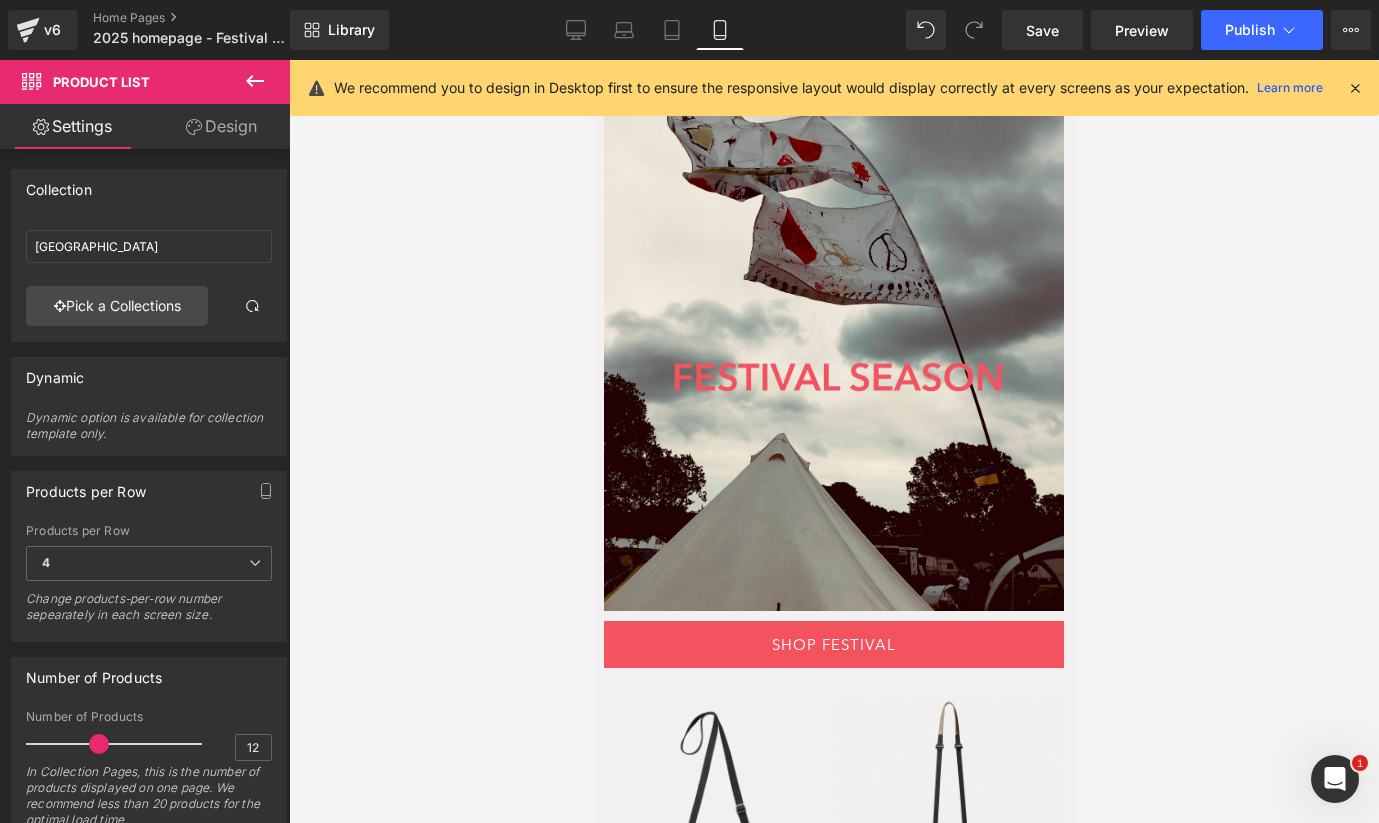 scroll, scrollTop: 0, scrollLeft: 0, axis: both 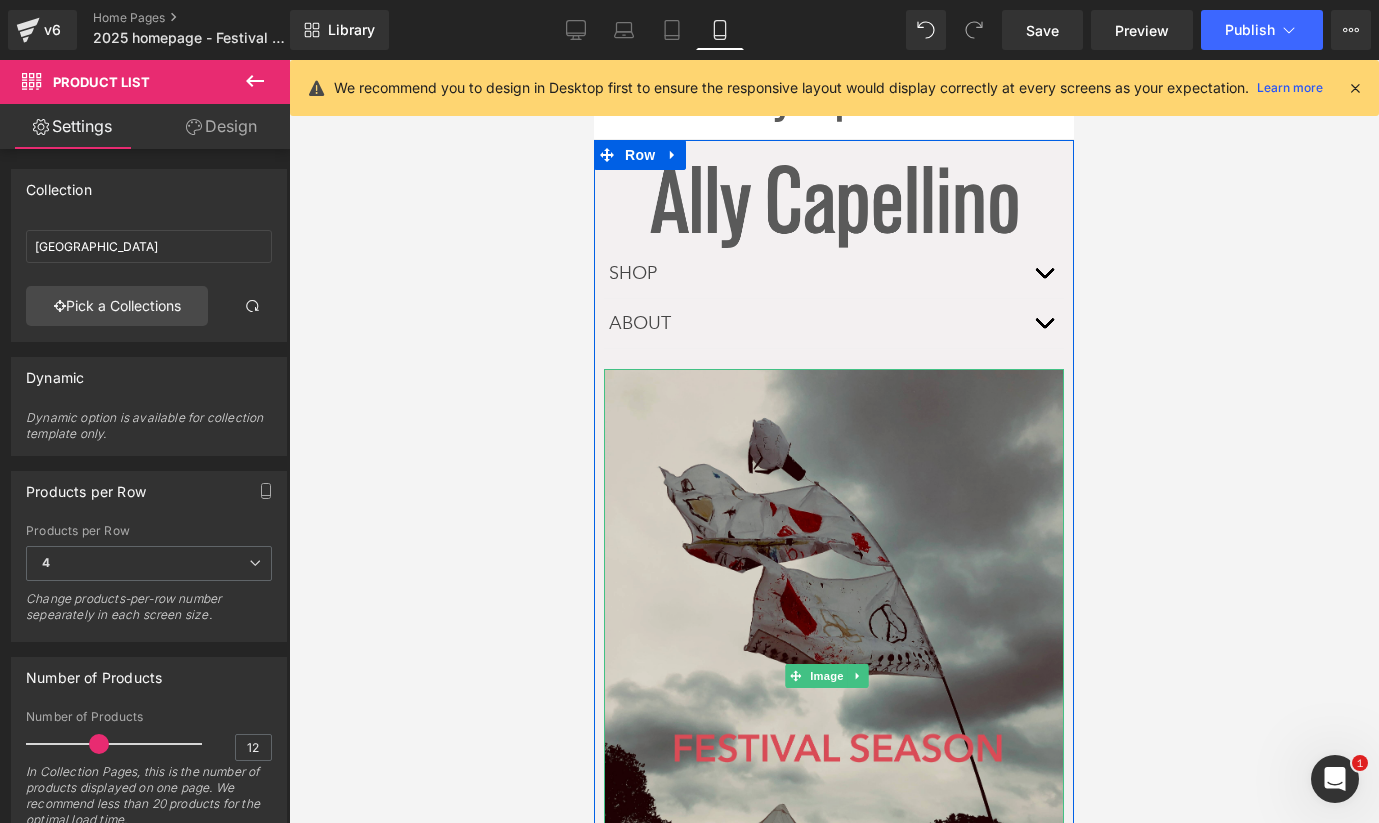 click at bounding box center (834, 675) 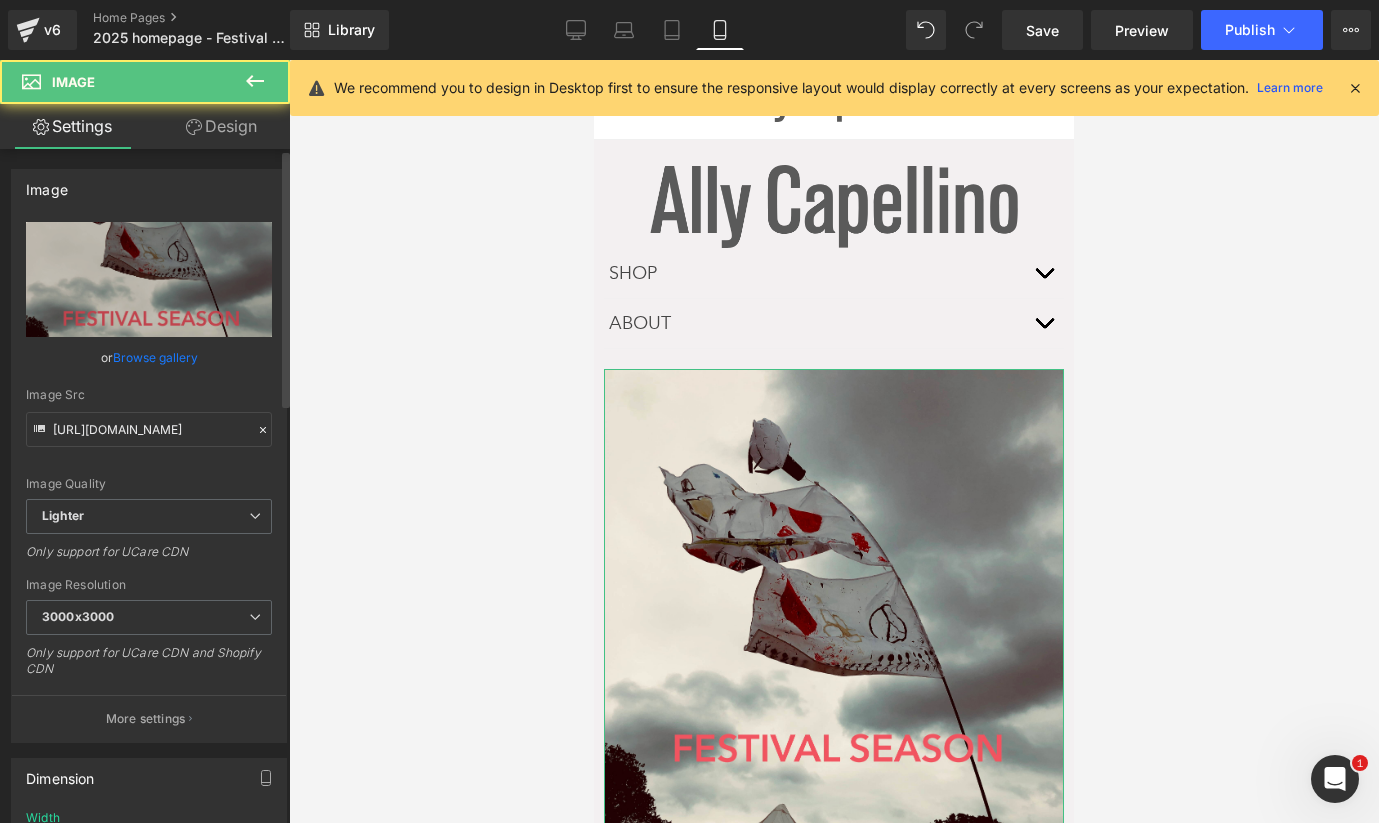 click on "Browse gallery" at bounding box center (155, 357) 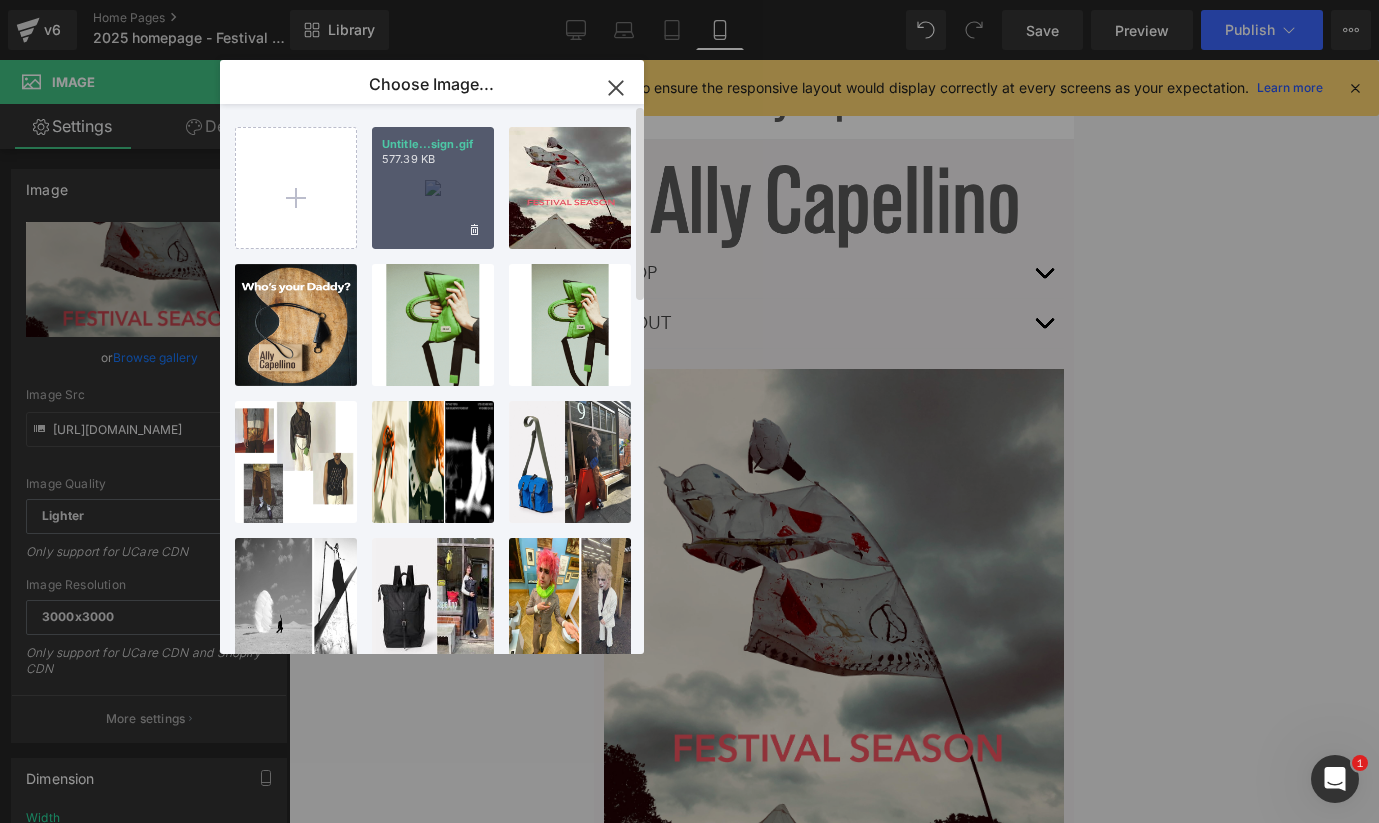 click on "Untitle...sign.gif 577.39 KB" at bounding box center (433, 188) 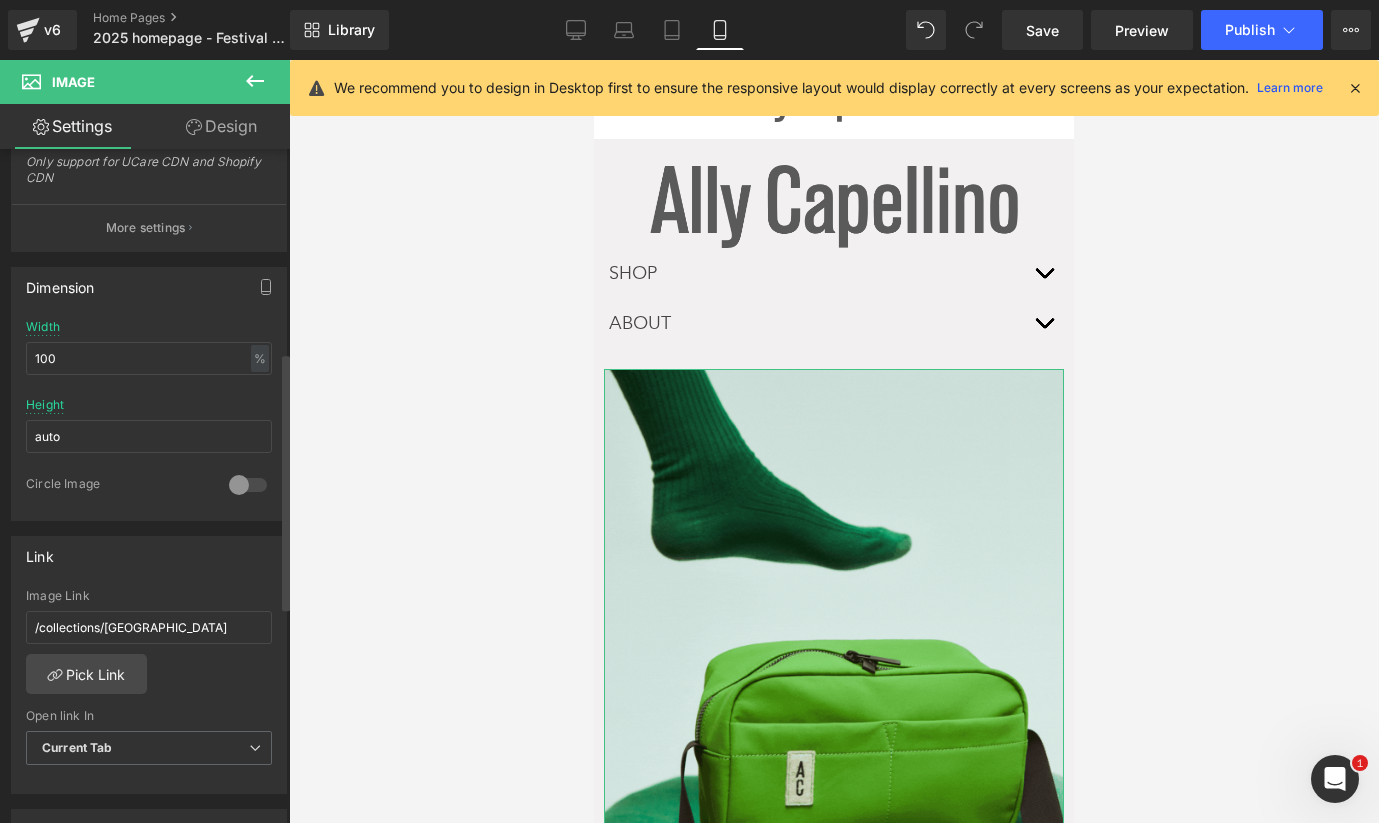 scroll, scrollTop: 533, scrollLeft: 0, axis: vertical 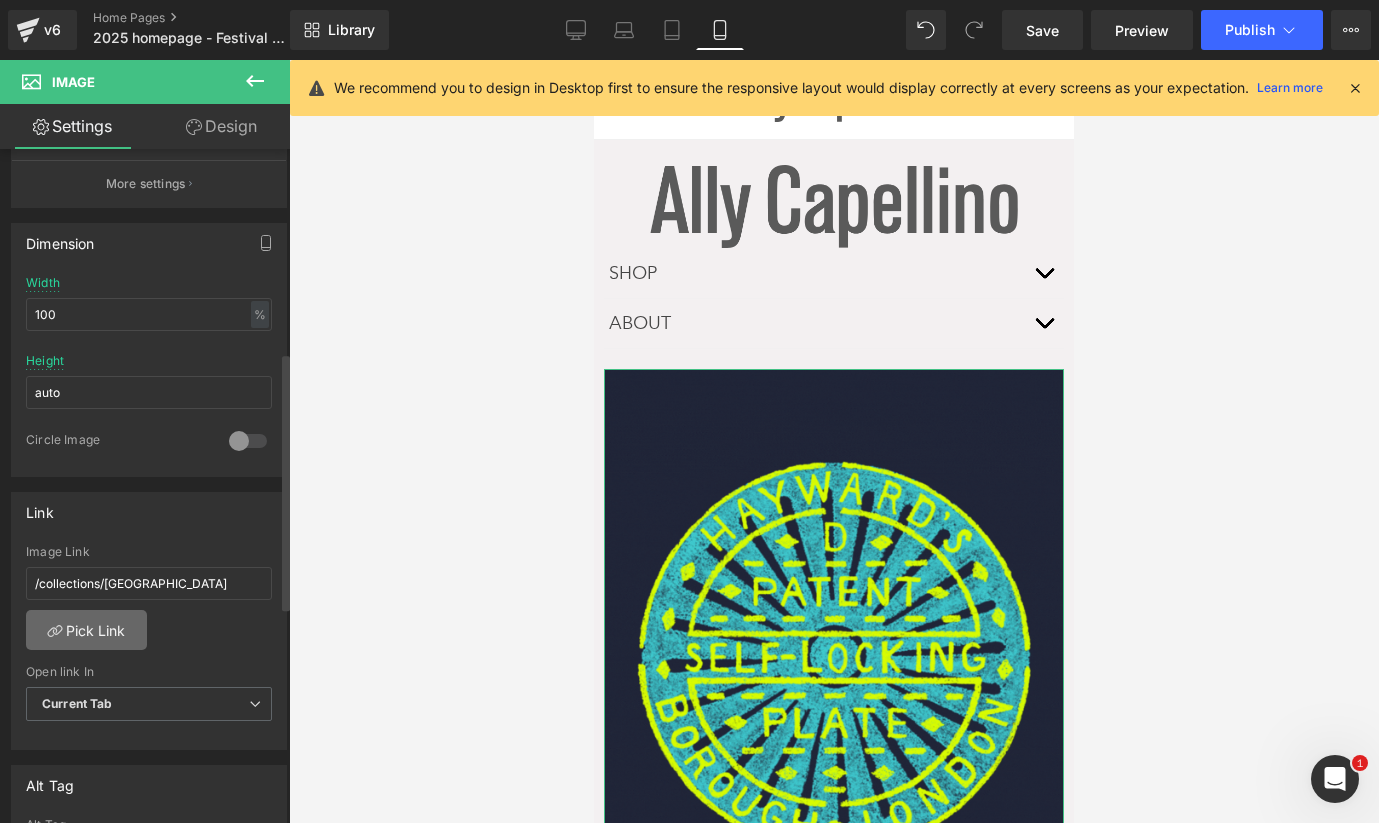 click on "Pick Link" at bounding box center [86, 630] 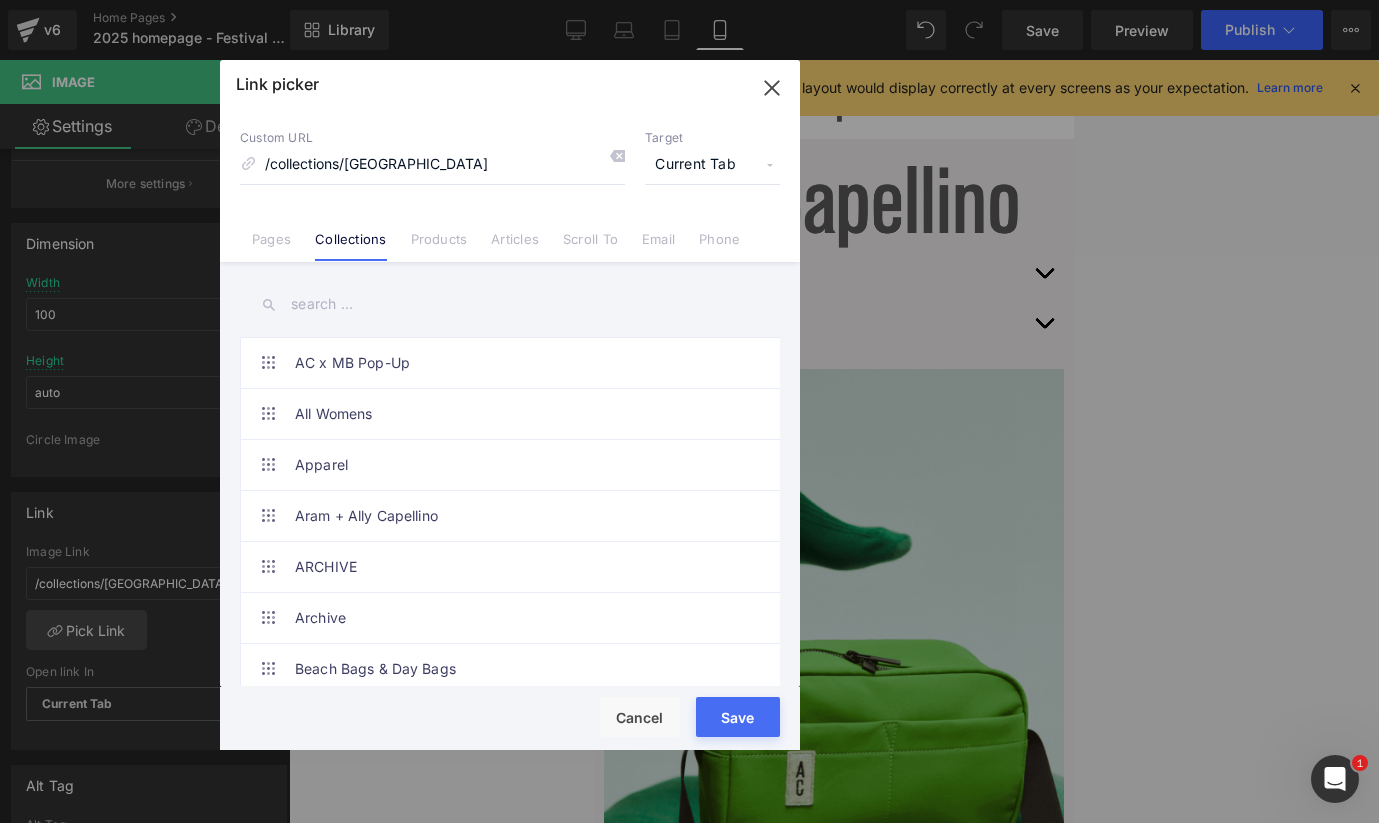 click at bounding box center [510, 304] 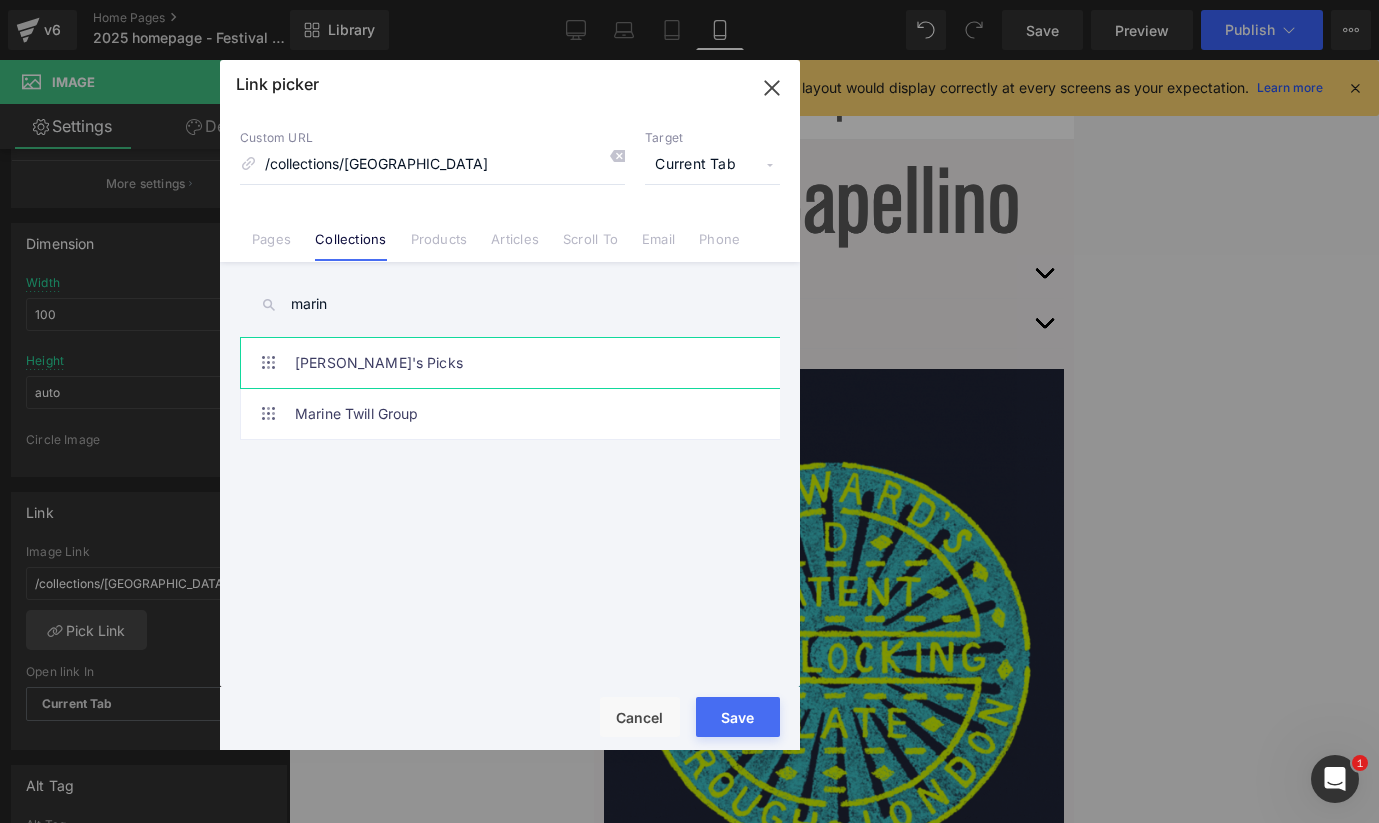 type on "marin" 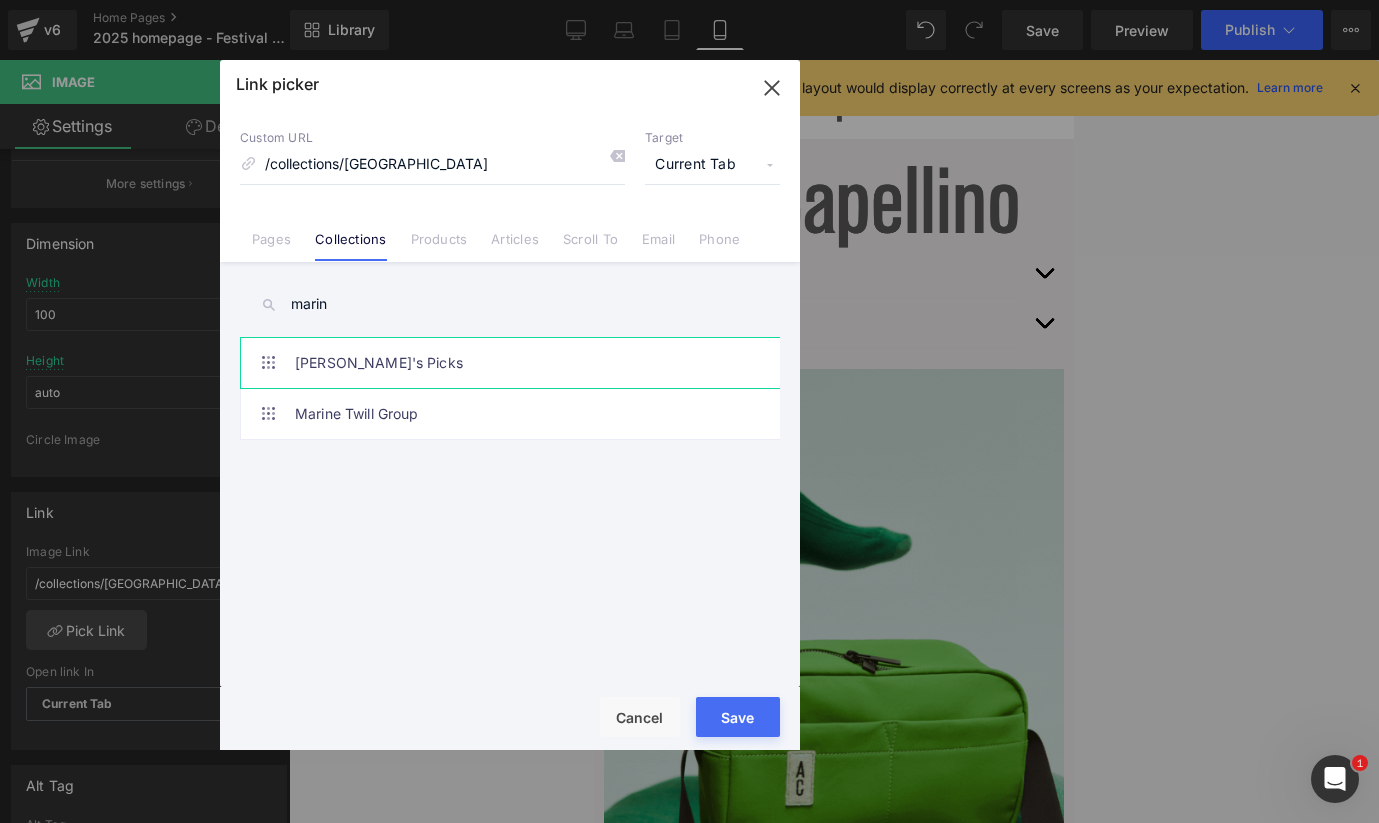 click on "[PERSON_NAME]'s Picks" at bounding box center (515, 363) 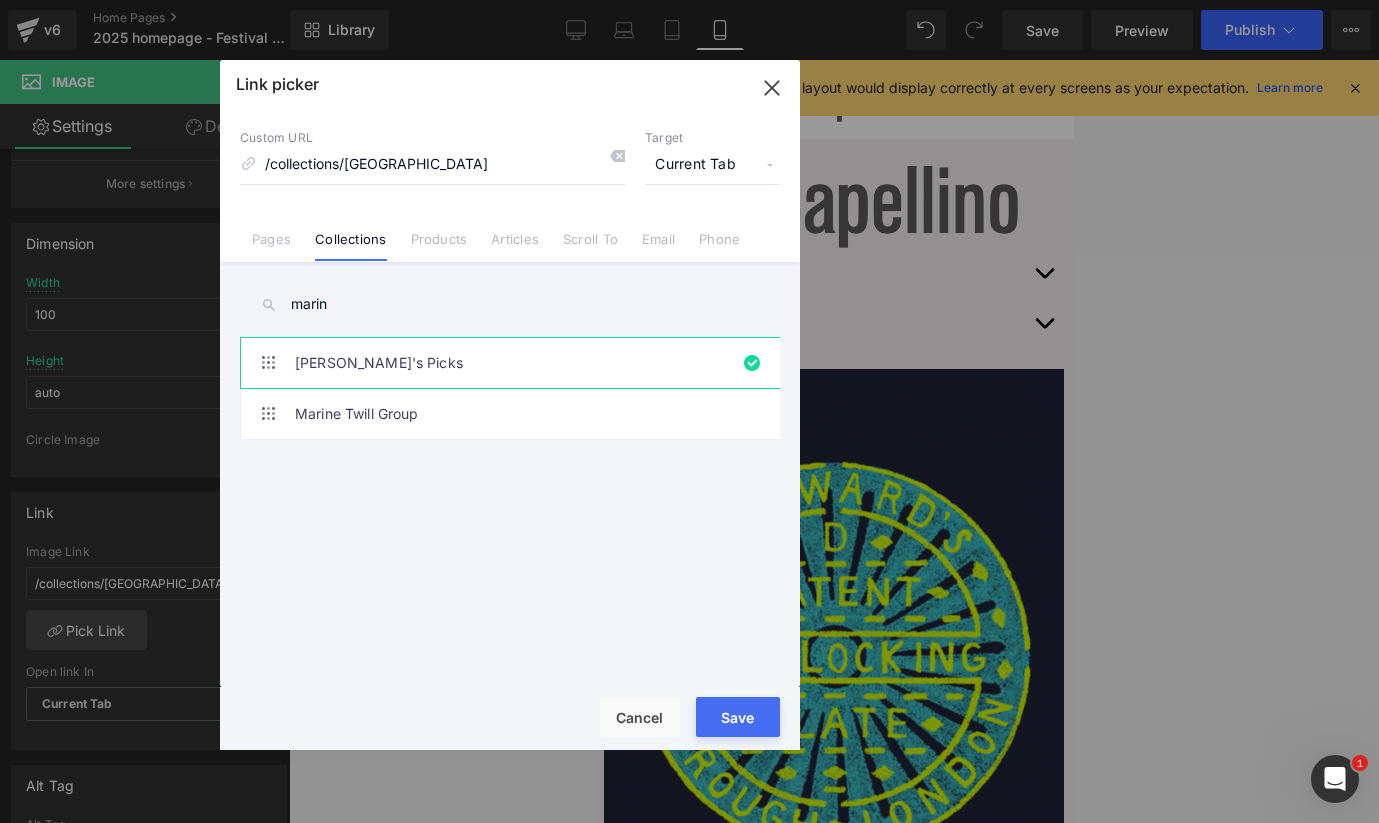 click on "Save" at bounding box center (738, 717) 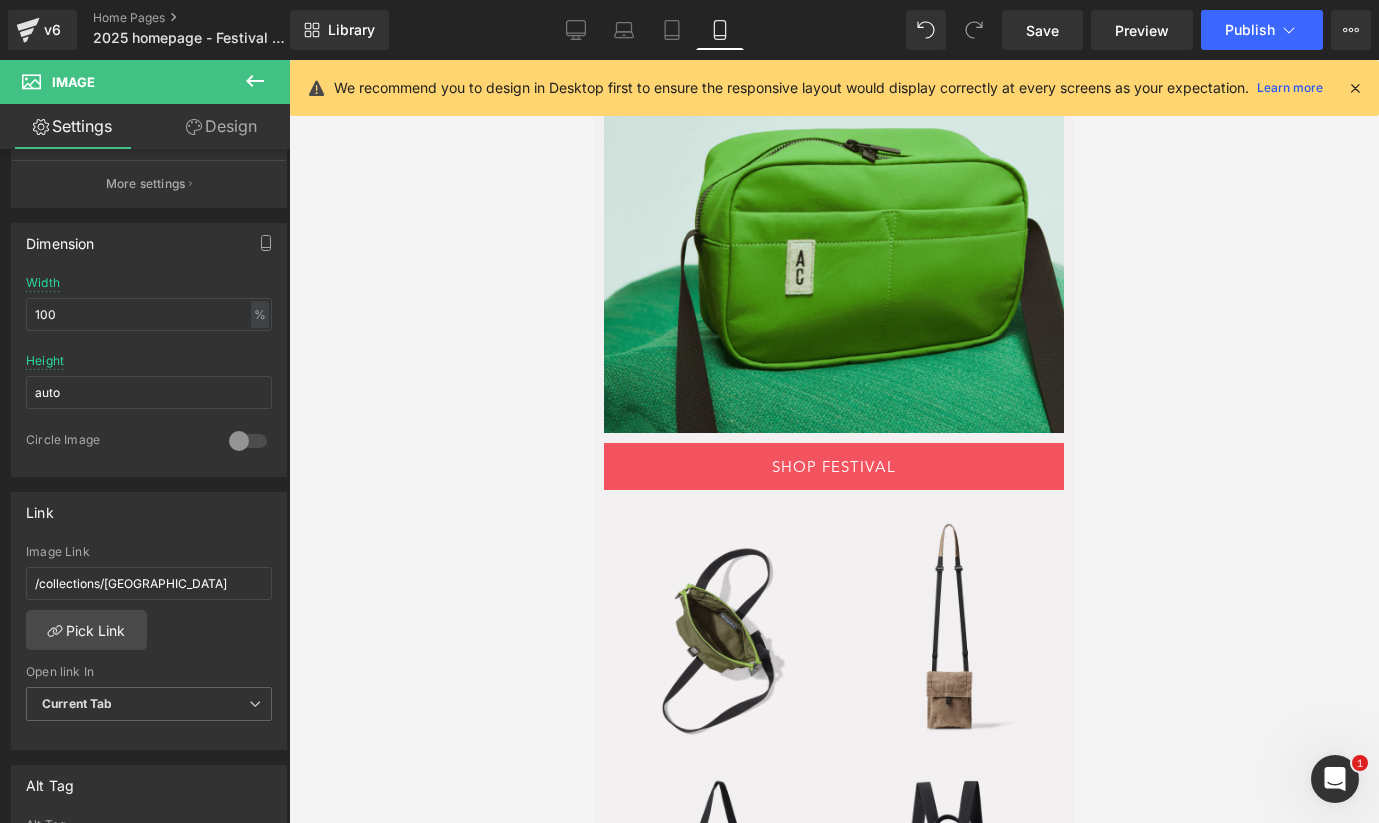 scroll, scrollTop: 522, scrollLeft: 0, axis: vertical 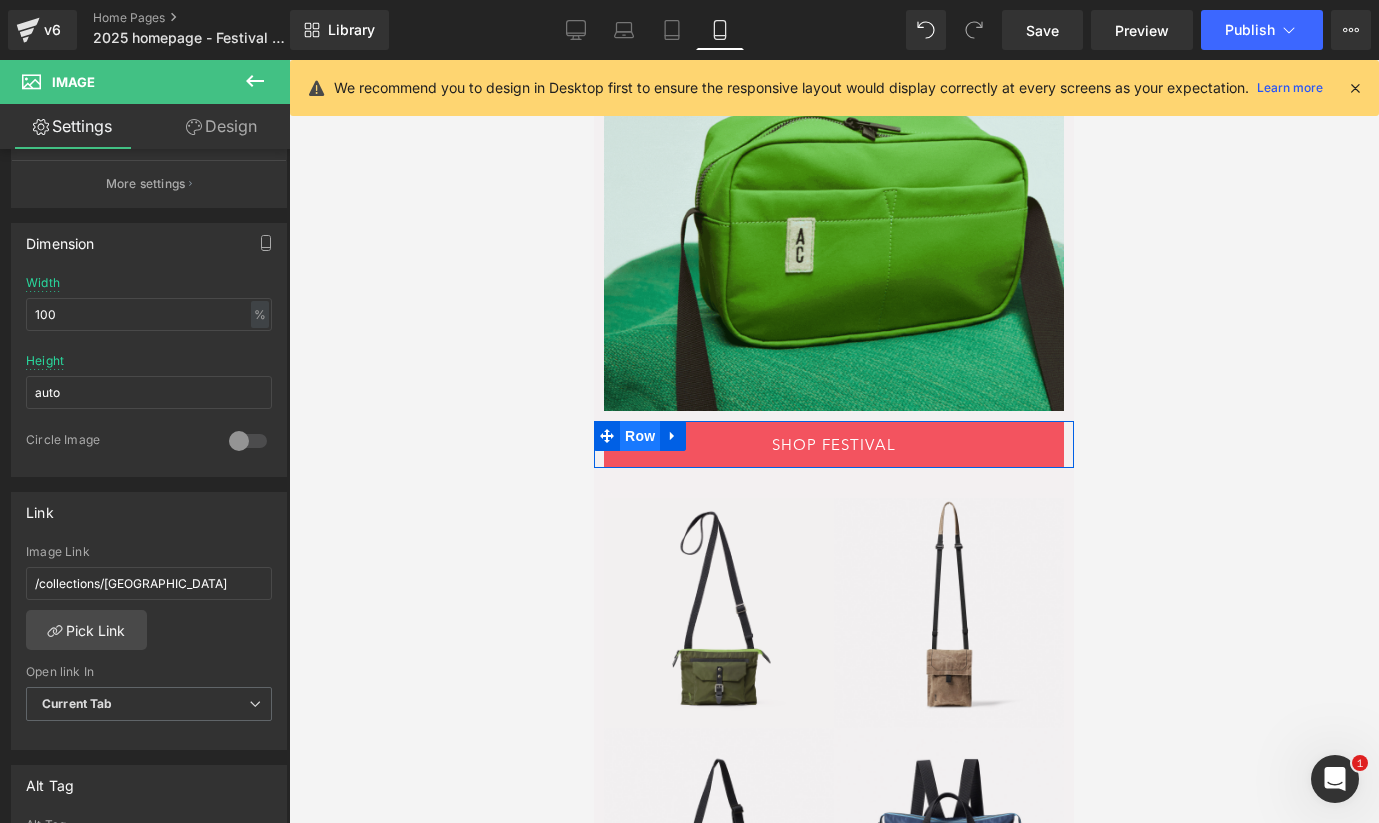 click on "Row" at bounding box center [640, 436] 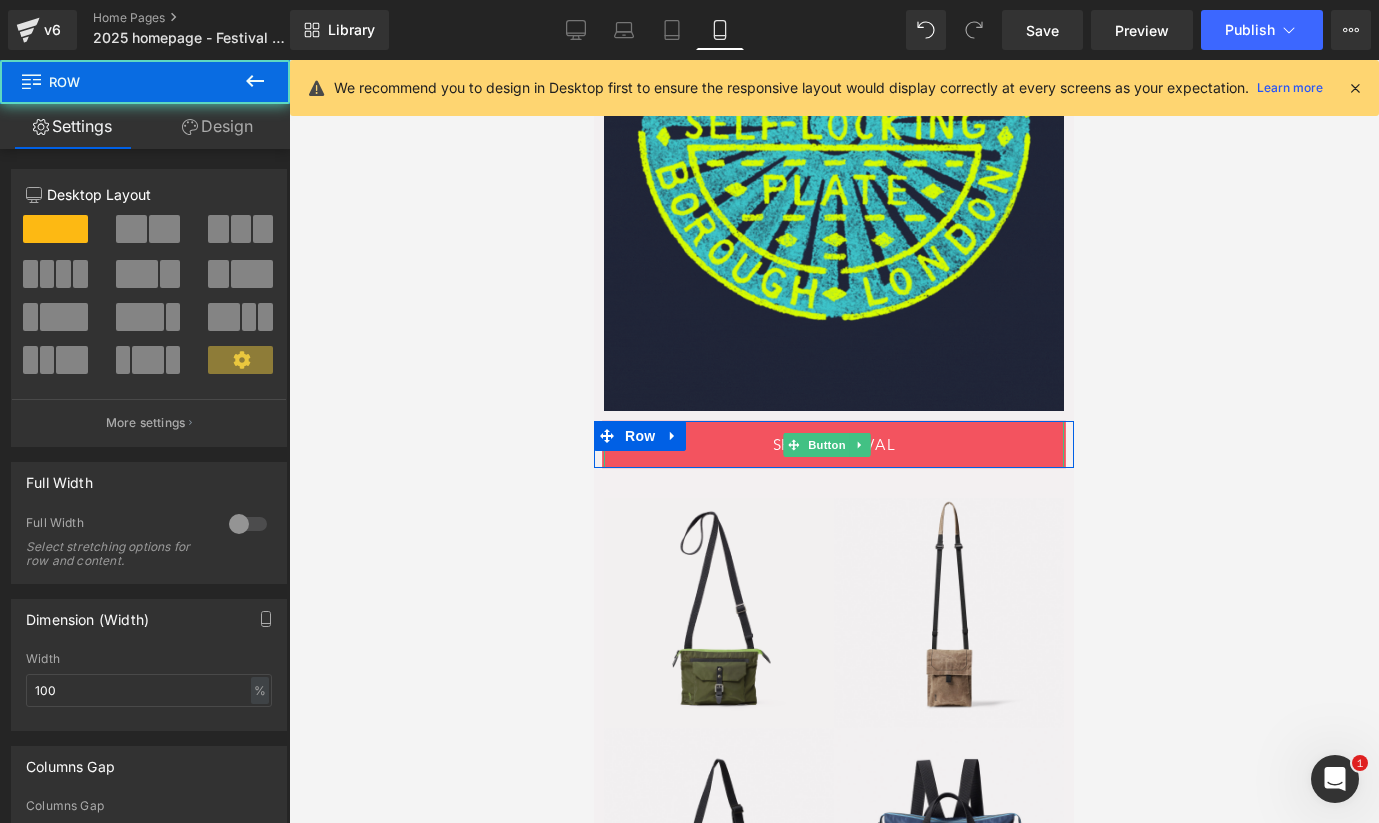 click on "SHOP FESTIVAL" at bounding box center [834, 444] 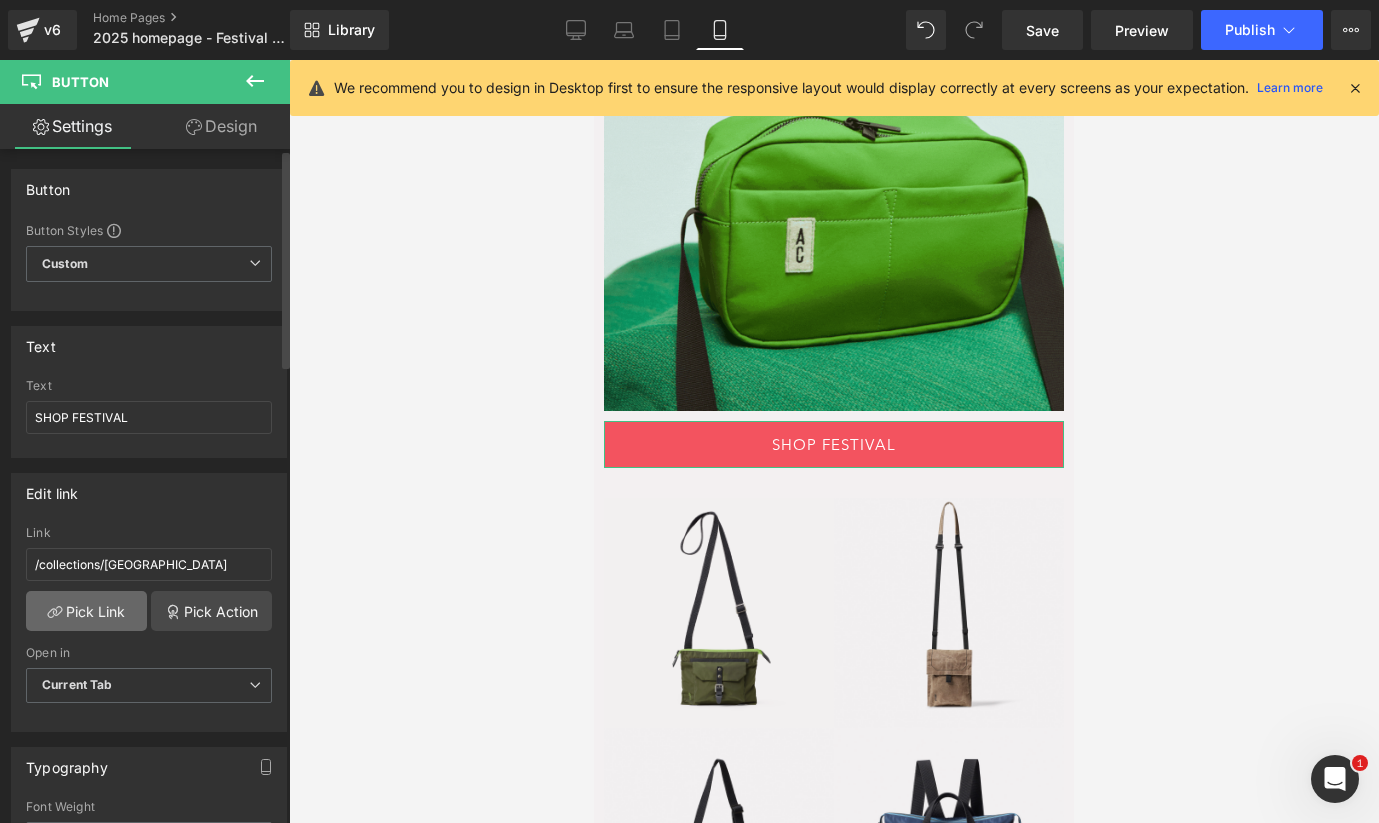 click on "Pick Link" at bounding box center (86, 611) 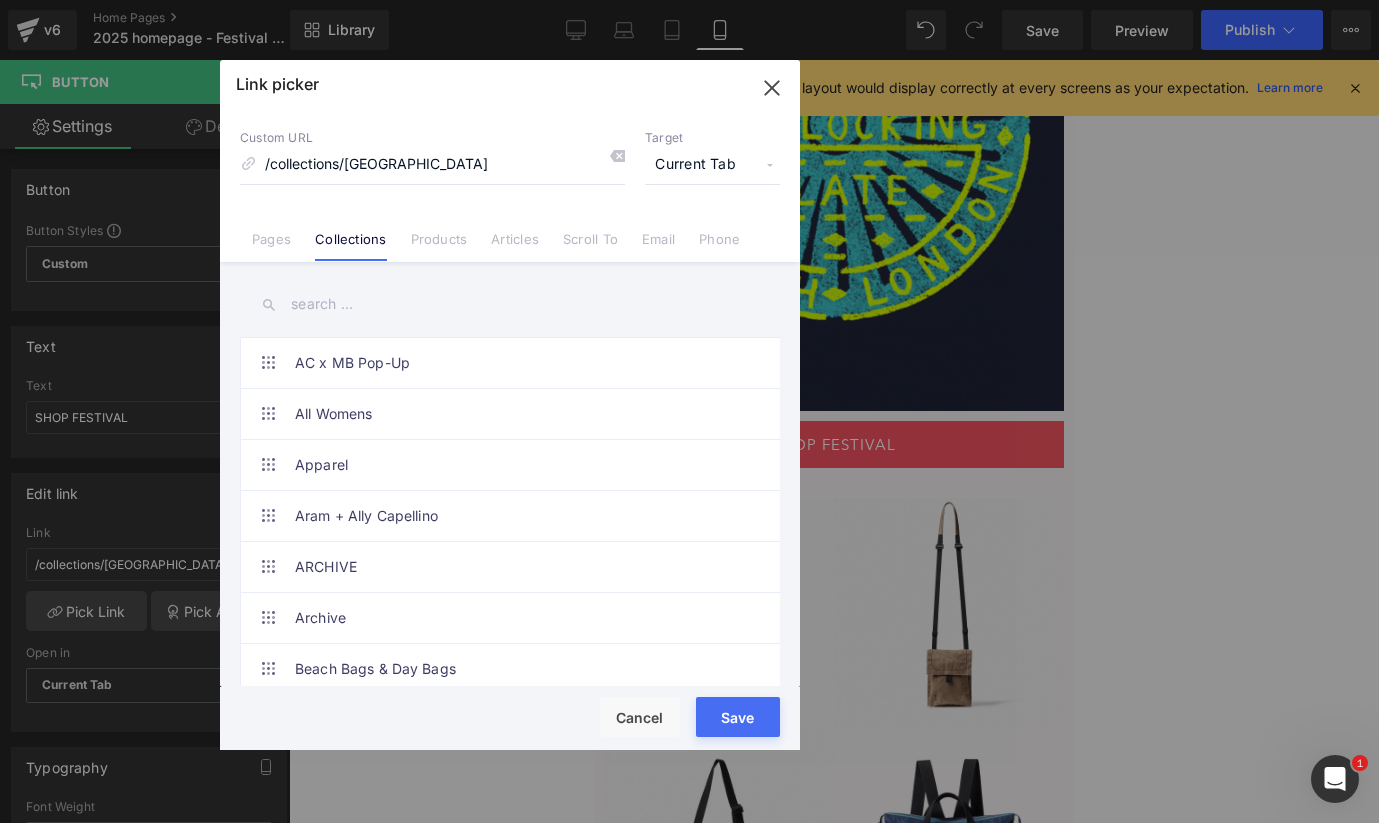 click on "AC x MB Pop-Up All Womens Apparel Aram + Ally Capellino ARCHIVE Archive Beach Bags & Day Bags Best Sellers Black Backpacks Black Waxed Cotton Blue Bags BROMPTON X ALLY CAPELLINO Carry-on luggage Coin Purses collaborations Cycle [DATE] 24 SALE [DATE] Offers - 30% Off [DATE] Featured Festival Foldable Bags [PERSON_NAME] [DATE] Gifts [PERSON_NAME] Hemp & Abaca Bags [PERSON_NAME] [PERSON_NAME] & Lanyards Khaki Bags Laptop Bags Leather Bags [PERSON_NAME] Marina's Picks Marine Twill Group Orange Bags Oxbridge P270 Group Papery Waxed Cotton [PERSON_NAME] Product Swap with HOST for Earth Week Recycled Repairs [PERSON_NAME] Sale Shop Specials Small Leather Goods Squat Styling by Bec X Ally Capellino The Bog collection Tote & Bucket Bags Totes, Holdalls and Buckets Travel & Cycle Travel Bags Under £100 Vegan Bags Wallets & Purses Washbags & Travel Waxed Cotton Rucksacks Weekend Work Accessories All Bags All Men All Products Ally Capellino + [PERSON_NAME] Ally Capellino x Margent Farm Backpacks Belts Best Sellers Black Bags Gifts" at bounding box center [510, 476] 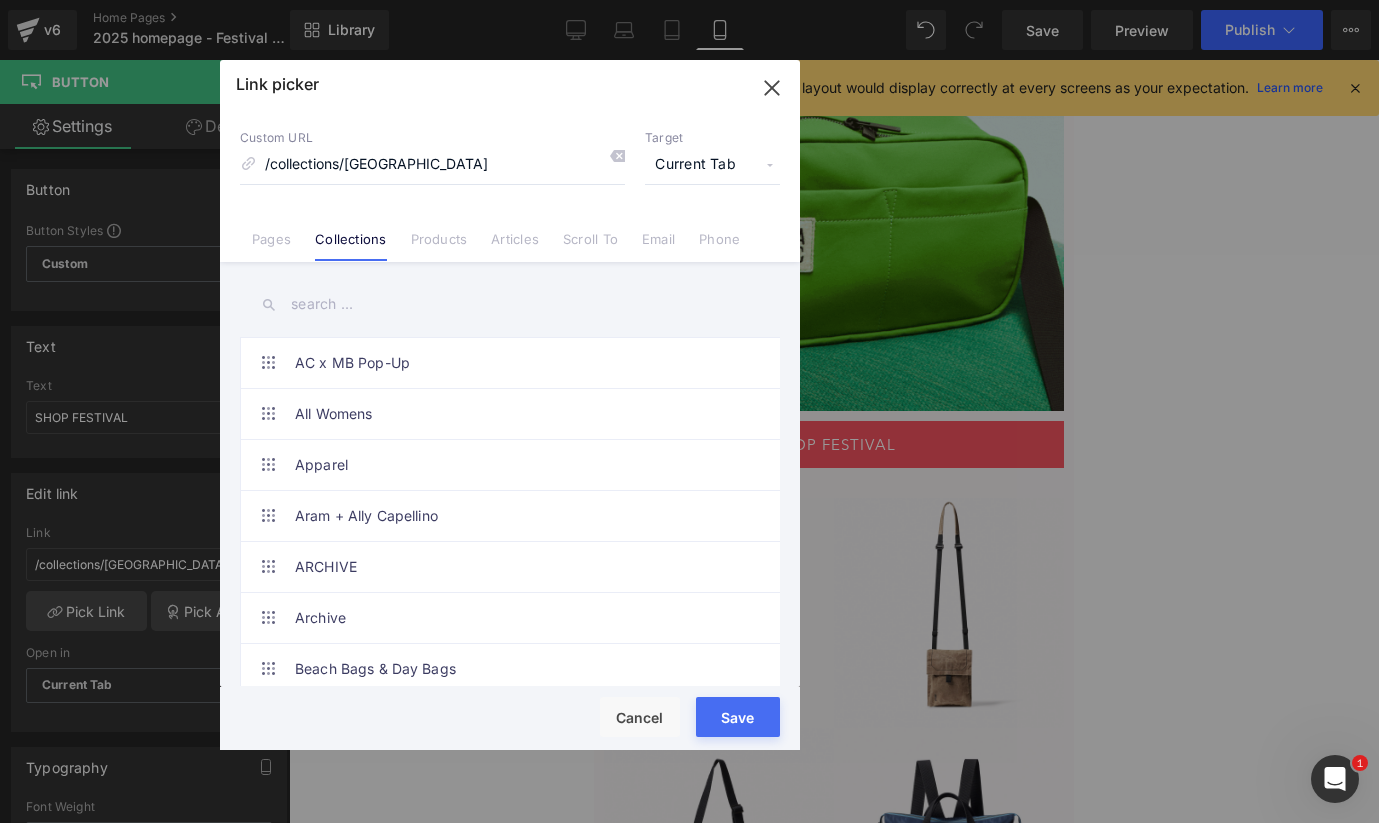 click at bounding box center [510, 304] 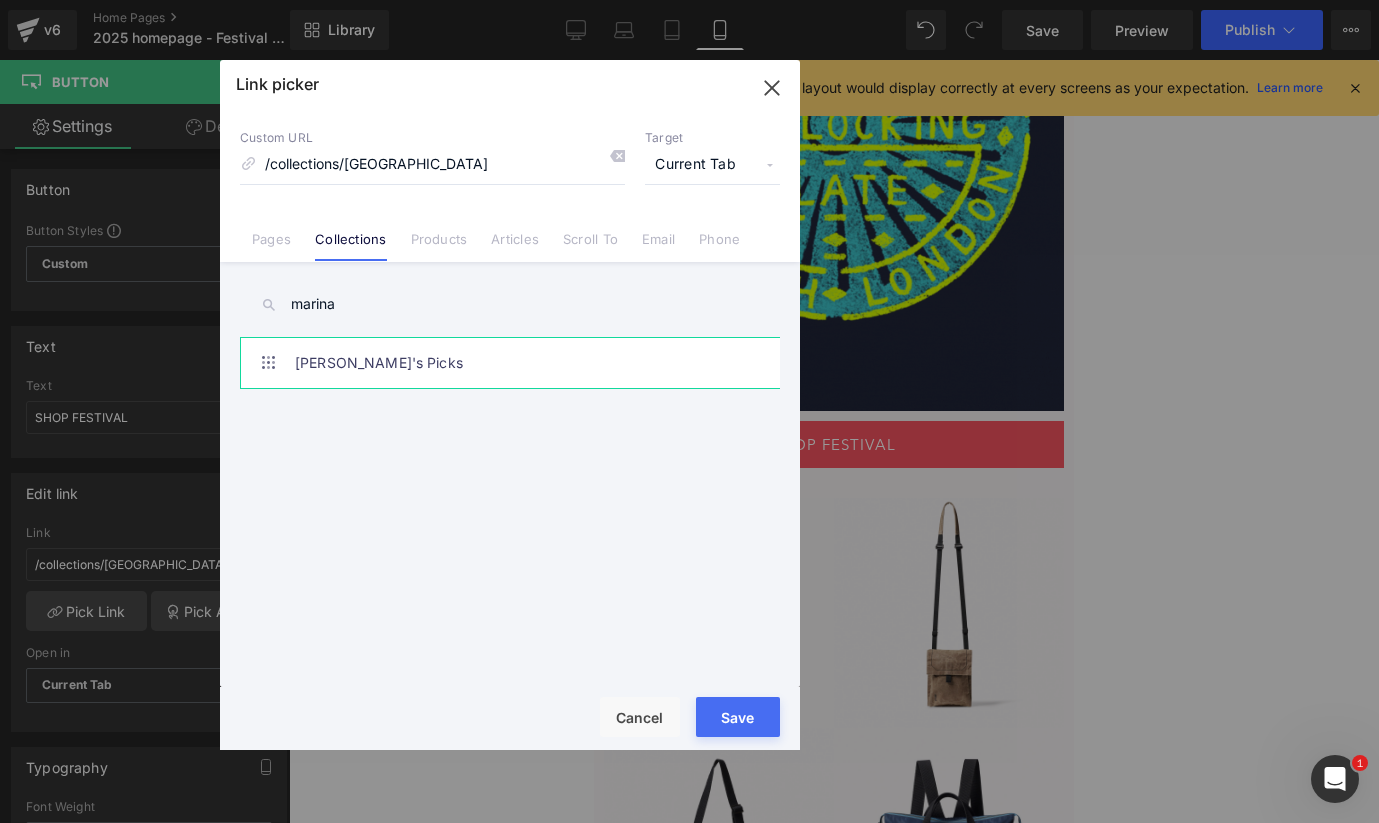 type on "marina" 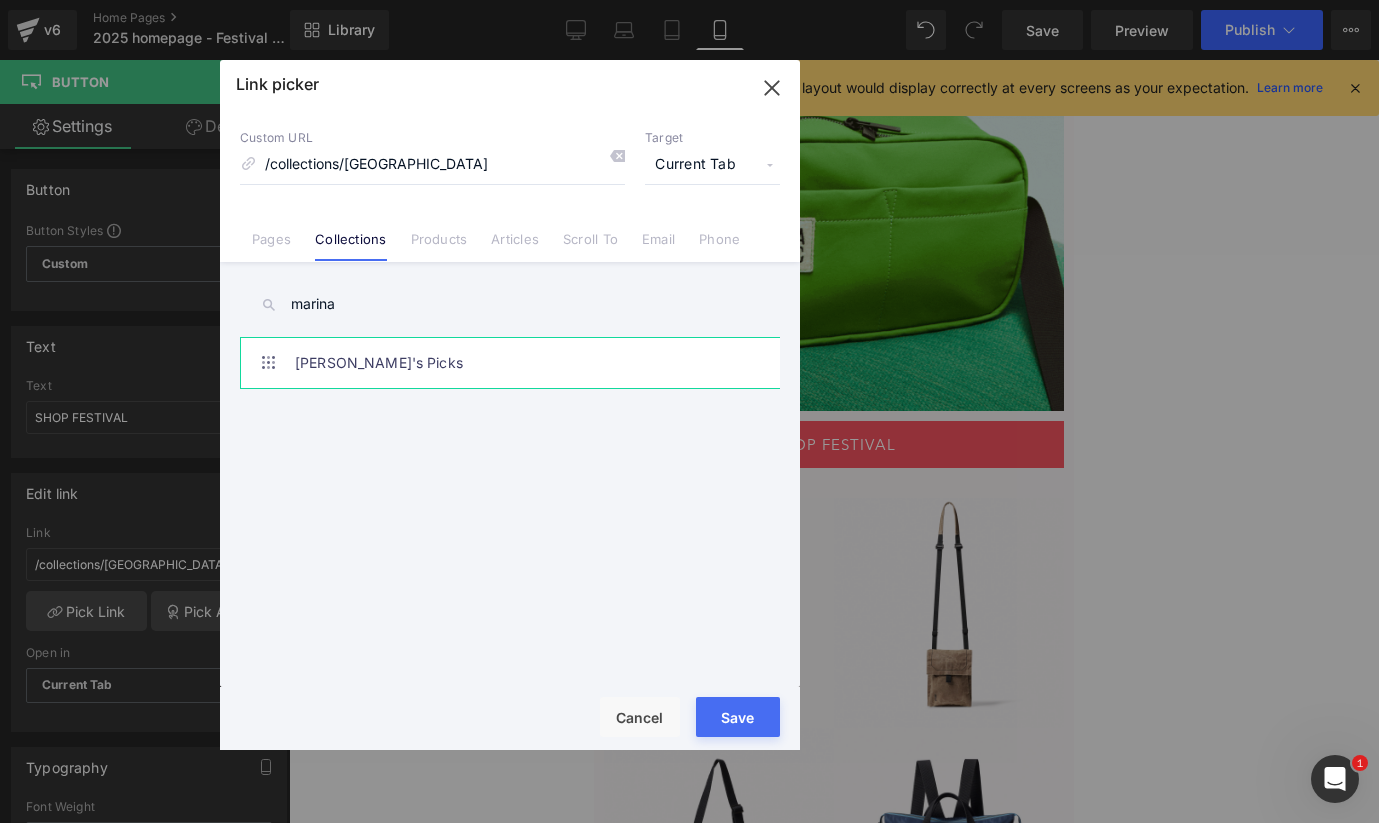 click on "[PERSON_NAME]'s Picks" at bounding box center [515, 363] 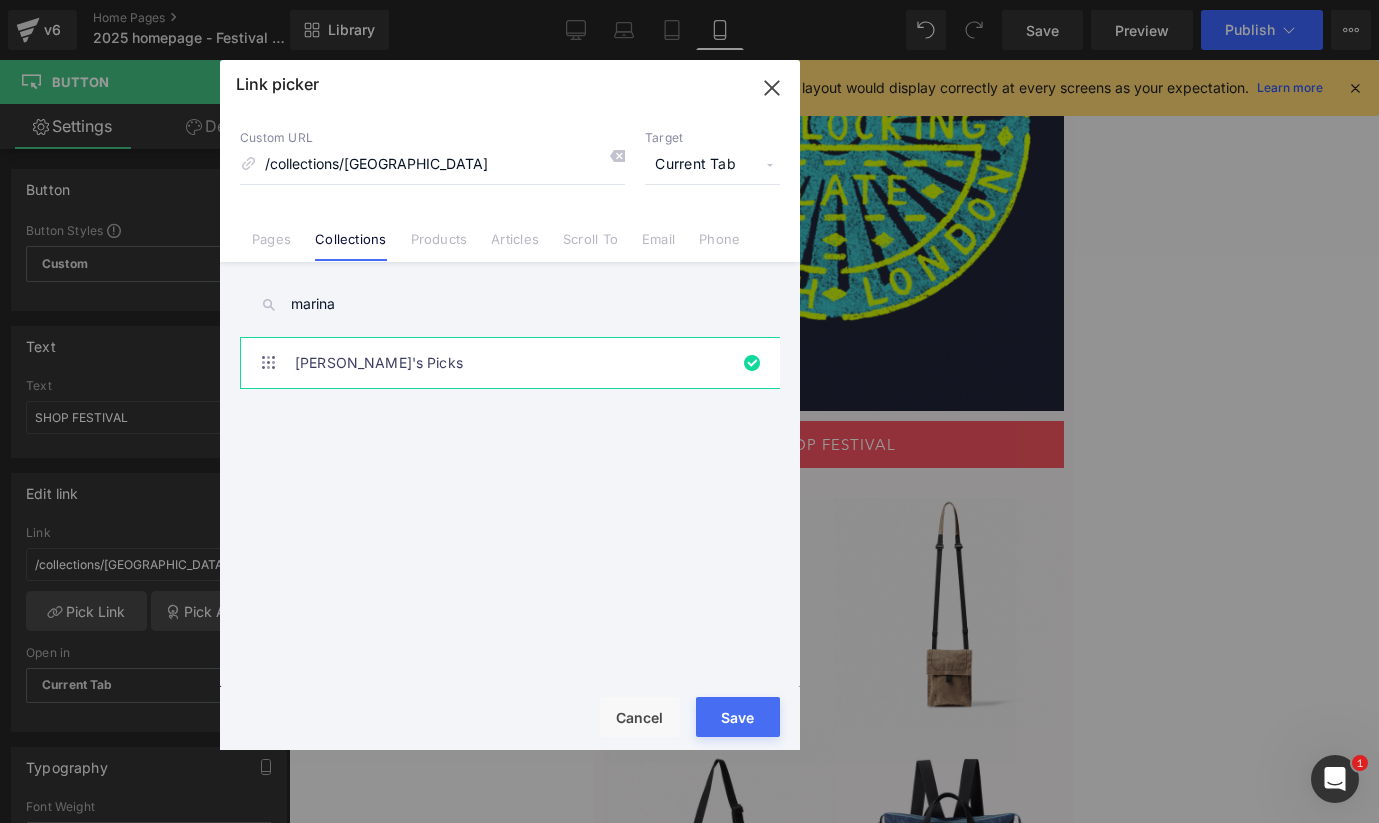 drag, startPoint x: 123, startPoint y: 659, endPoint x: 717, endPoint y: 718, distance: 596.9229 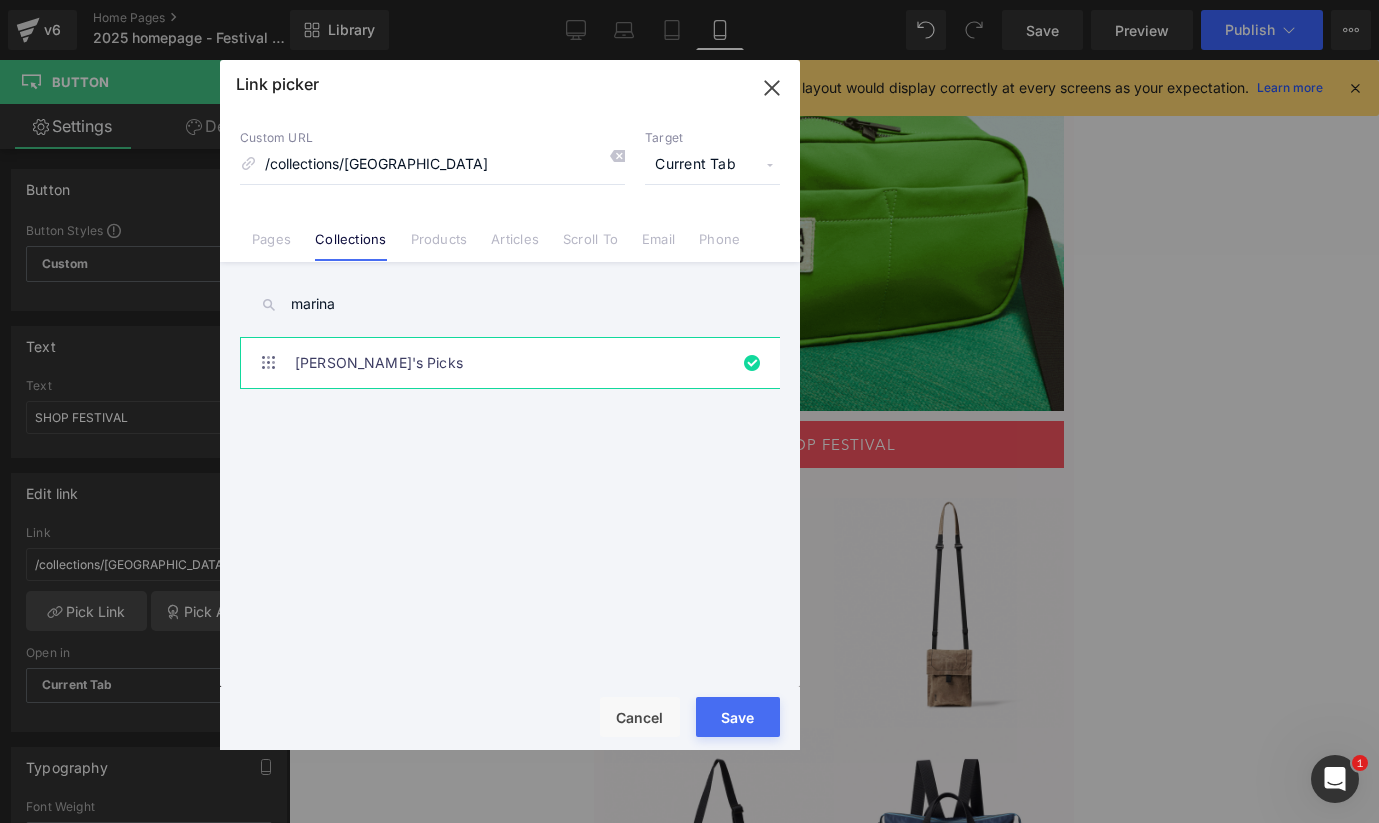 click on "Save" at bounding box center [738, 717] 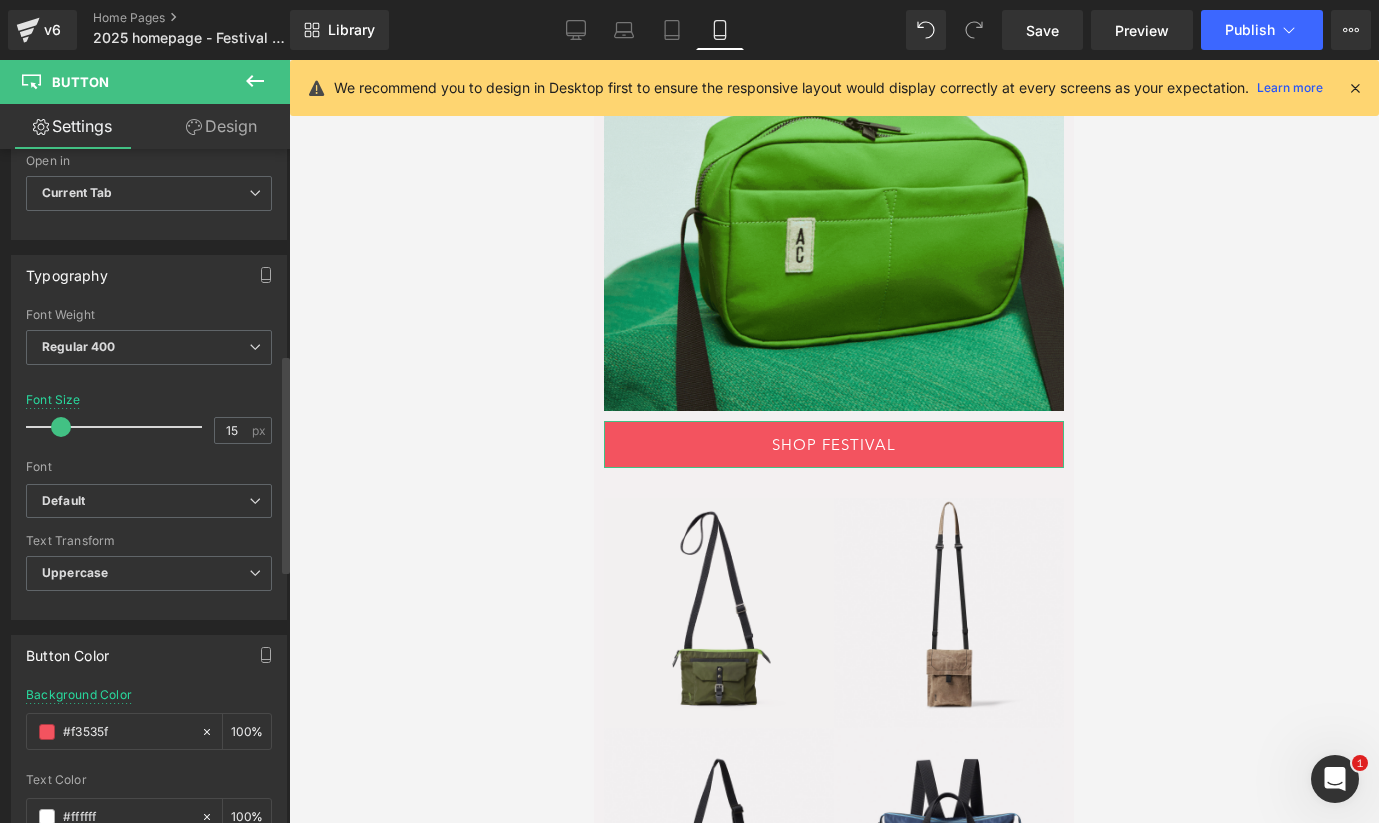scroll, scrollTop: 667, scrollLeft: 0, axis: vertical 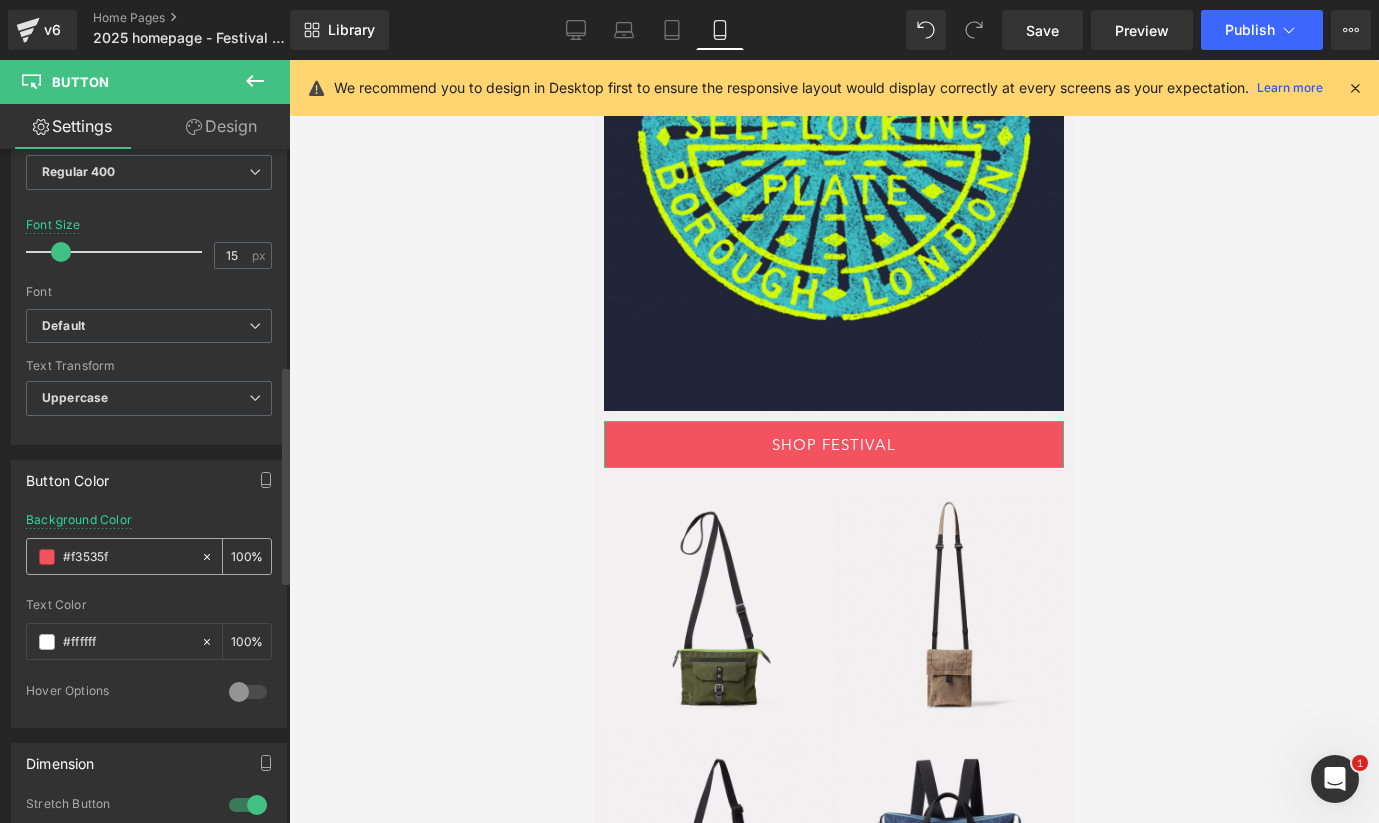 click on "#f3535f" at bounding box center (127, 557) 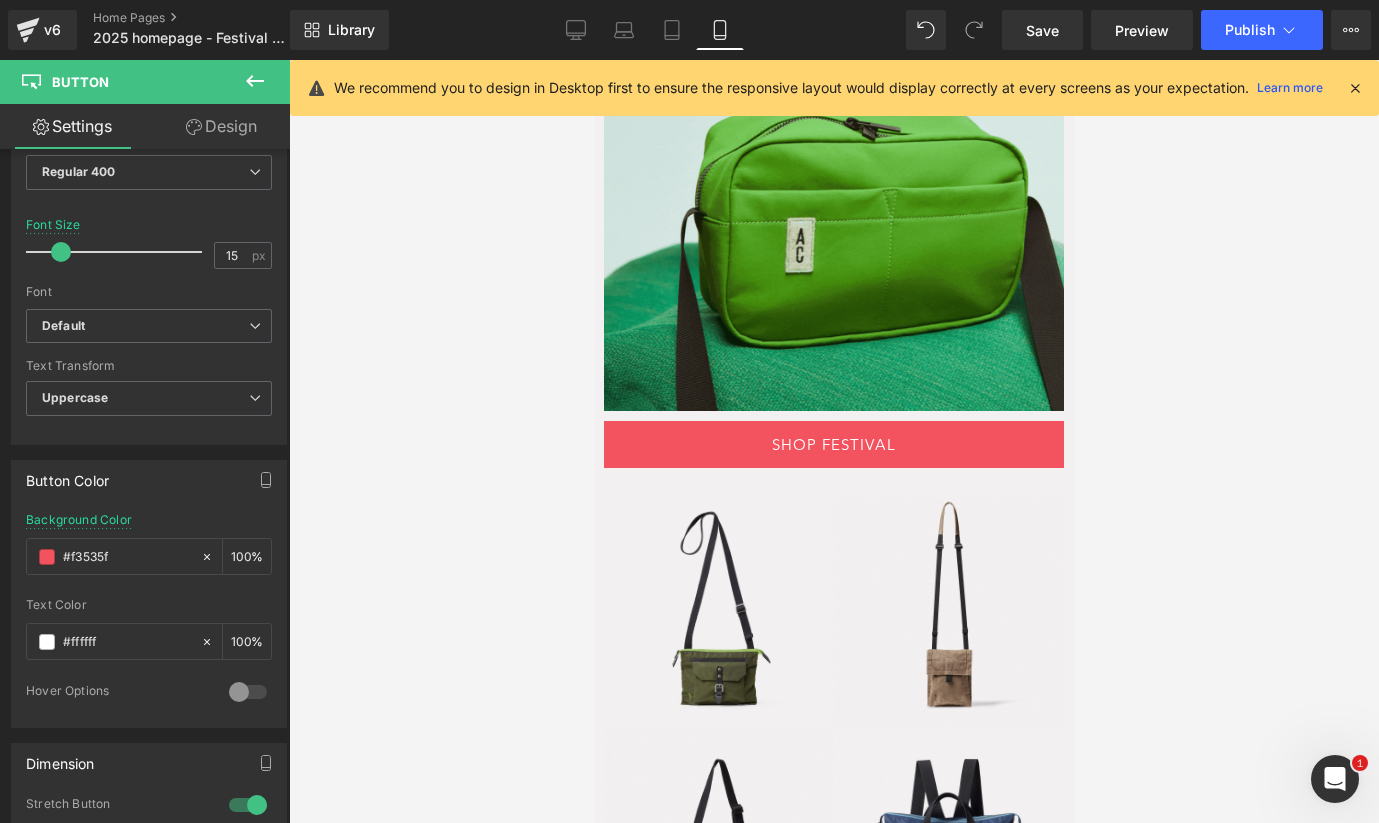 drag, startPoint x: 136, startPoint y: 549, endPoint x: -118, endPoint y: 562, distance: 254.33246 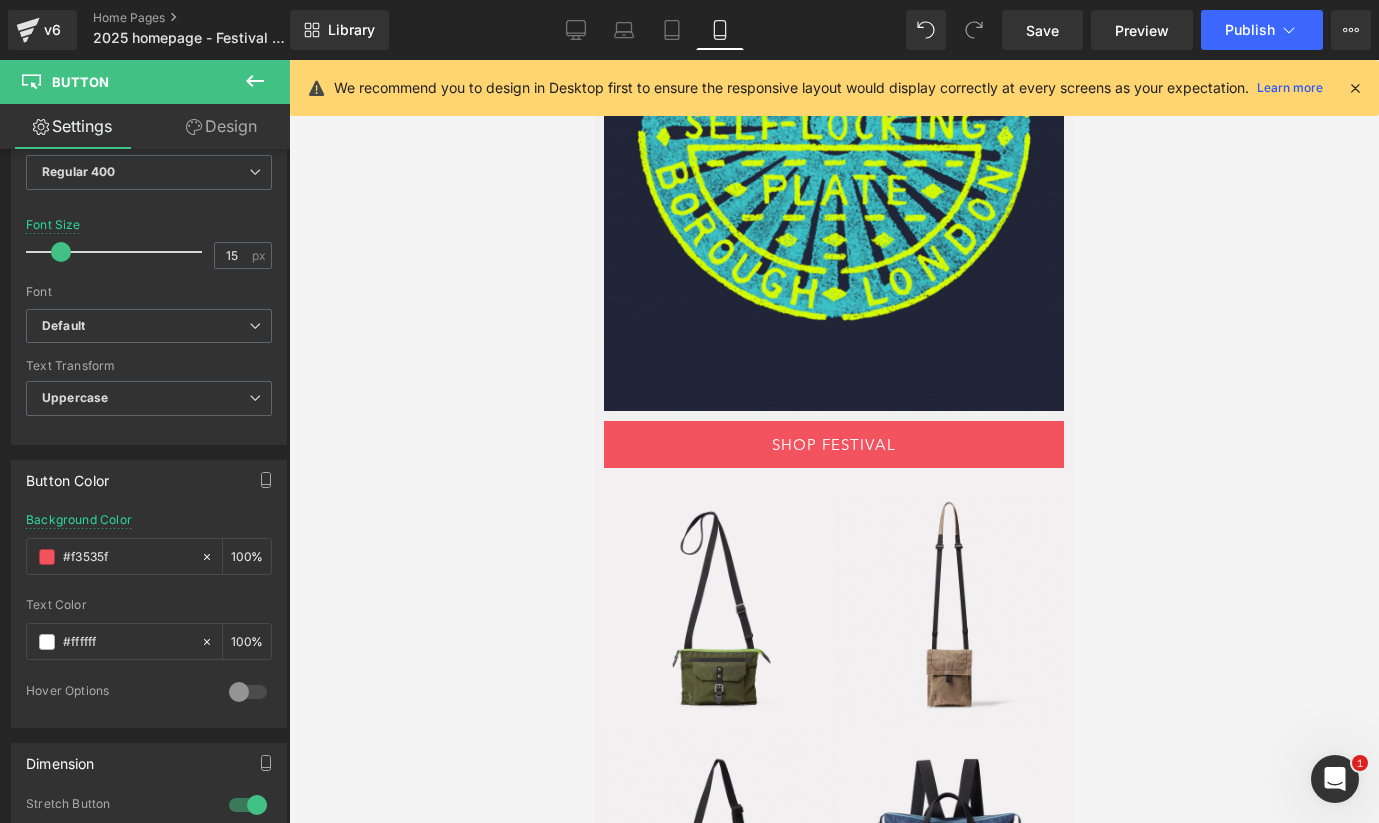 paste on "71bb48" 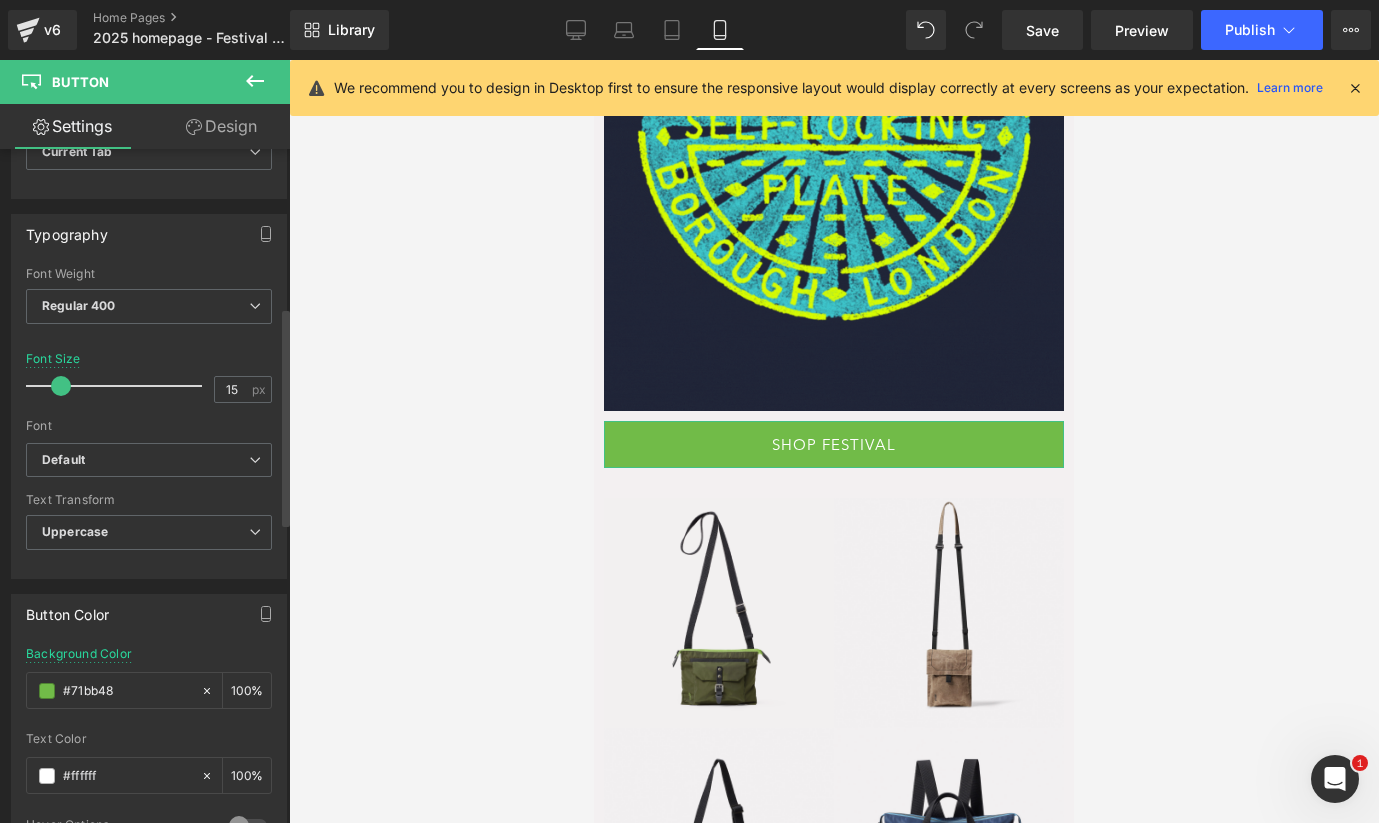 scroll, scrollTop: 133, scrollLeft: 0, axis: vertical 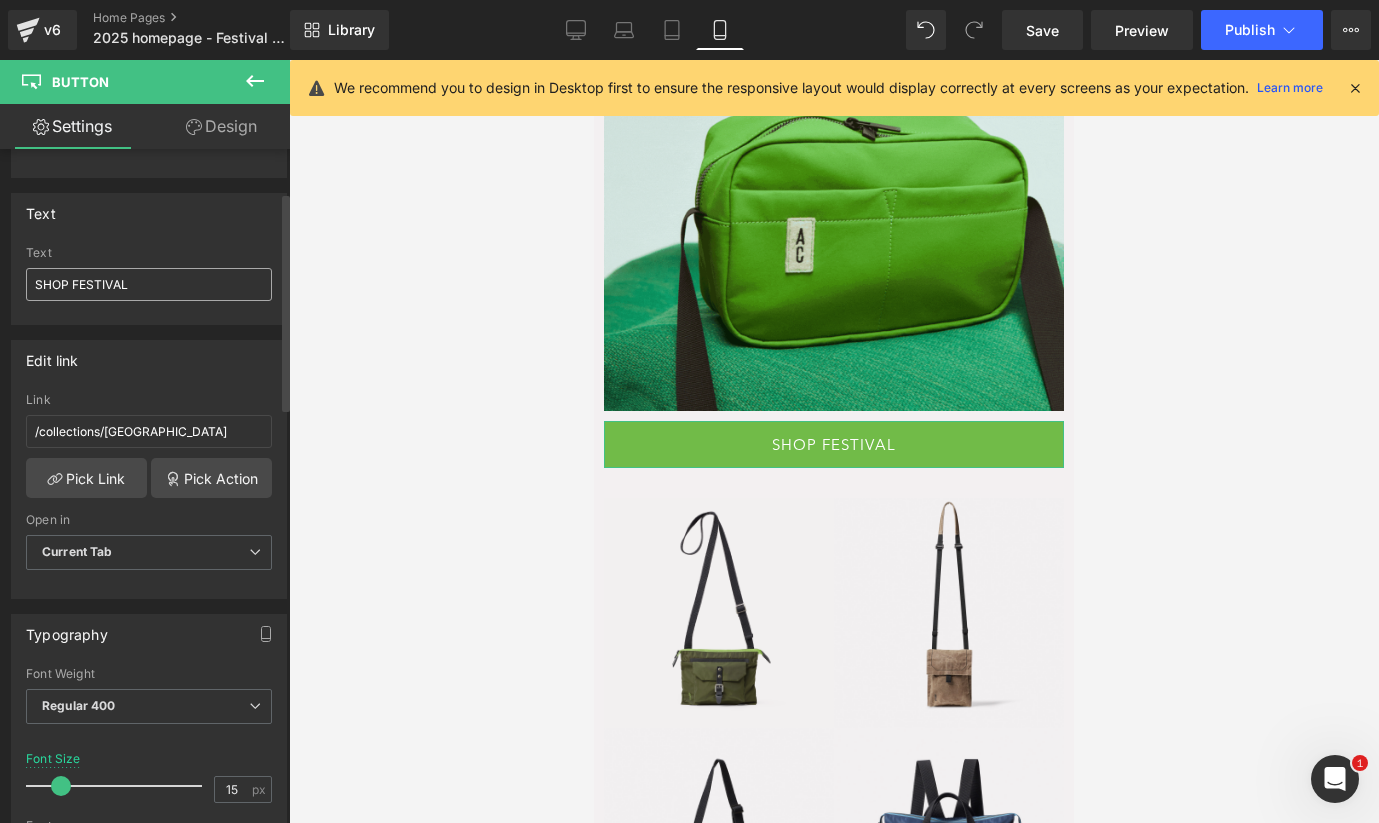type on "#71bb48" 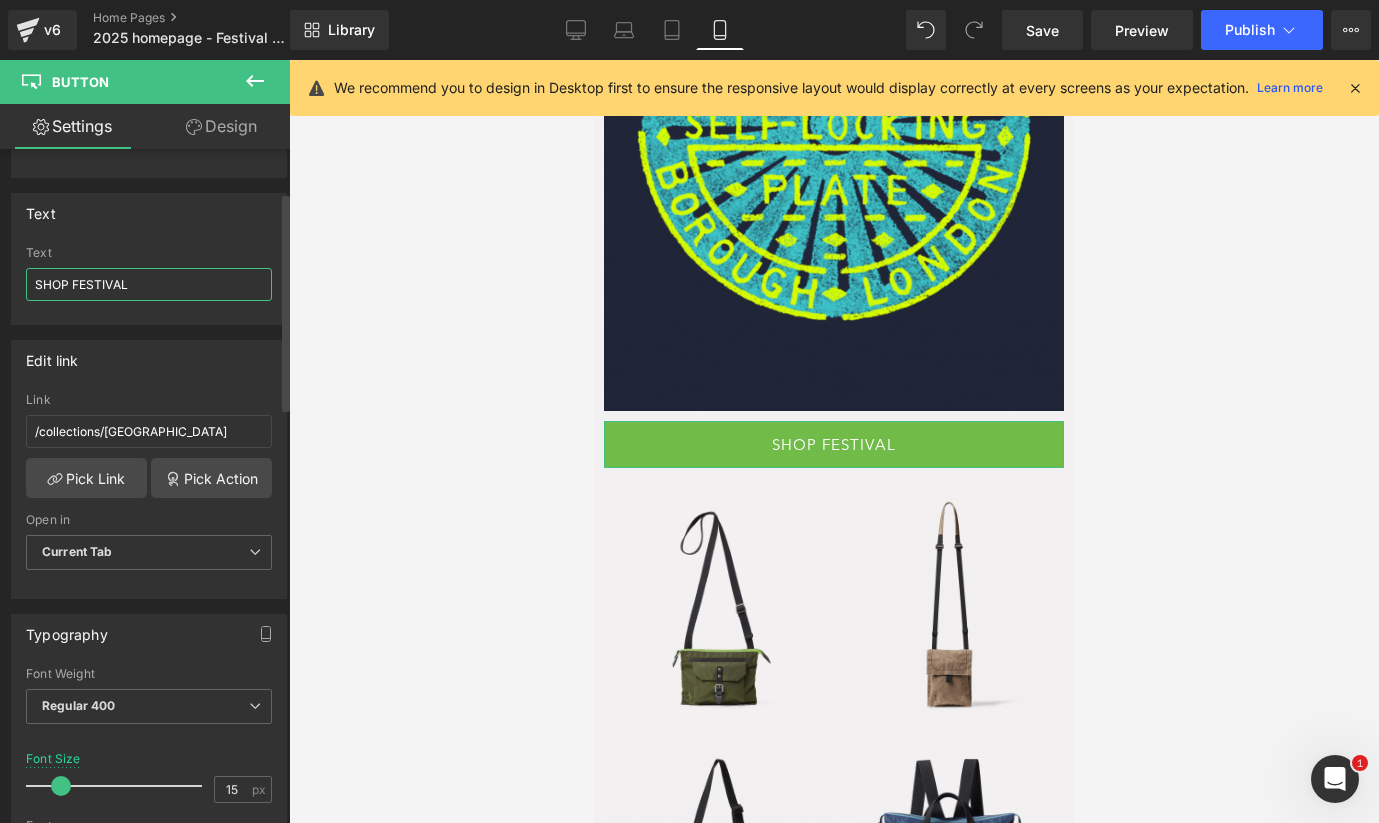 click on "SHOP FESTIVAL" at bounding box center [149, 284] 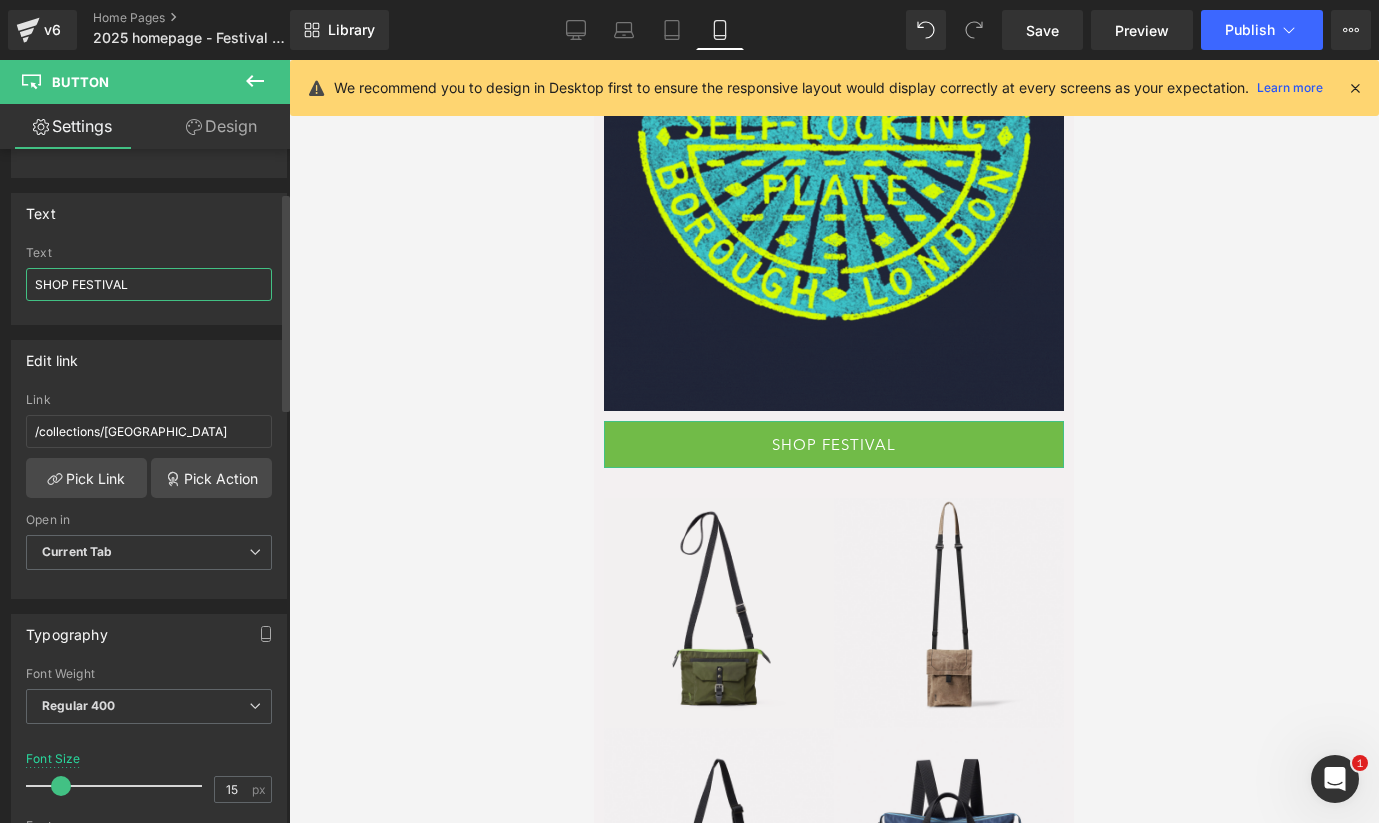 click on "SHOP FESTIVAL" at bounding box center [149, 284] 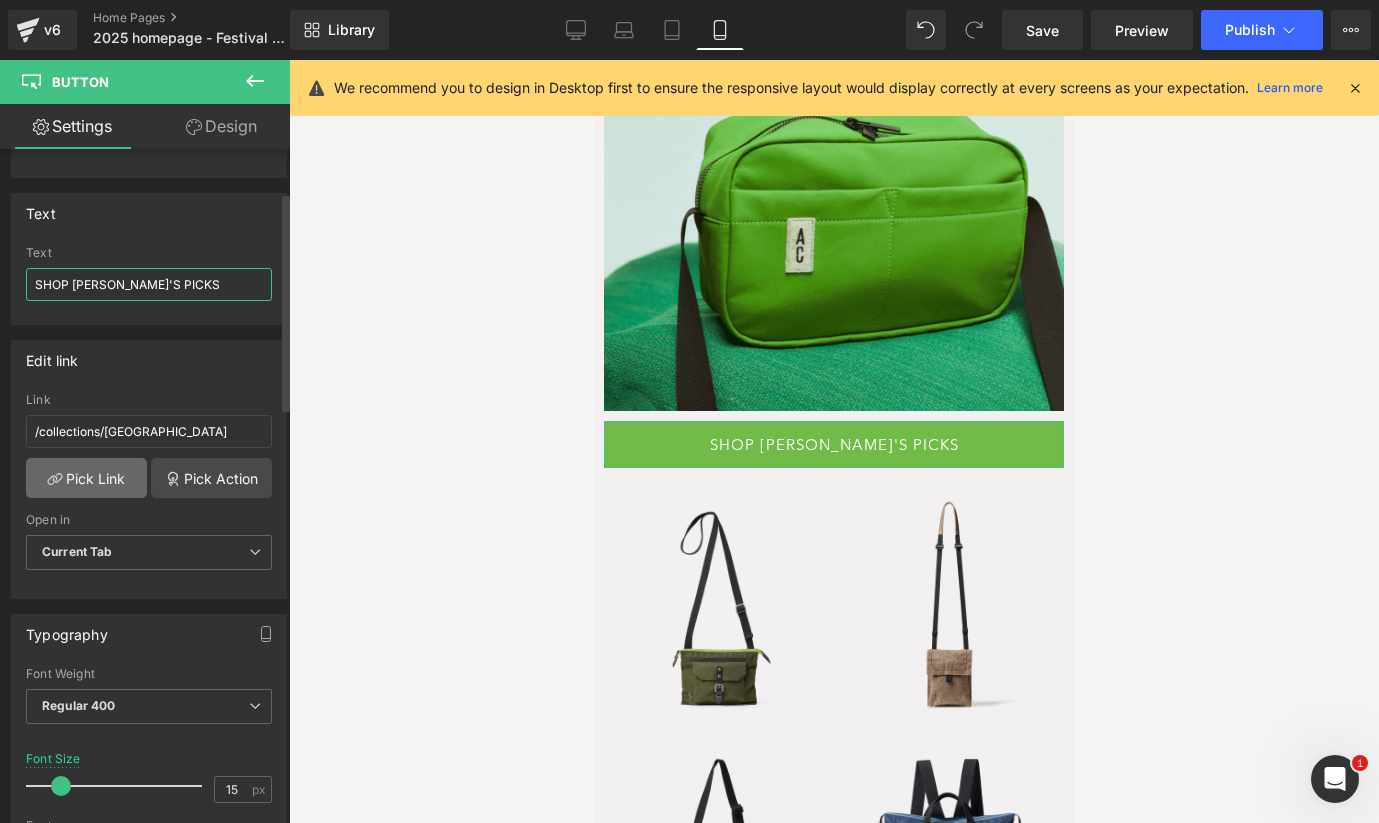 type on "SHOP [PERSON_NAME]'S PICKS" 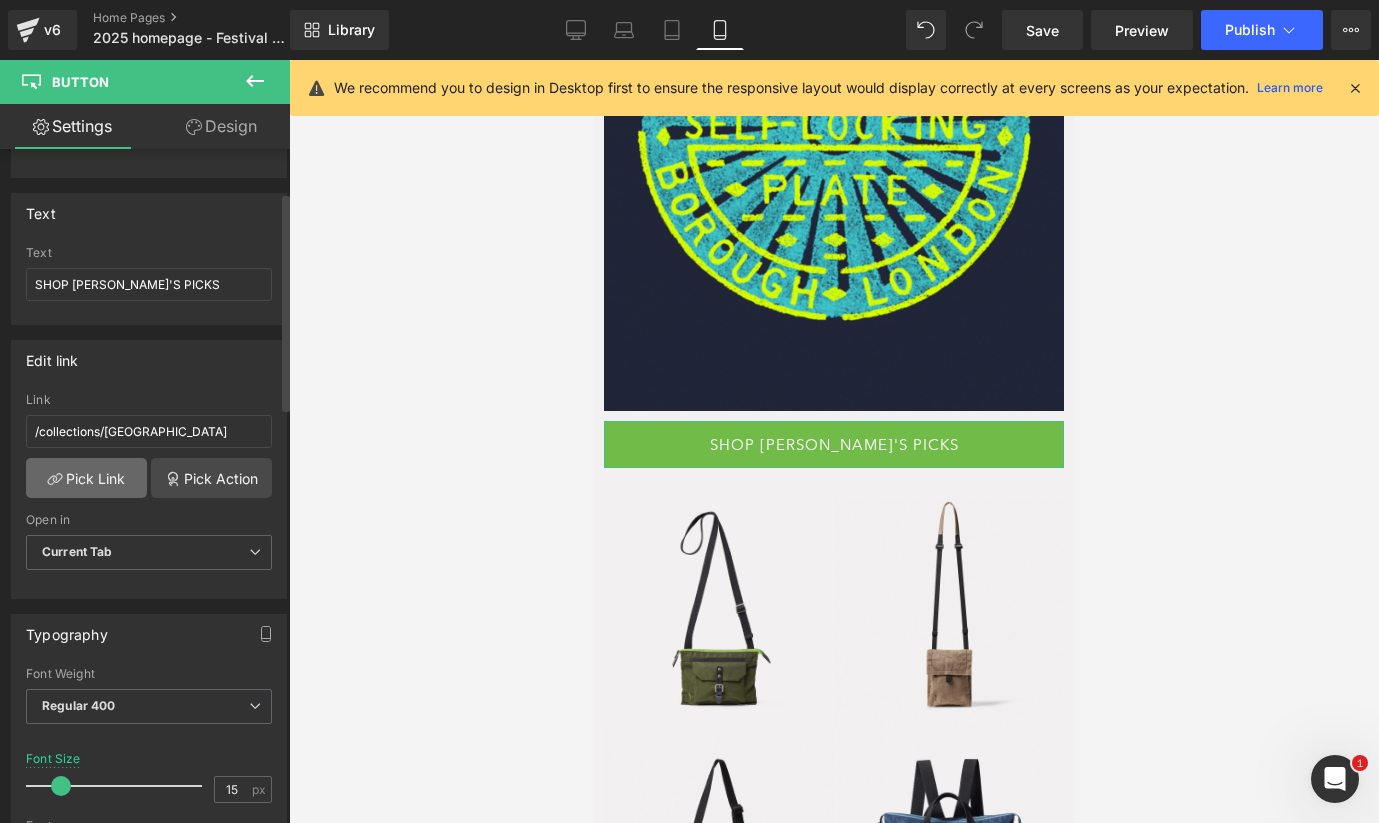 click on "Pick Link" at bounding box center (86, 478) 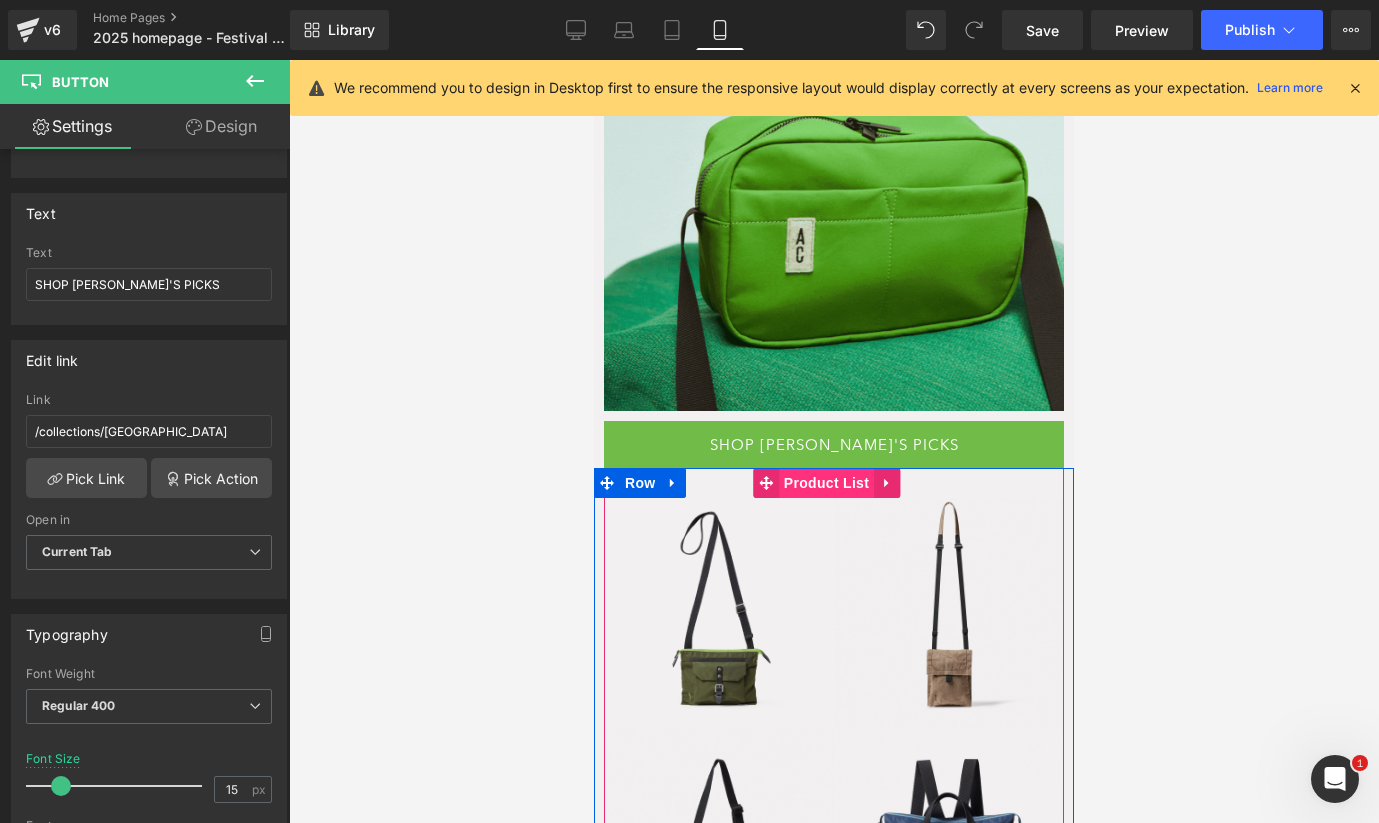 click on "Product List" at bounding box center [826, 483] 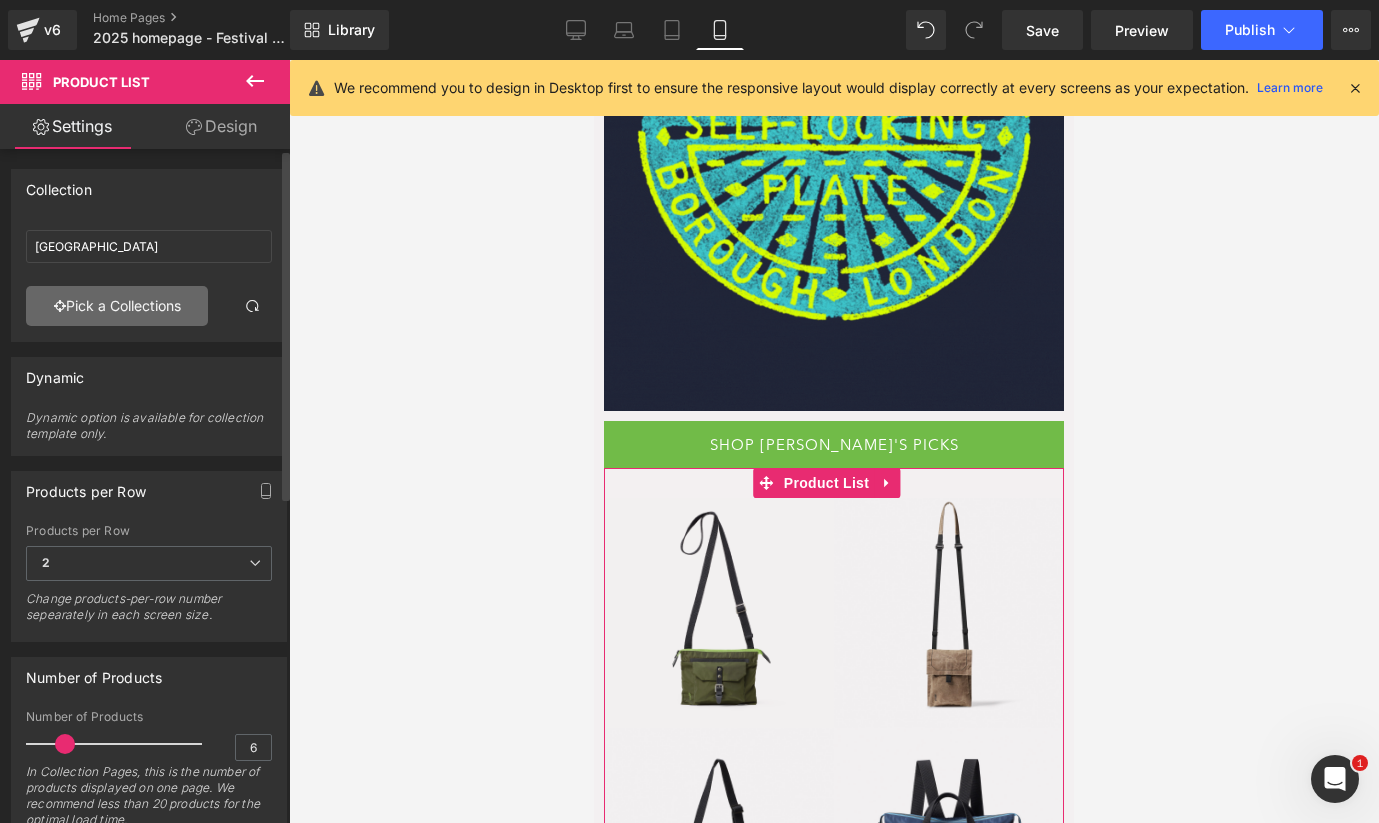 click on "Pick a Collections" at bounding box center (117, 306) 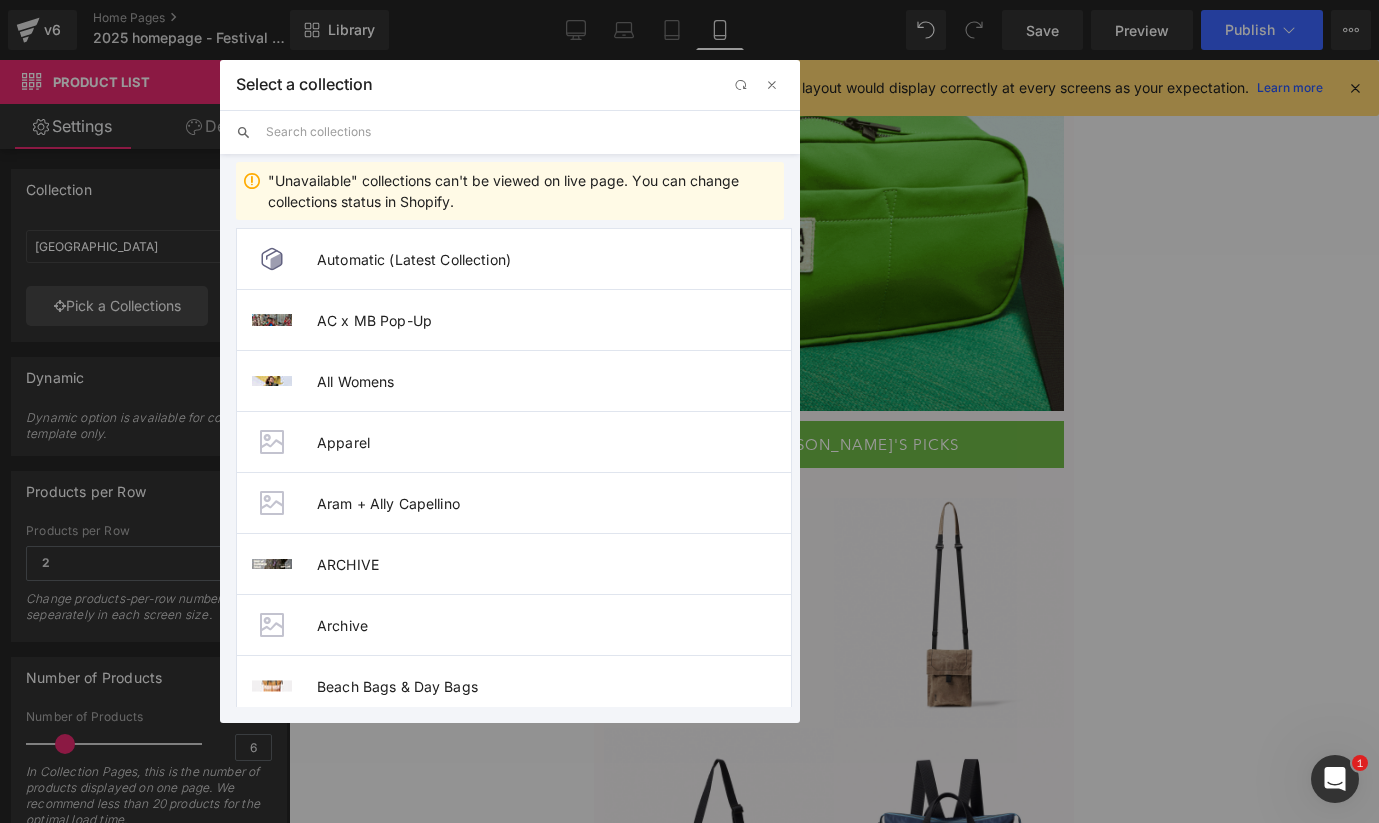 click at bounding box center [525, 132] 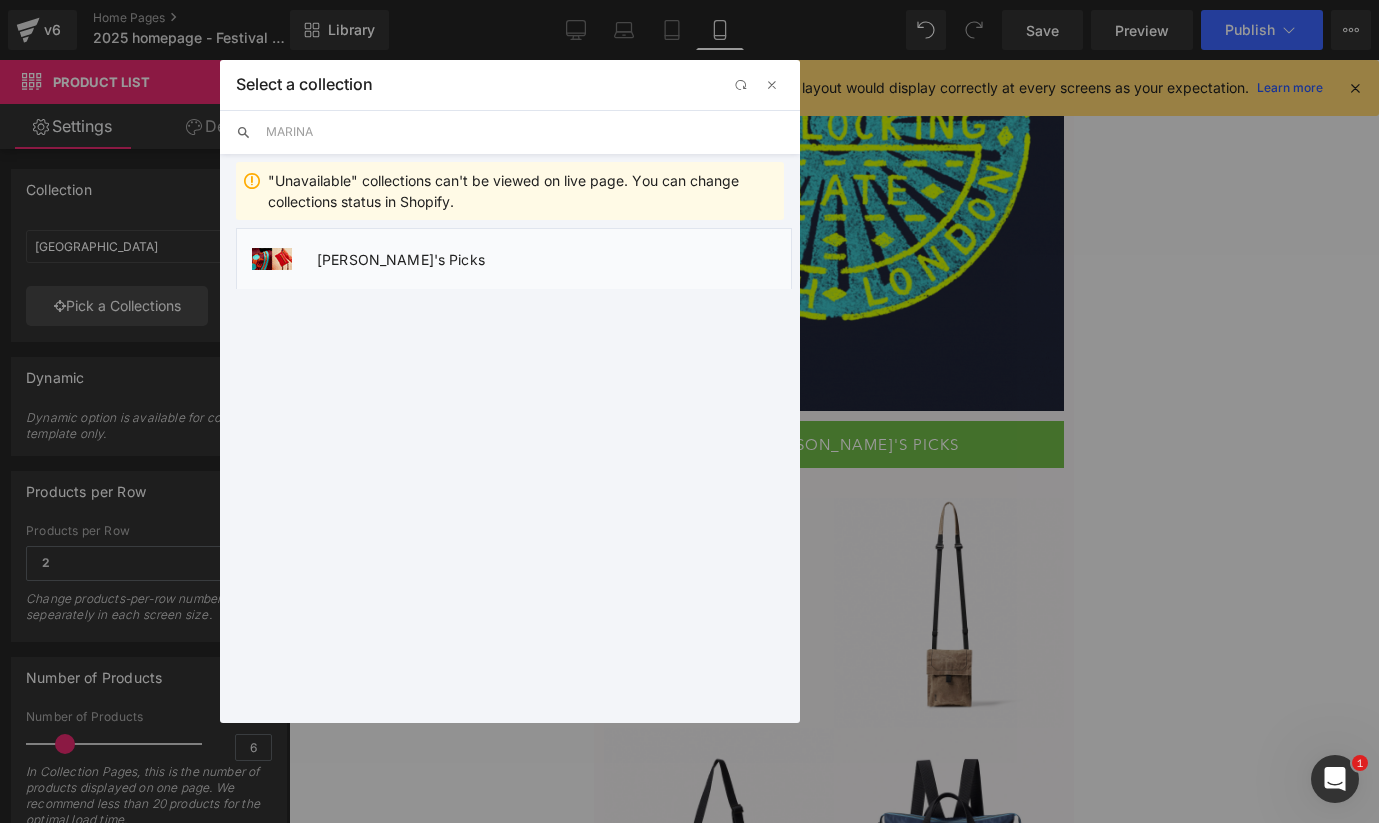 type on "MARINA" 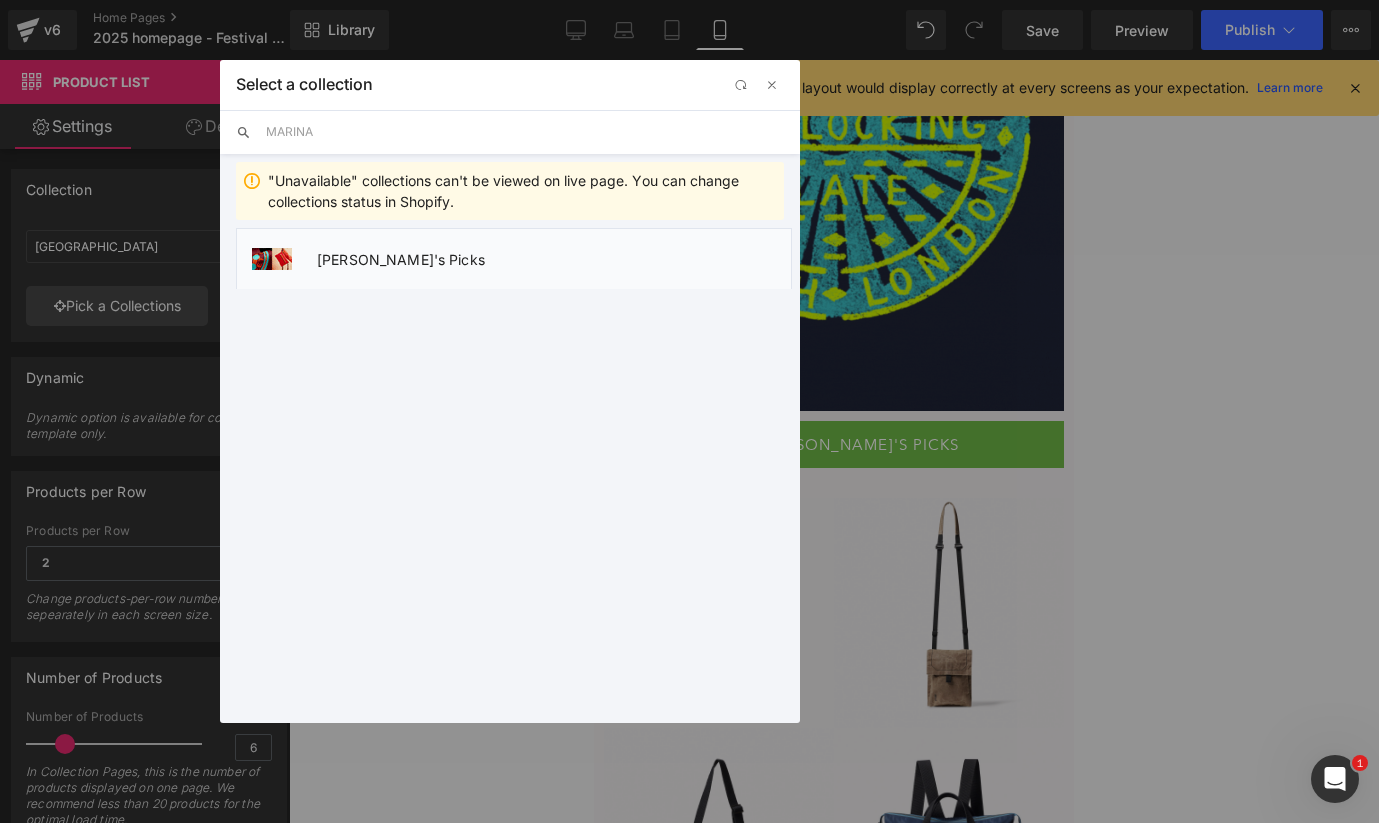 click on "[PERSON_NAME]'s Picks" at bounding box center [554, 259] 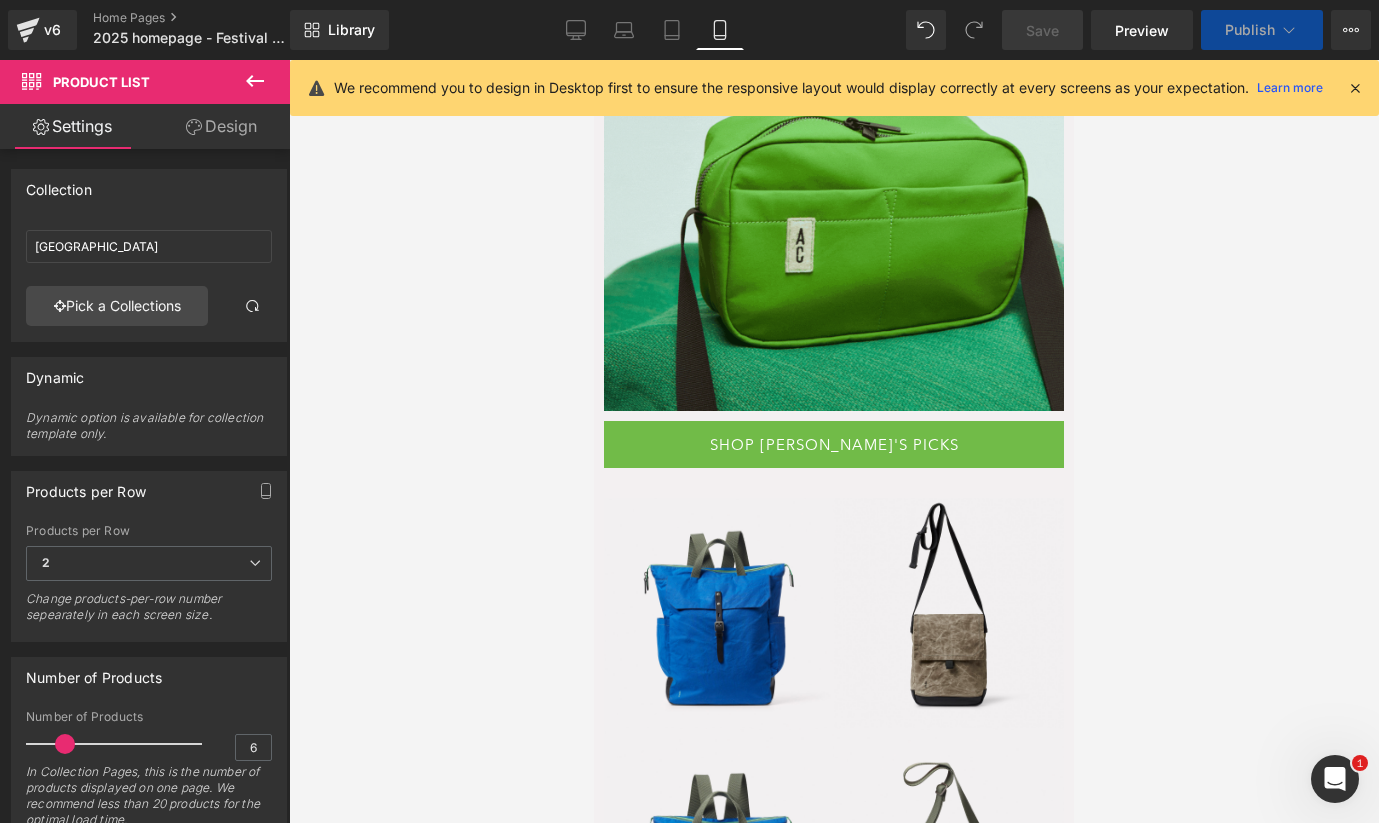 click on "Save" at bounding box center [1042, 30] 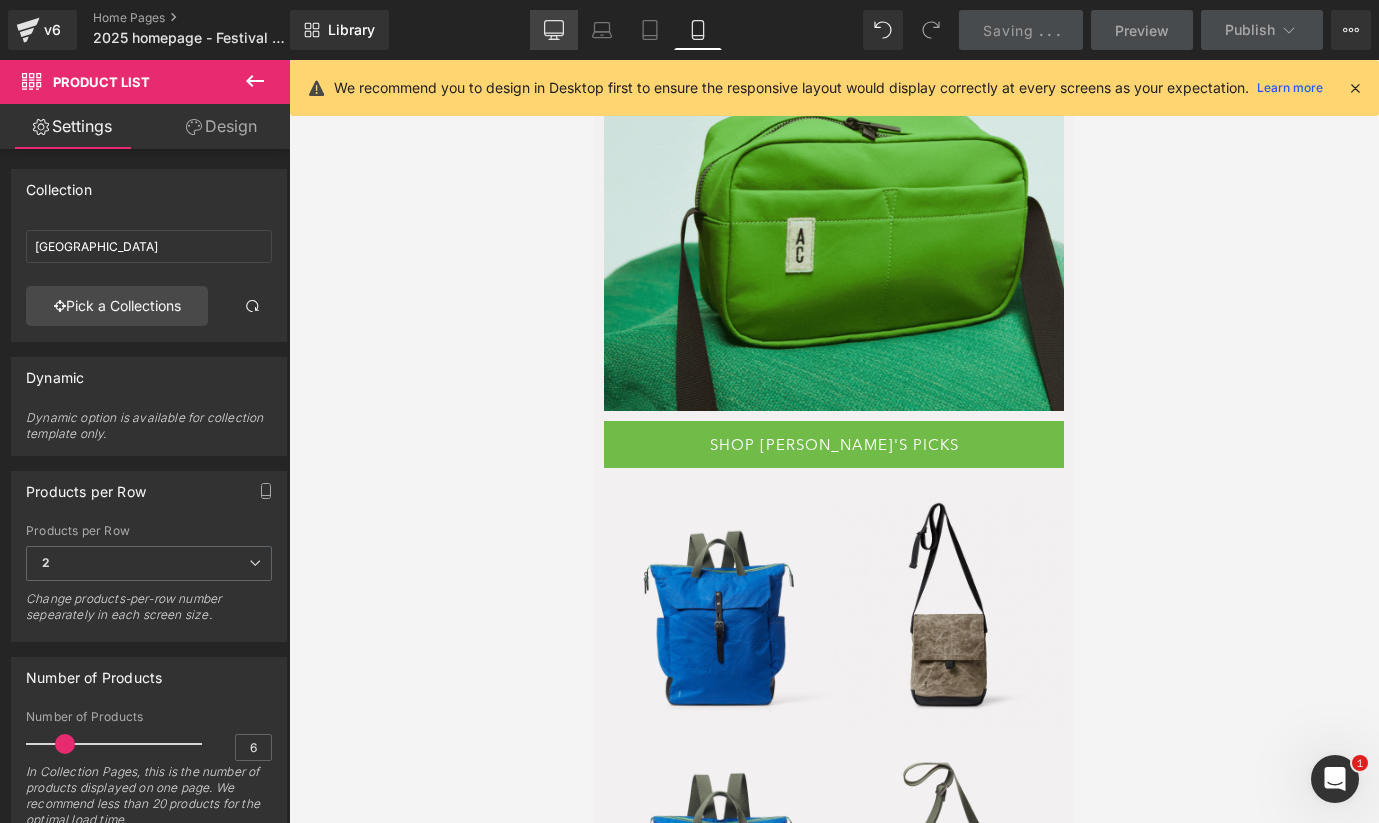 click 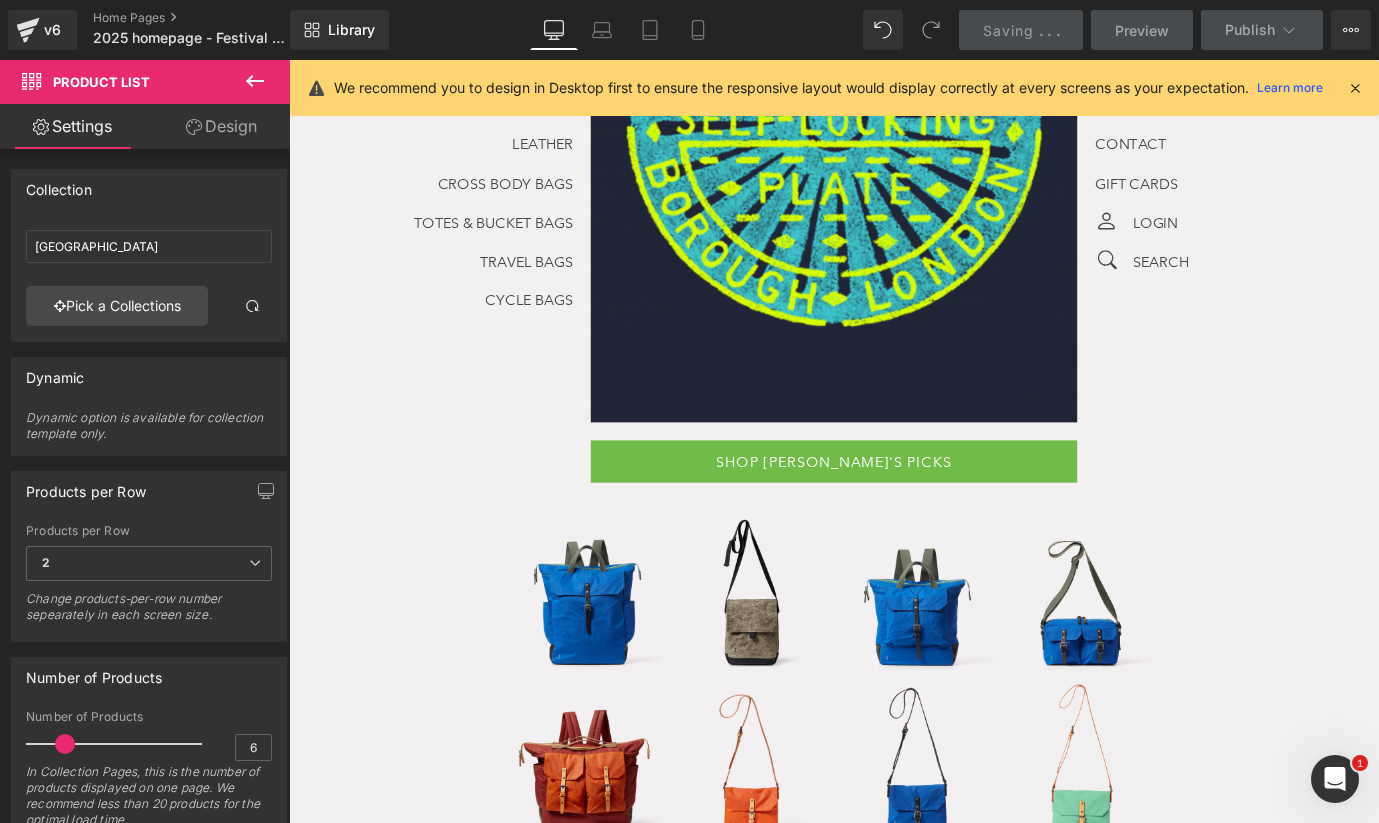 scroll, scrollTop: 0, scrollLeft: 0, axis: both 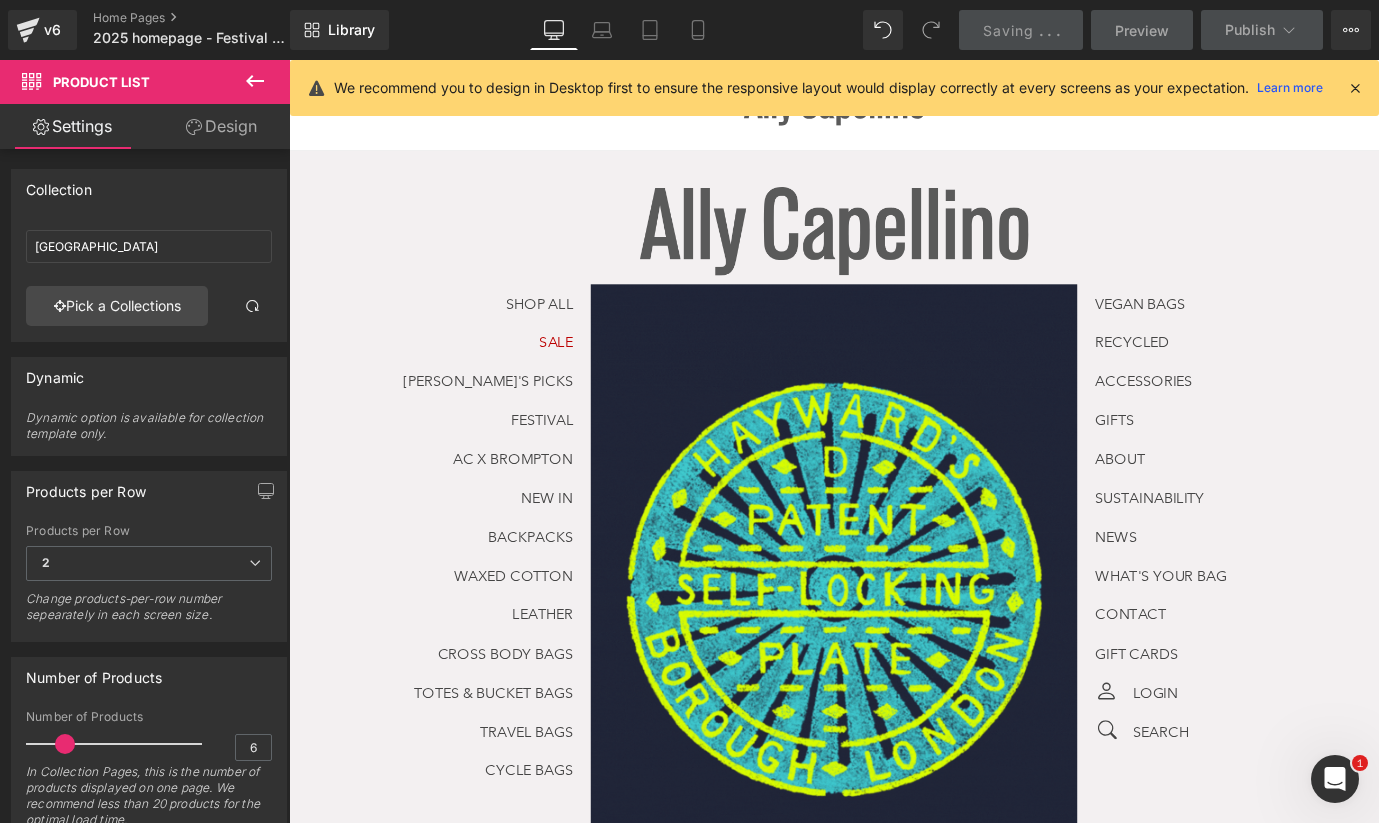 click 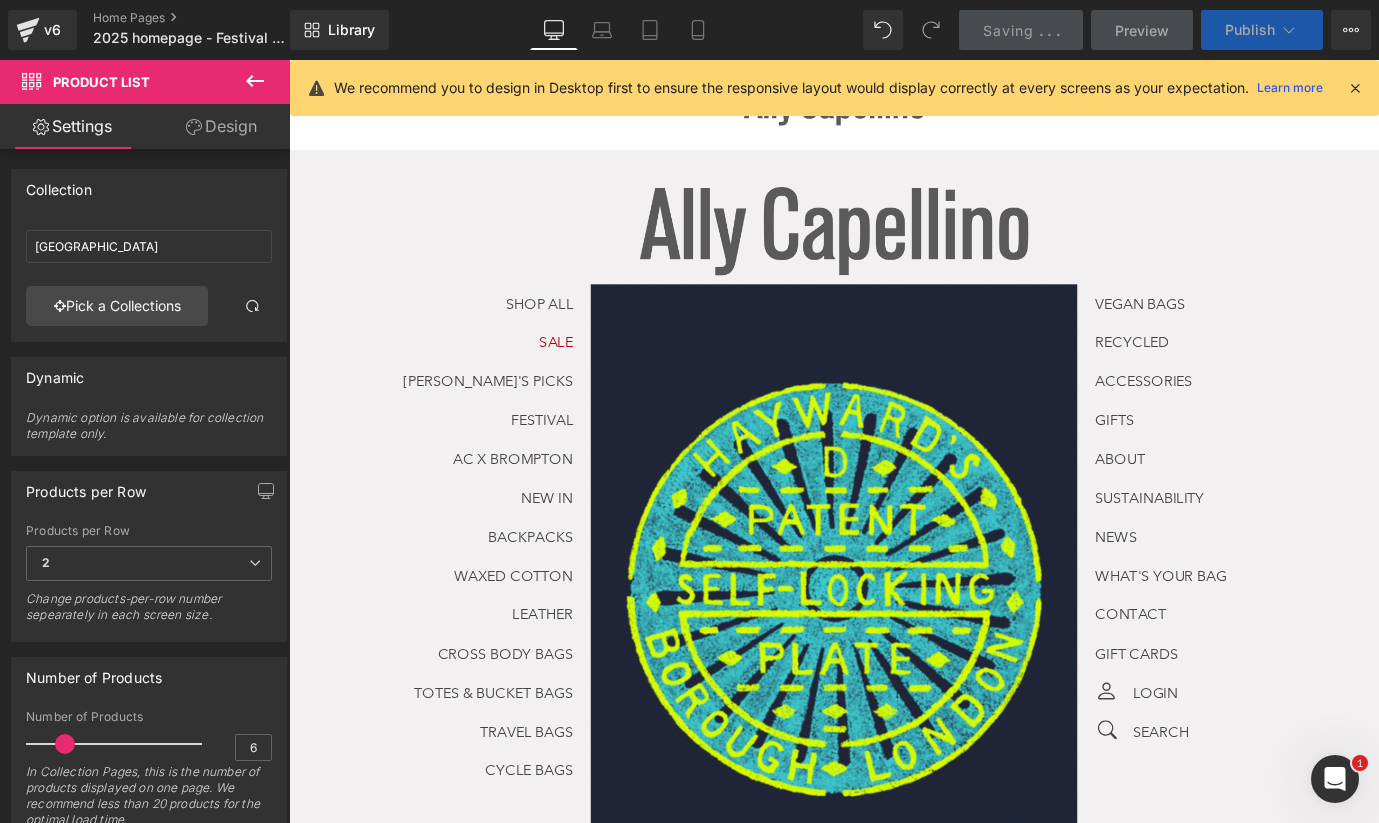 click on "Publish" at bounding box center [1262, 30] 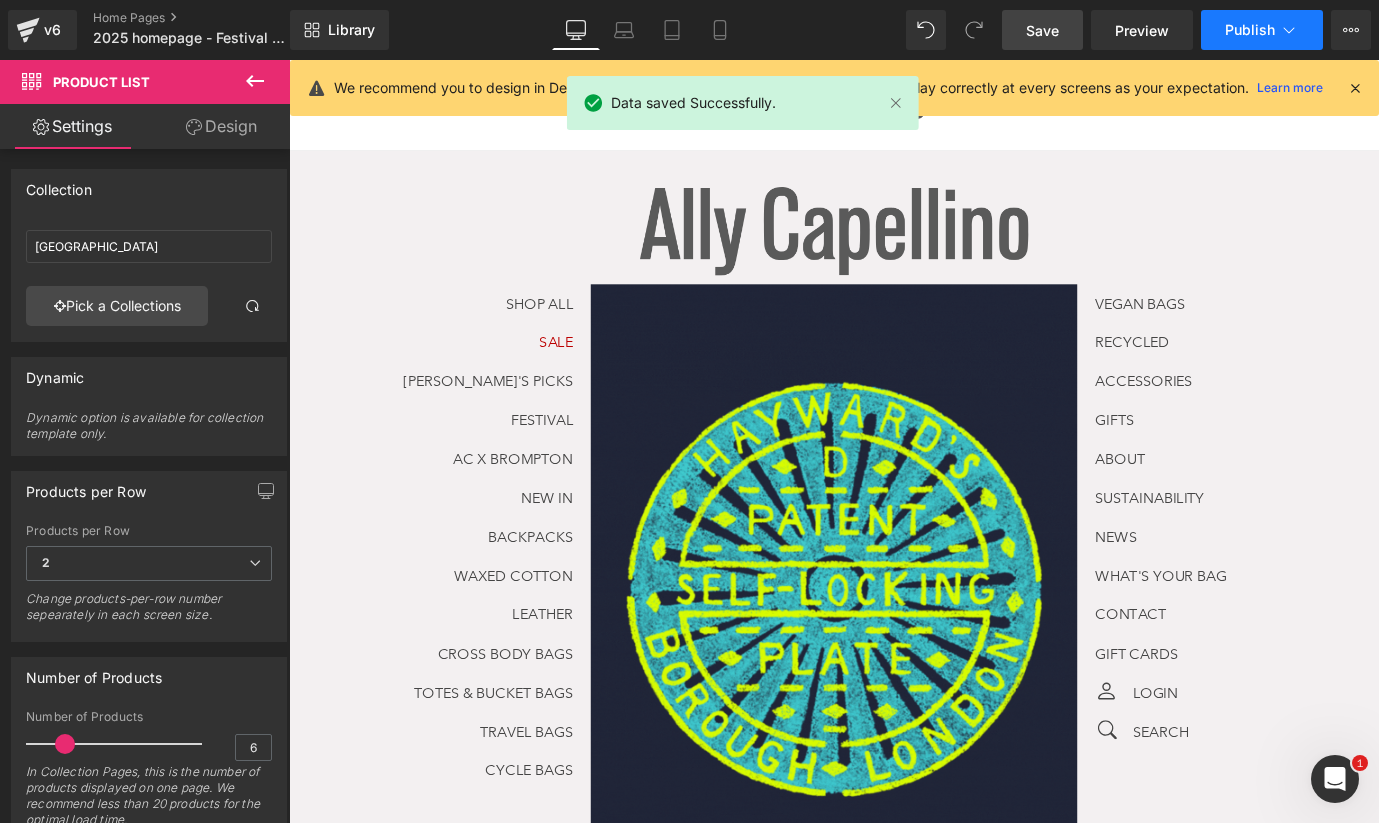 click on "Publish" at bounding box center [1250, 30] 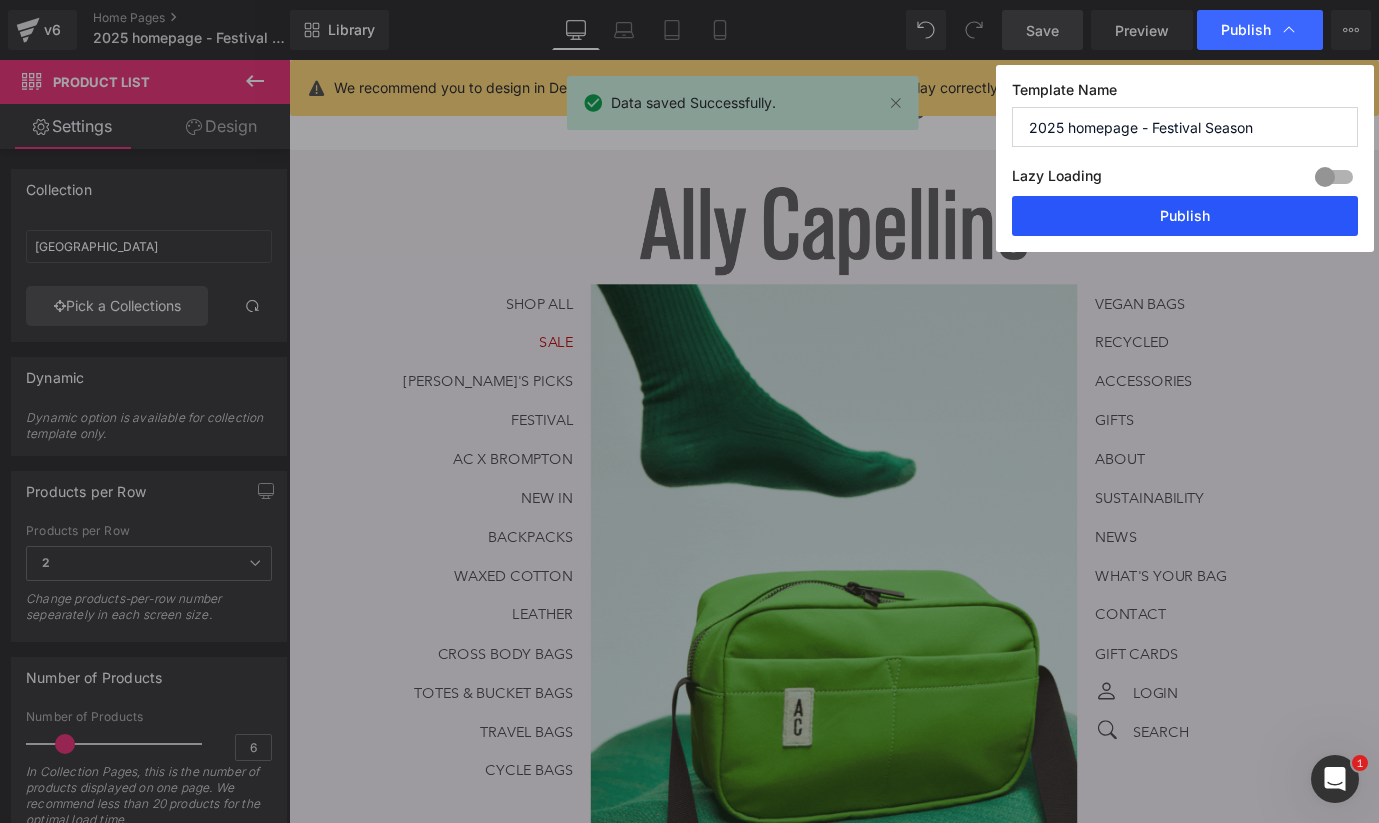 click on "Publish" at bounding box center (1185, 216) 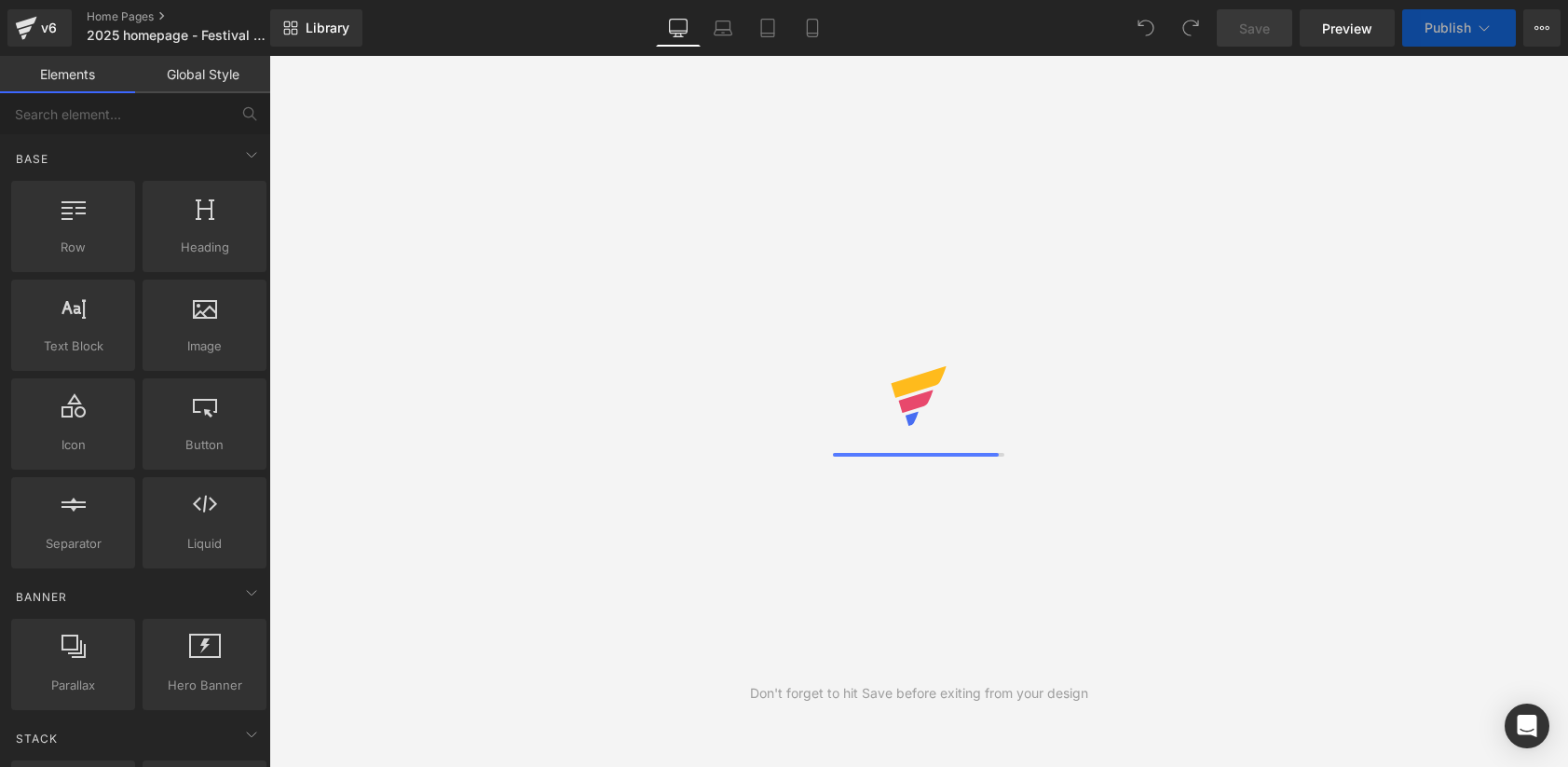scroll, scrollTop: 0, scrollLeft: 0, axis: both 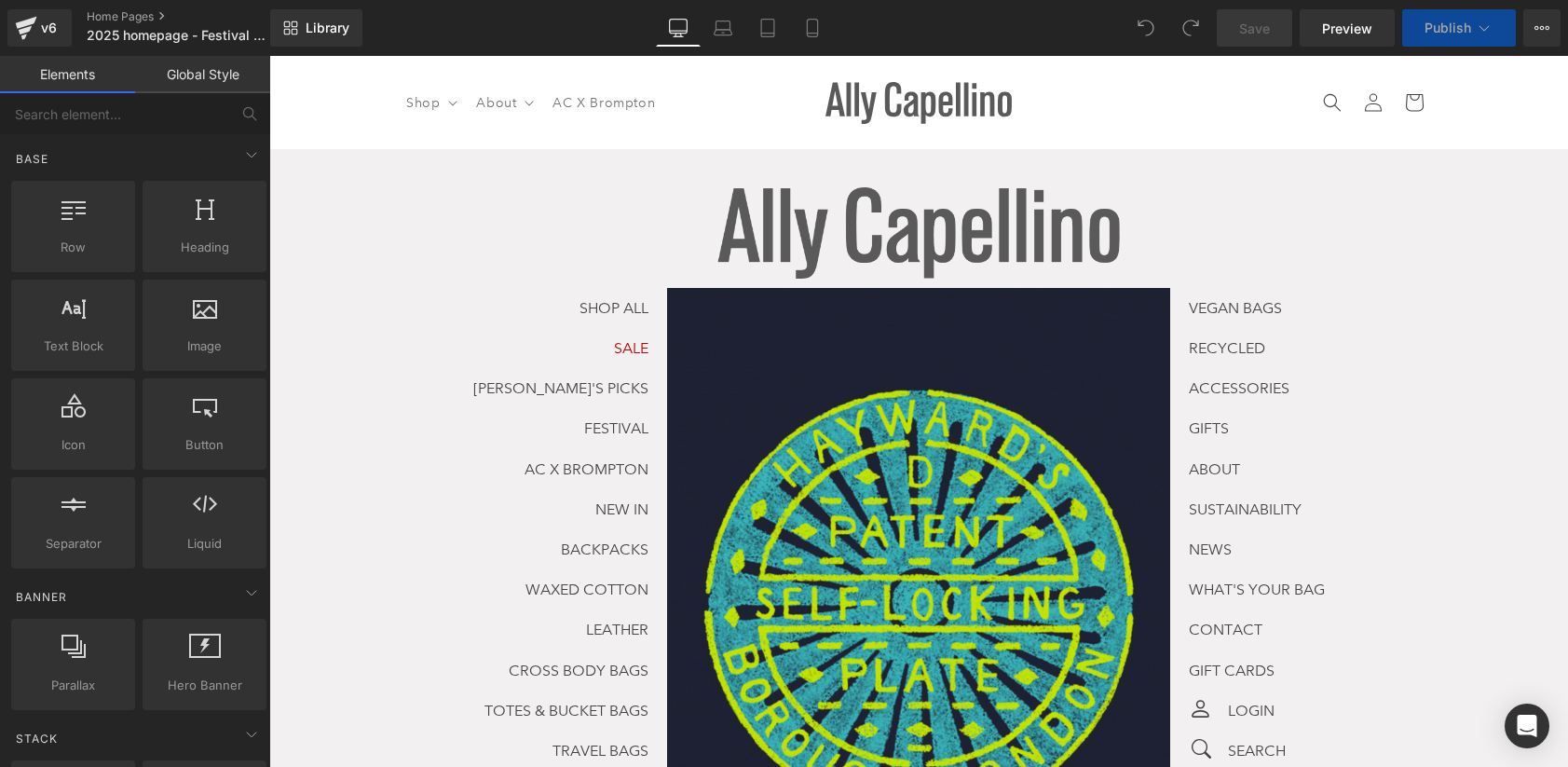 click at bounding box center (919, 602) 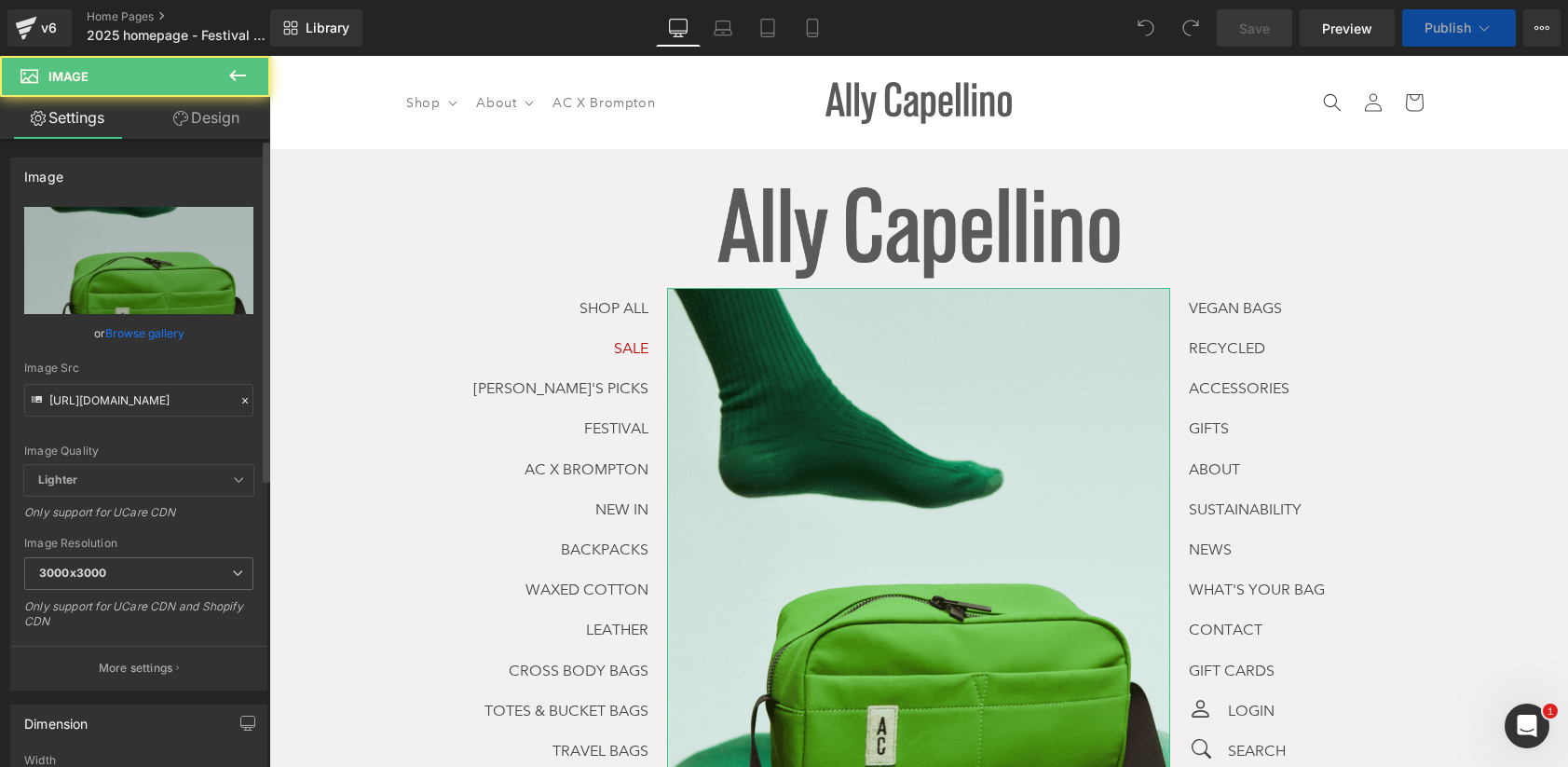 scroll, scrollTop: 0, scrollLeft: 0, axis: both 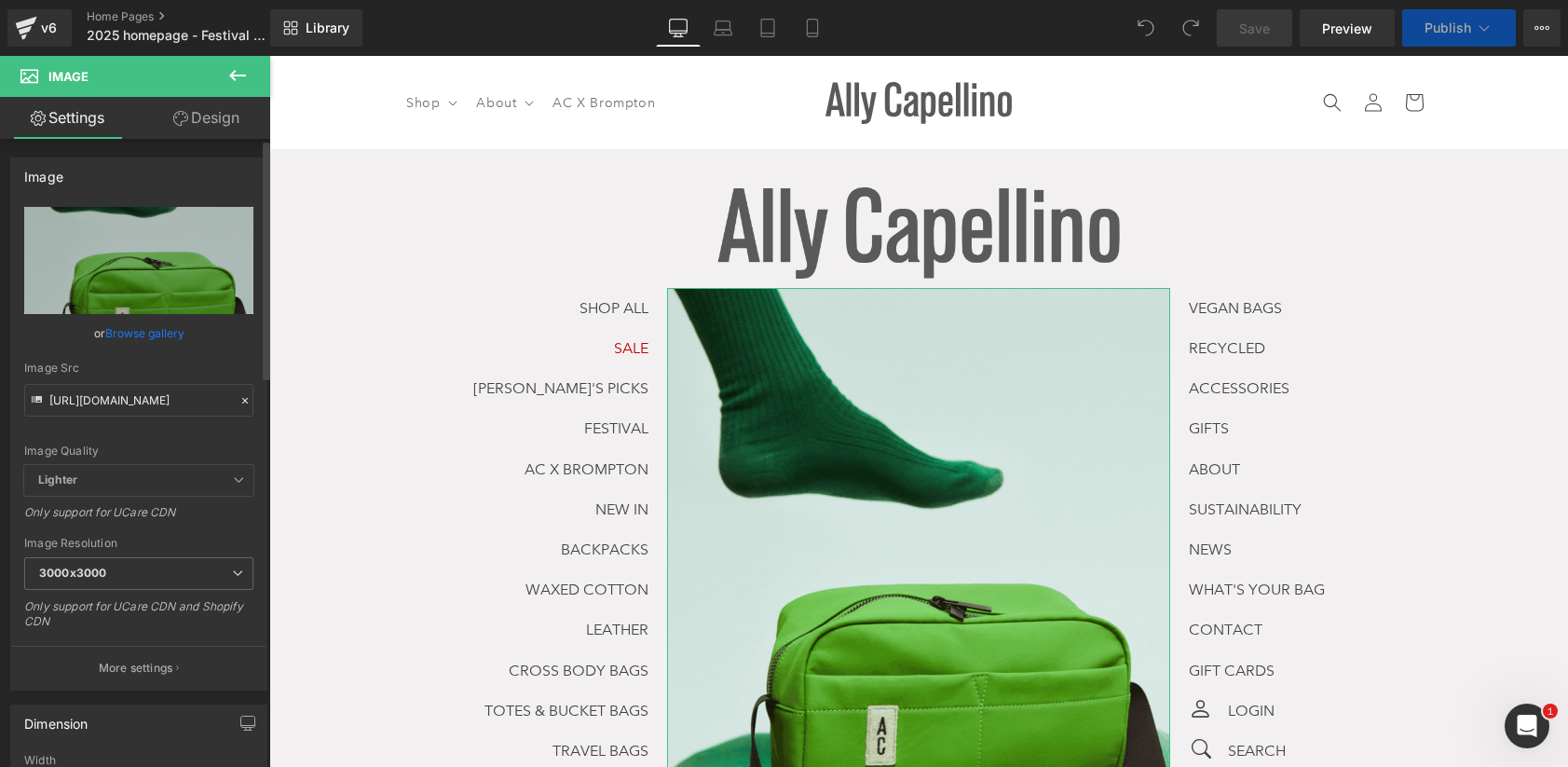 click on "Browse gallery" at bounding box center (144, 333) 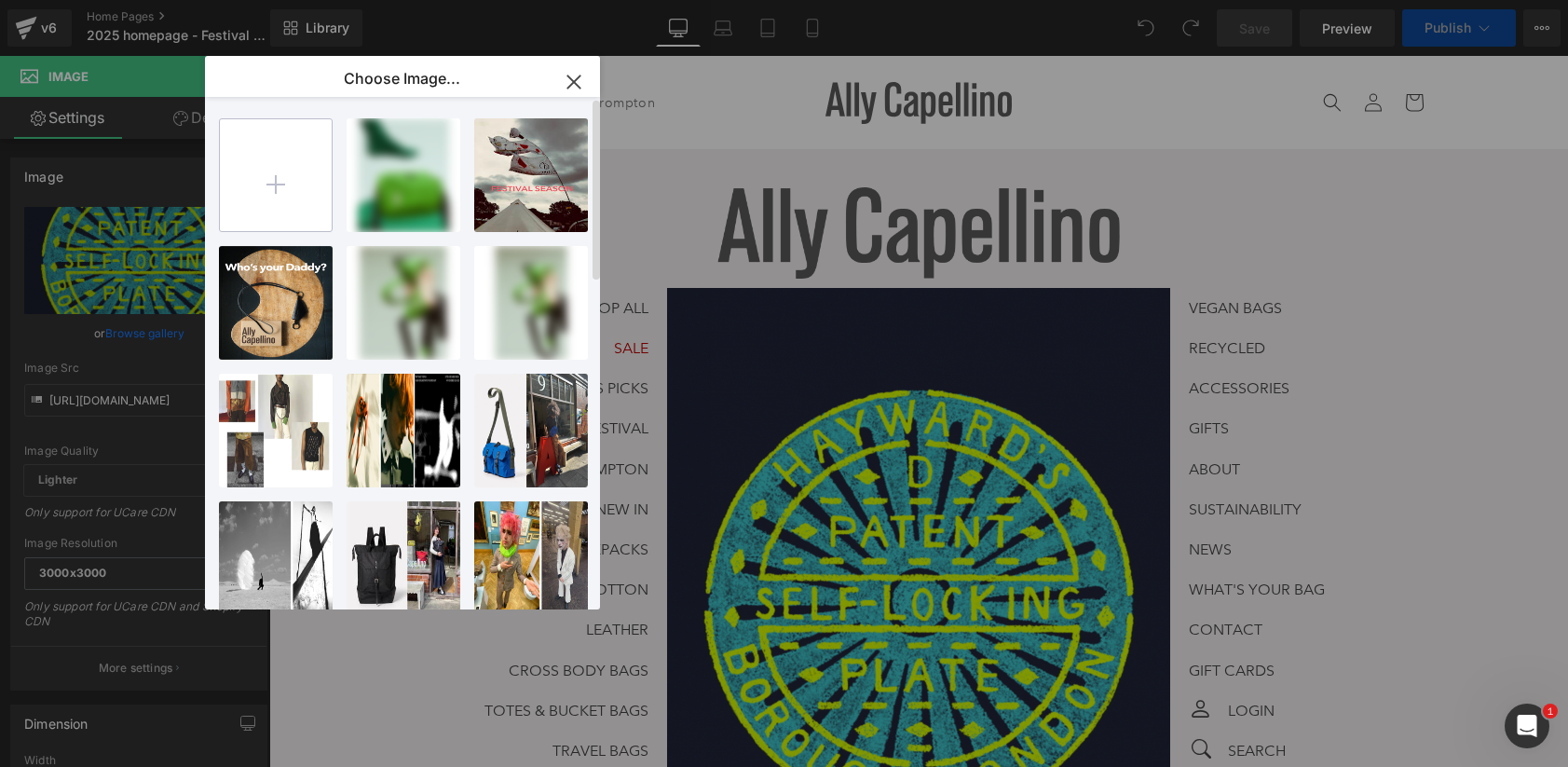 click at bounding box center [276, 175] 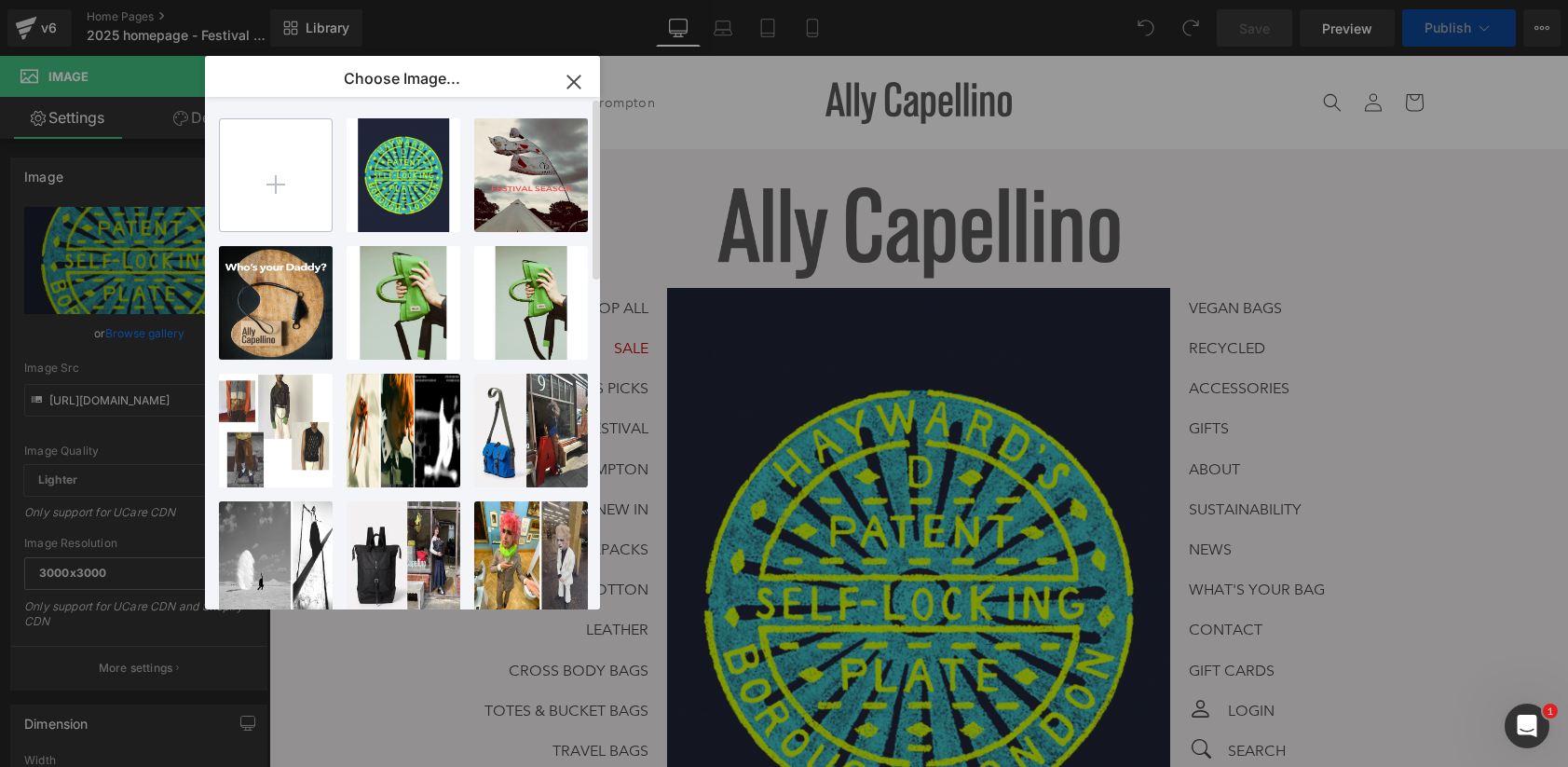 type on "C:\fakepath\AC_Home.gif" 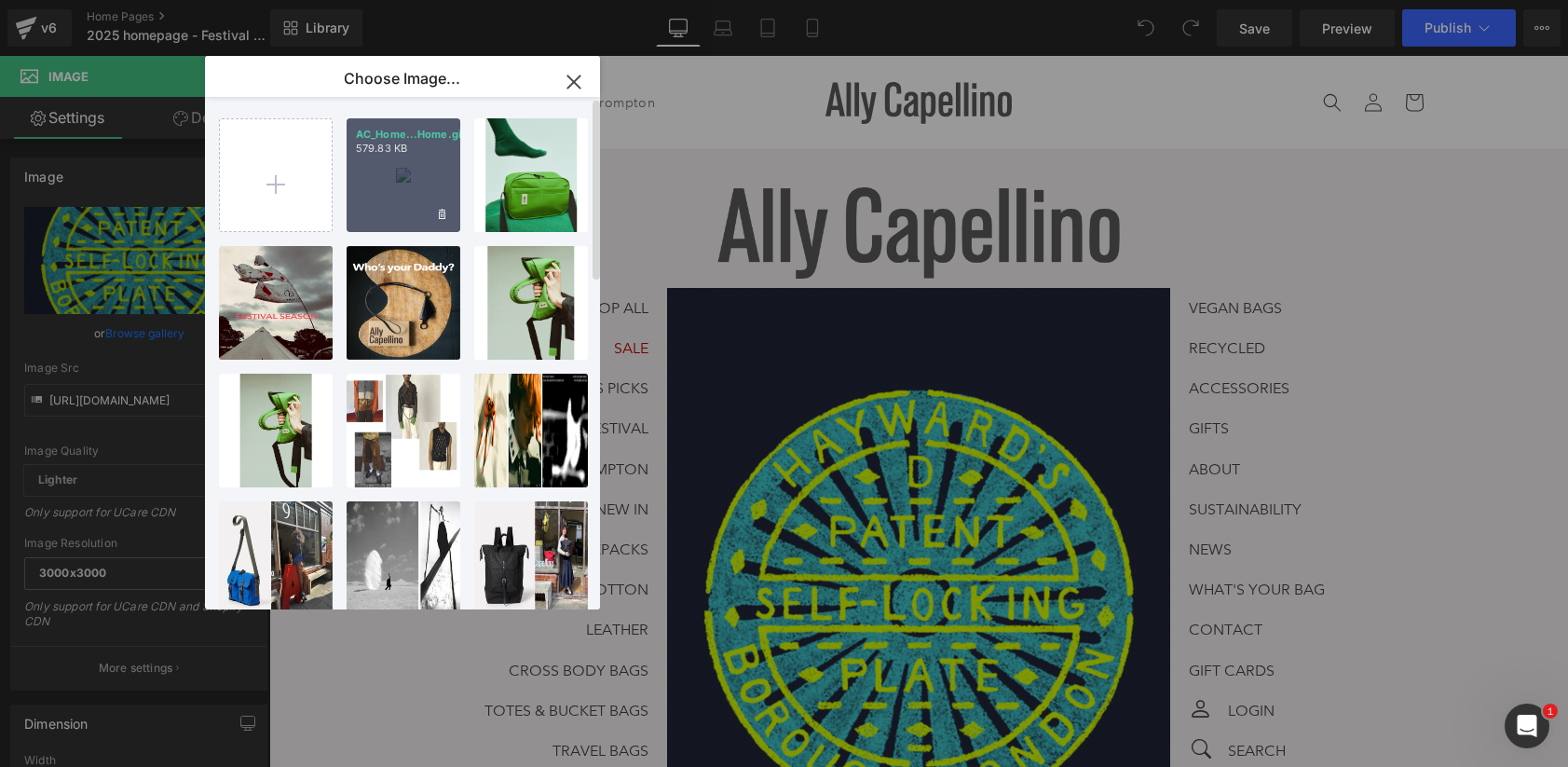 click on "AC_Home...Home.gif 579.83 KB" at bounding box center (403, 175) 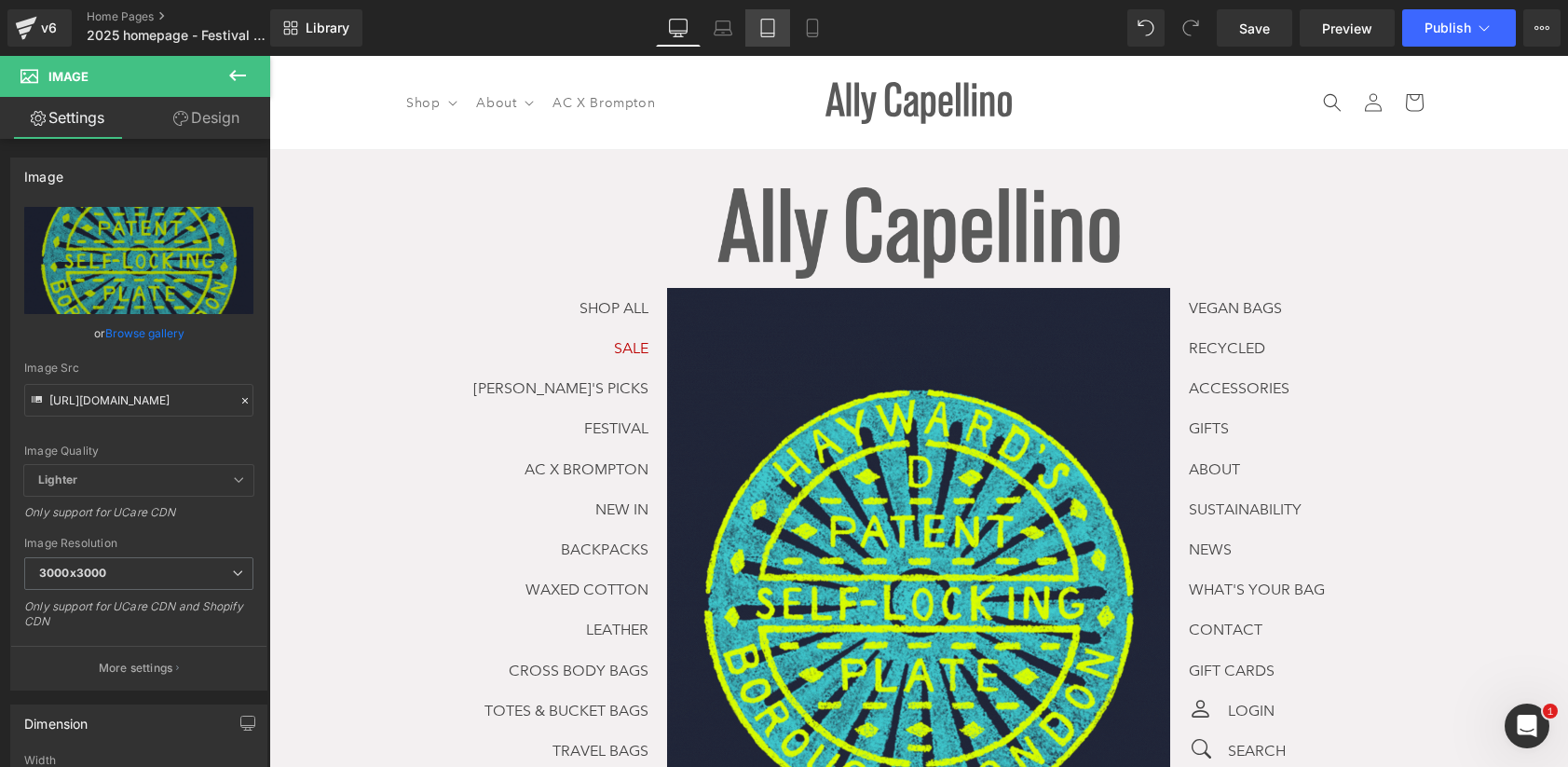 click 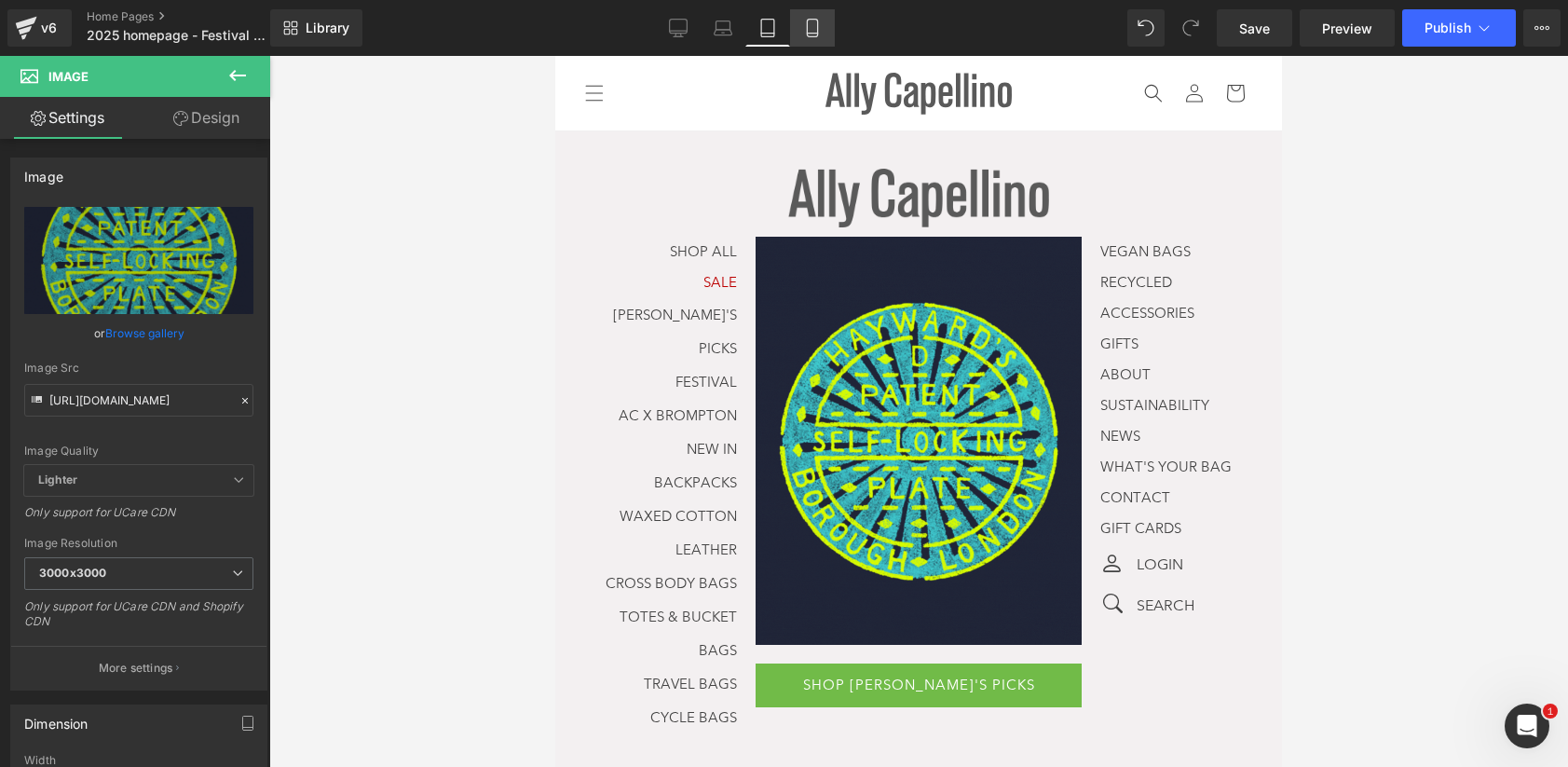 click 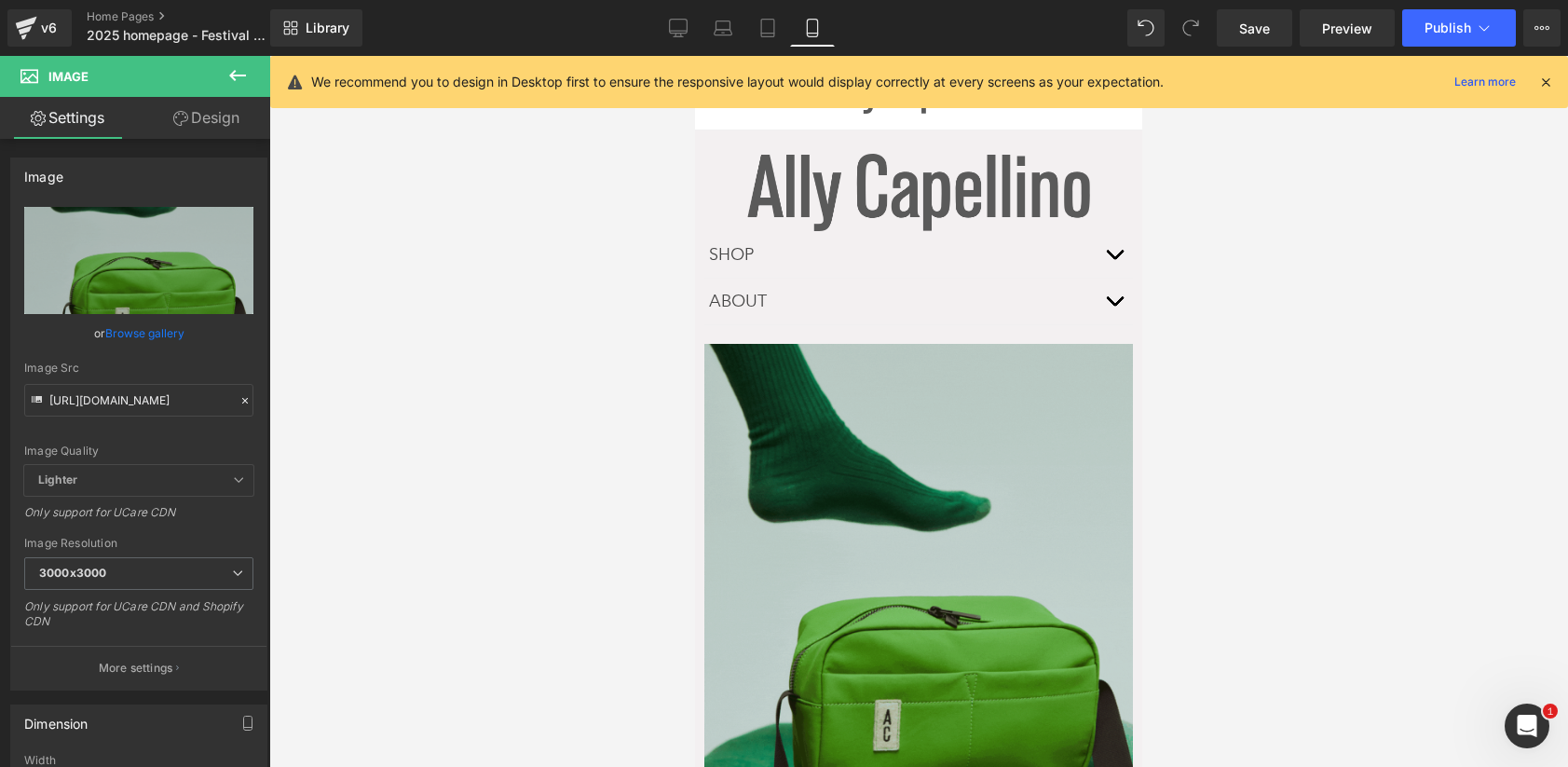 click at bounding box center (919, 611) 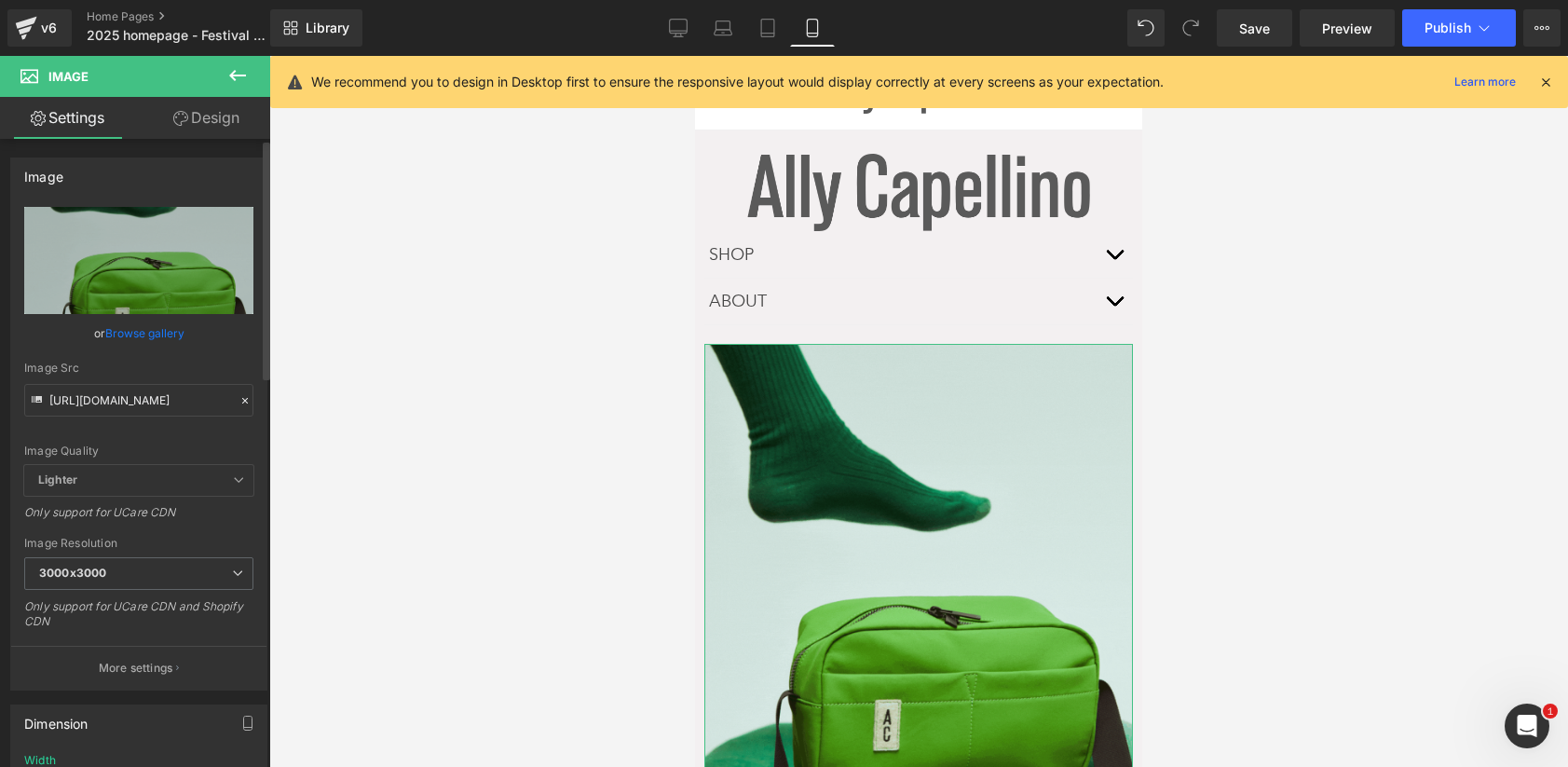 click on "Browse gallery" at bounding box center (144, 333) 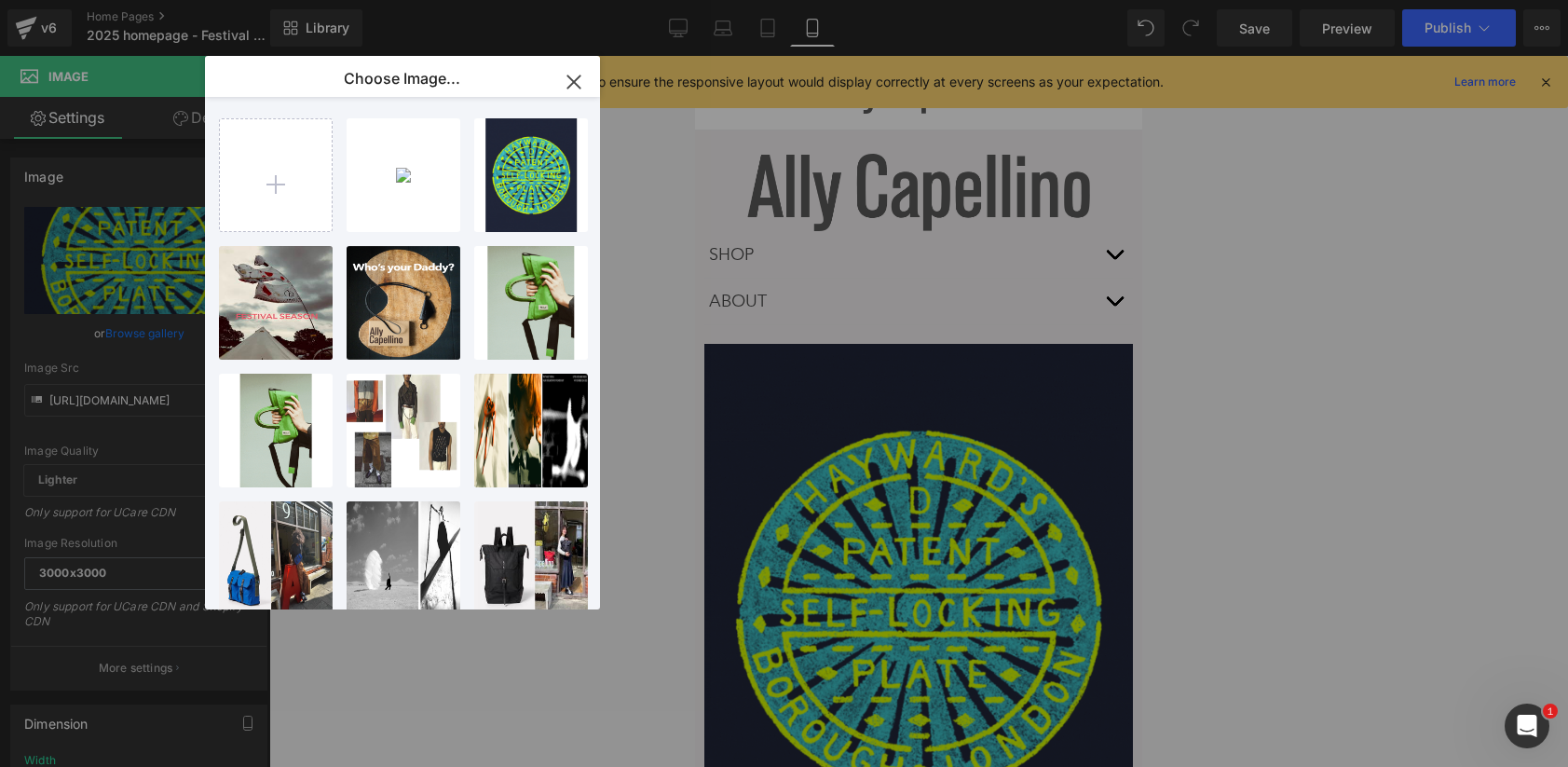 click on "AC_Home...Home.gif 579.83 KB" at bounding box center (0, 0) 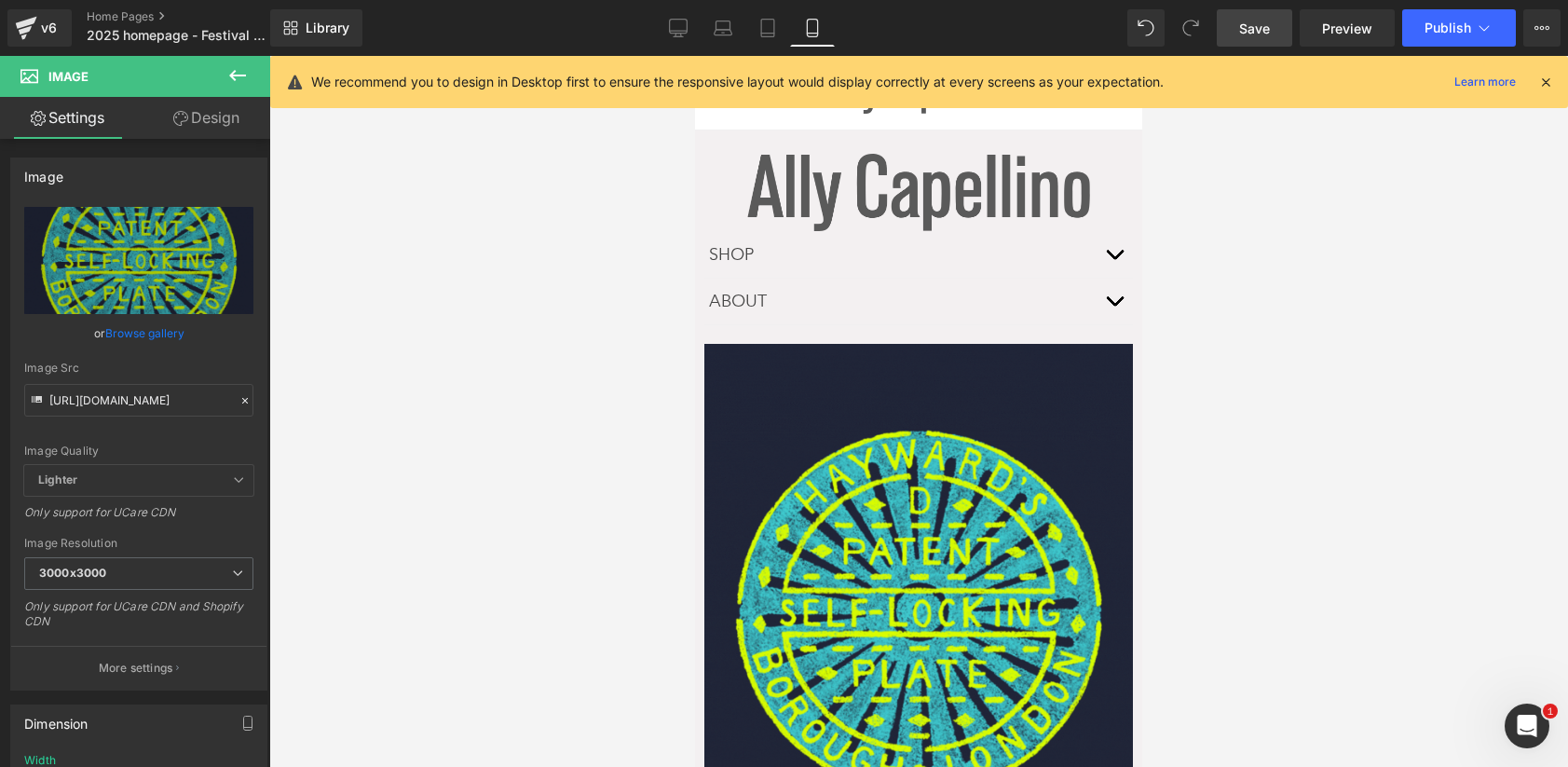 click on "Save" at bounding box center [1254, 28] 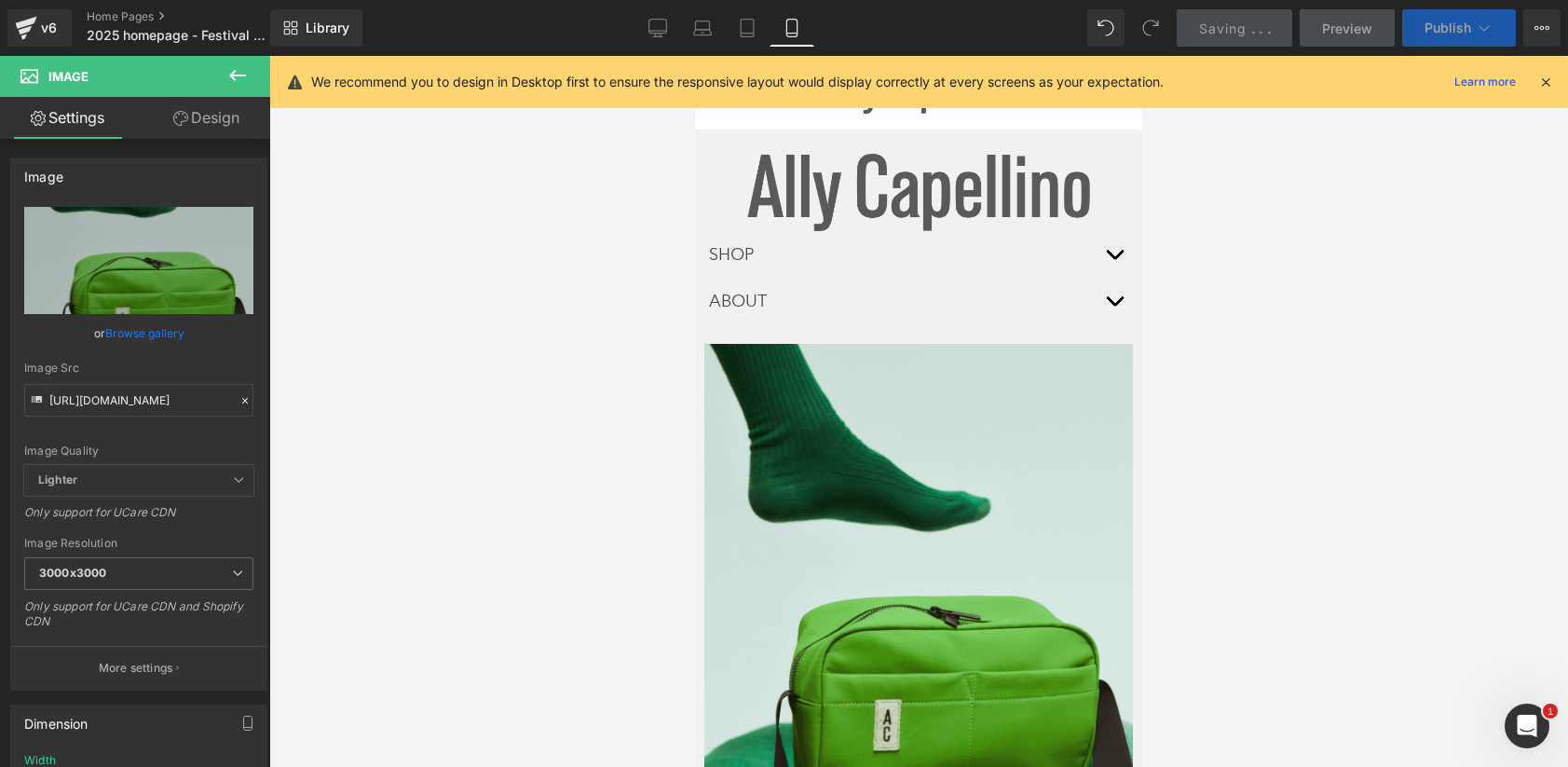 click on "Publish" at bounding box center [1448, 28] 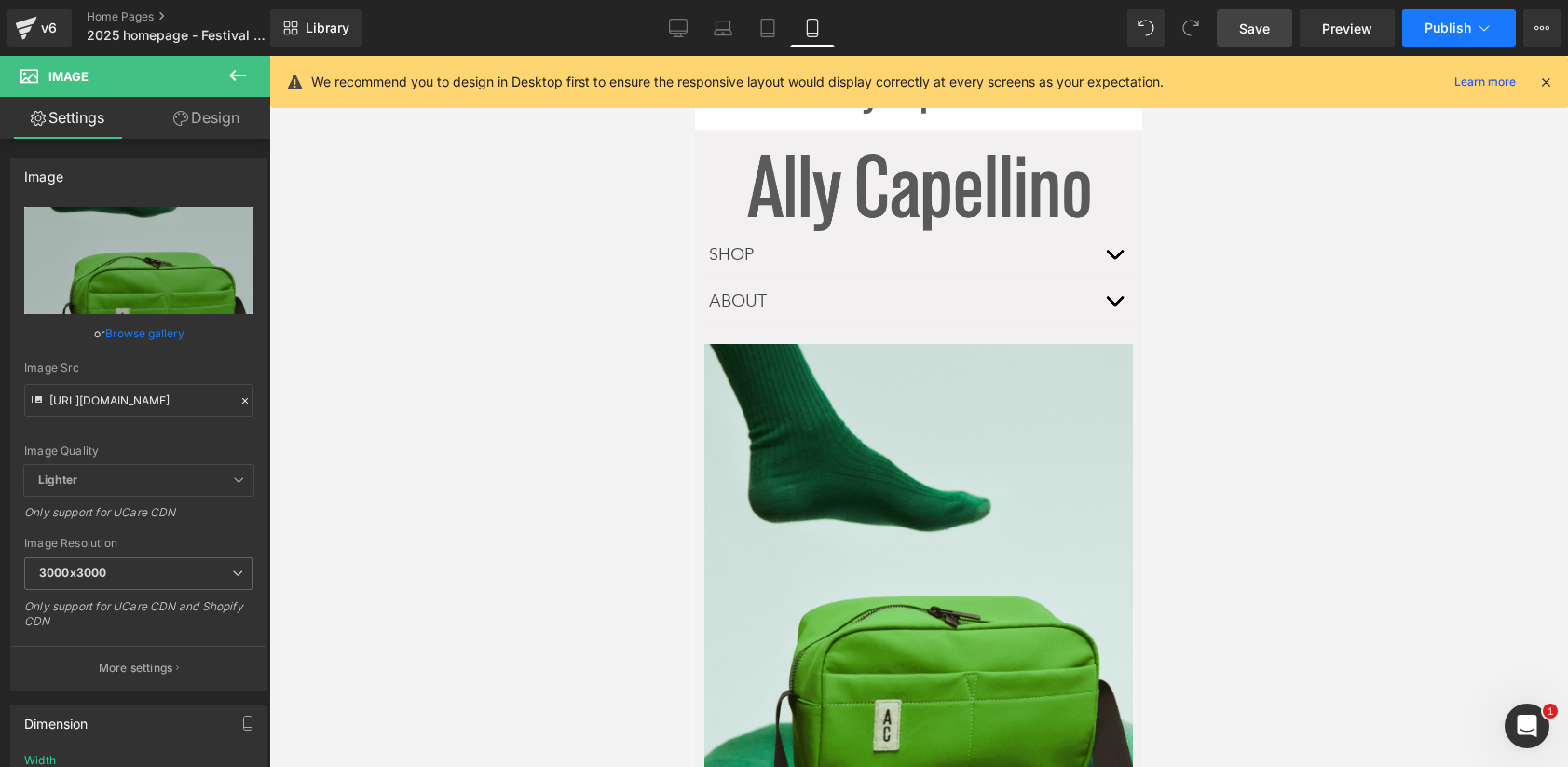 click on "Publish" at bounding box center (1459, 28) 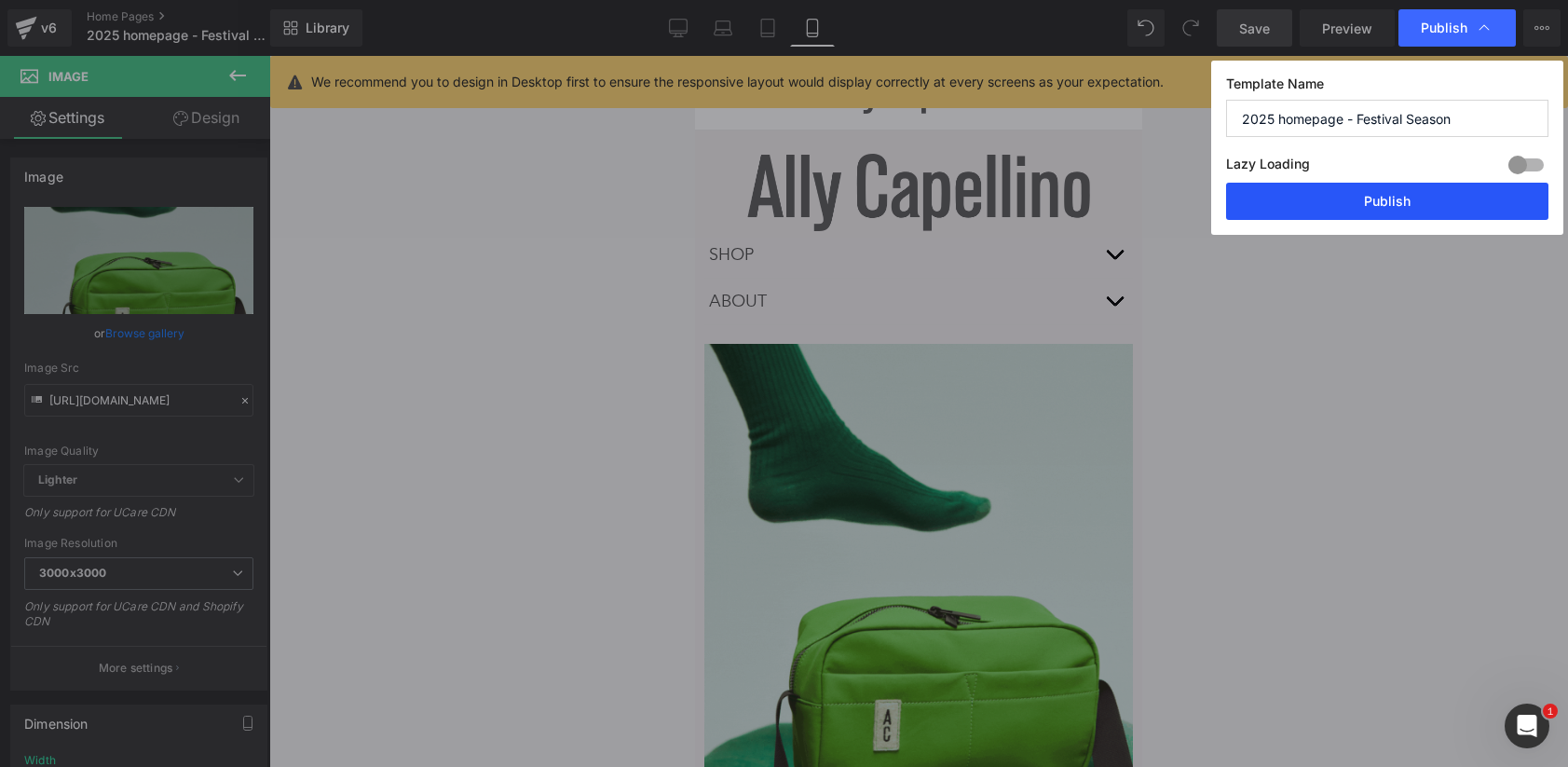 click on "Publish" at bounding box center [1387, 201] 